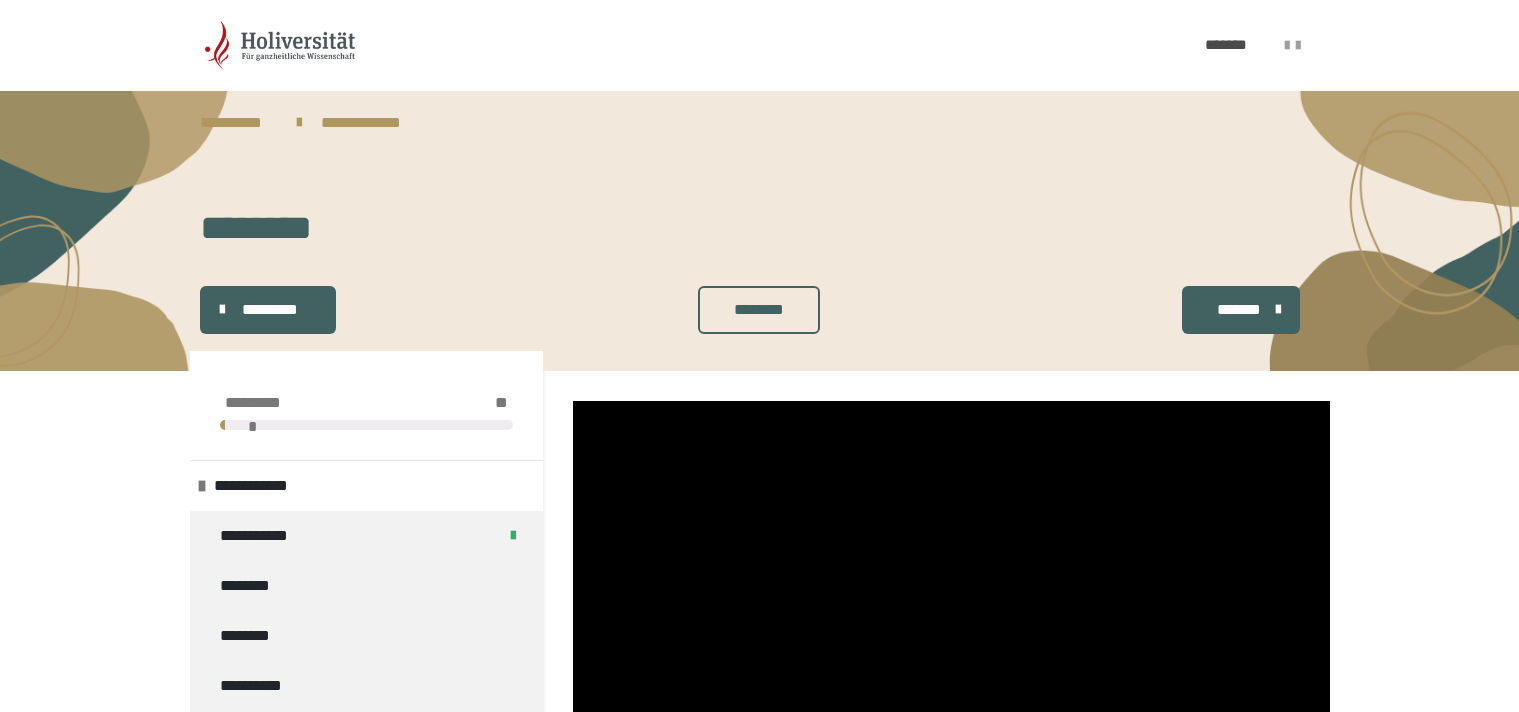 scroll, scrollTop: 150, scrollLeft: 0, axis: vertical 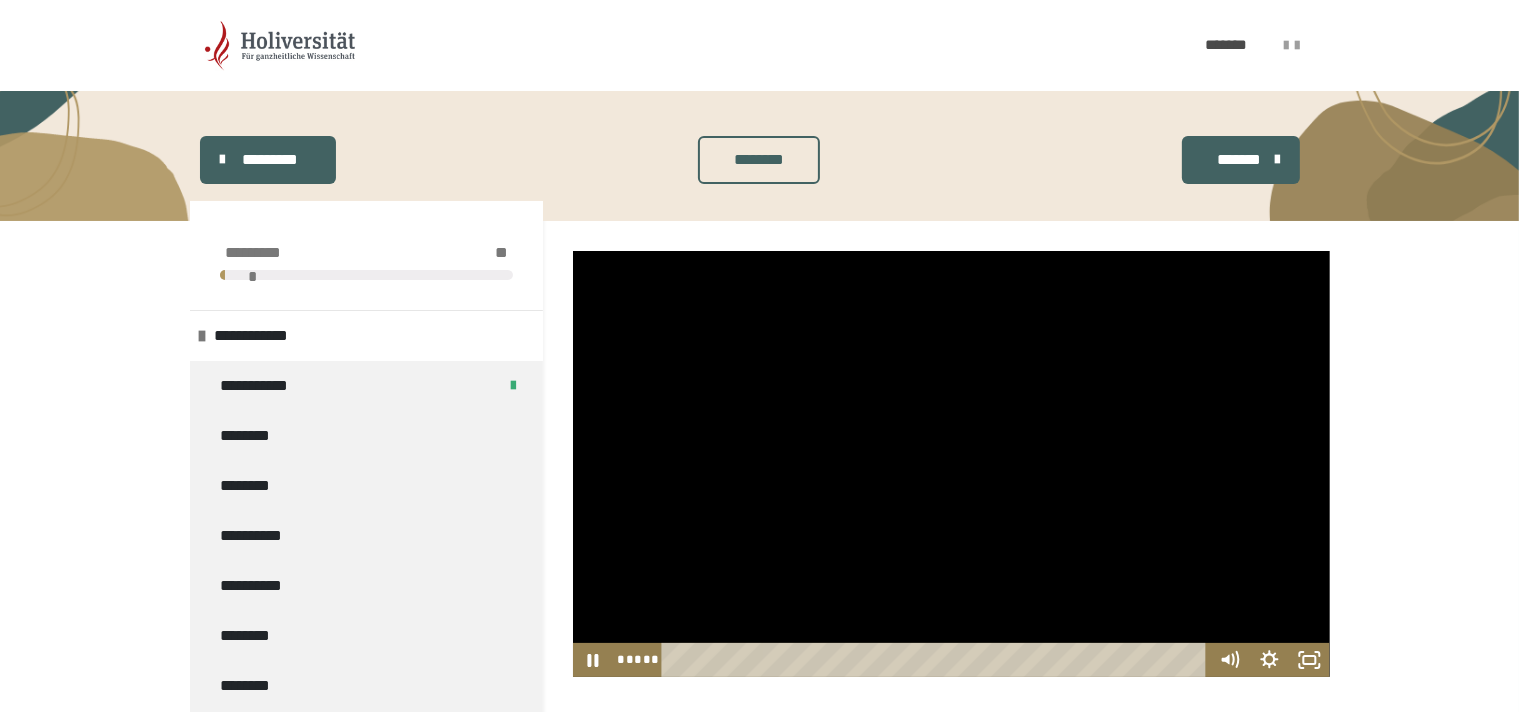 click at bounding box center (951, 464) 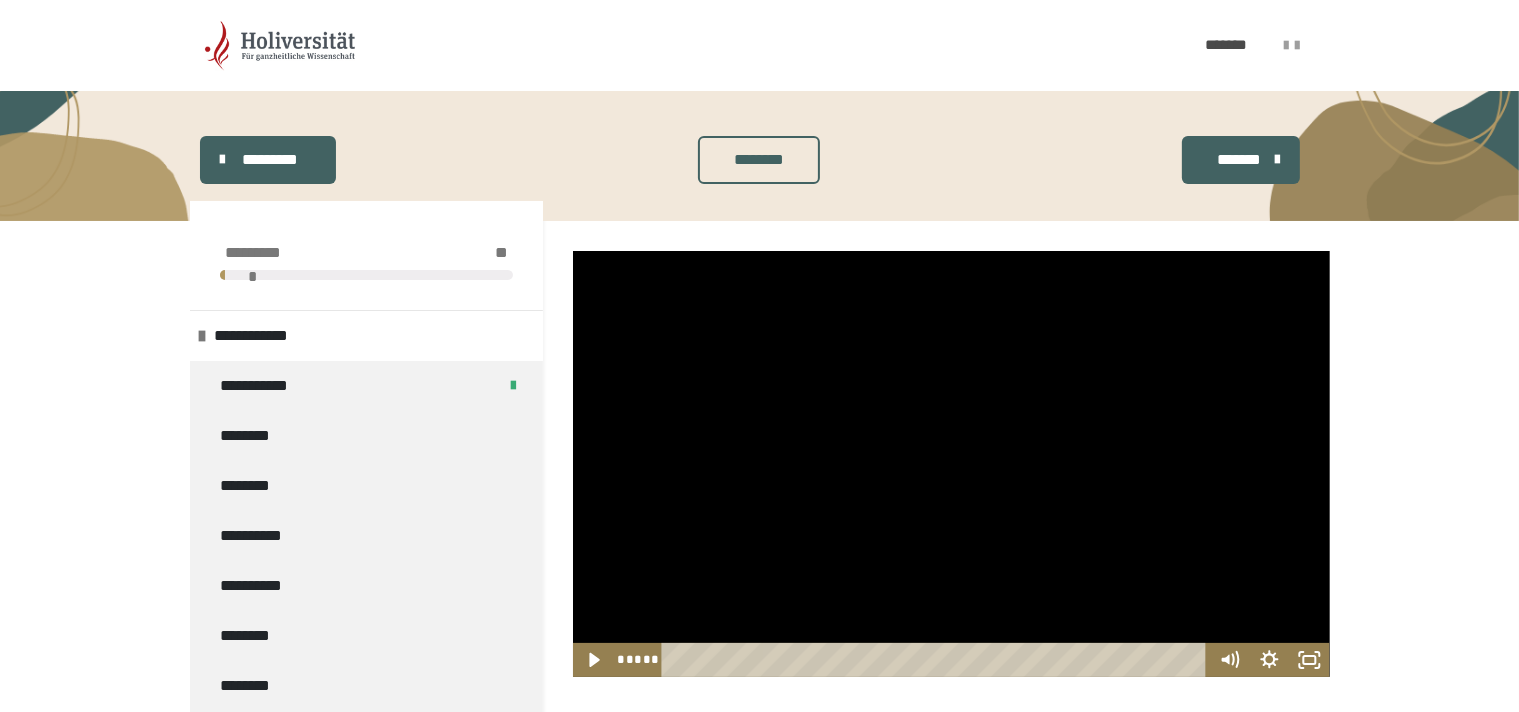 click at bounding box center (951, 464) 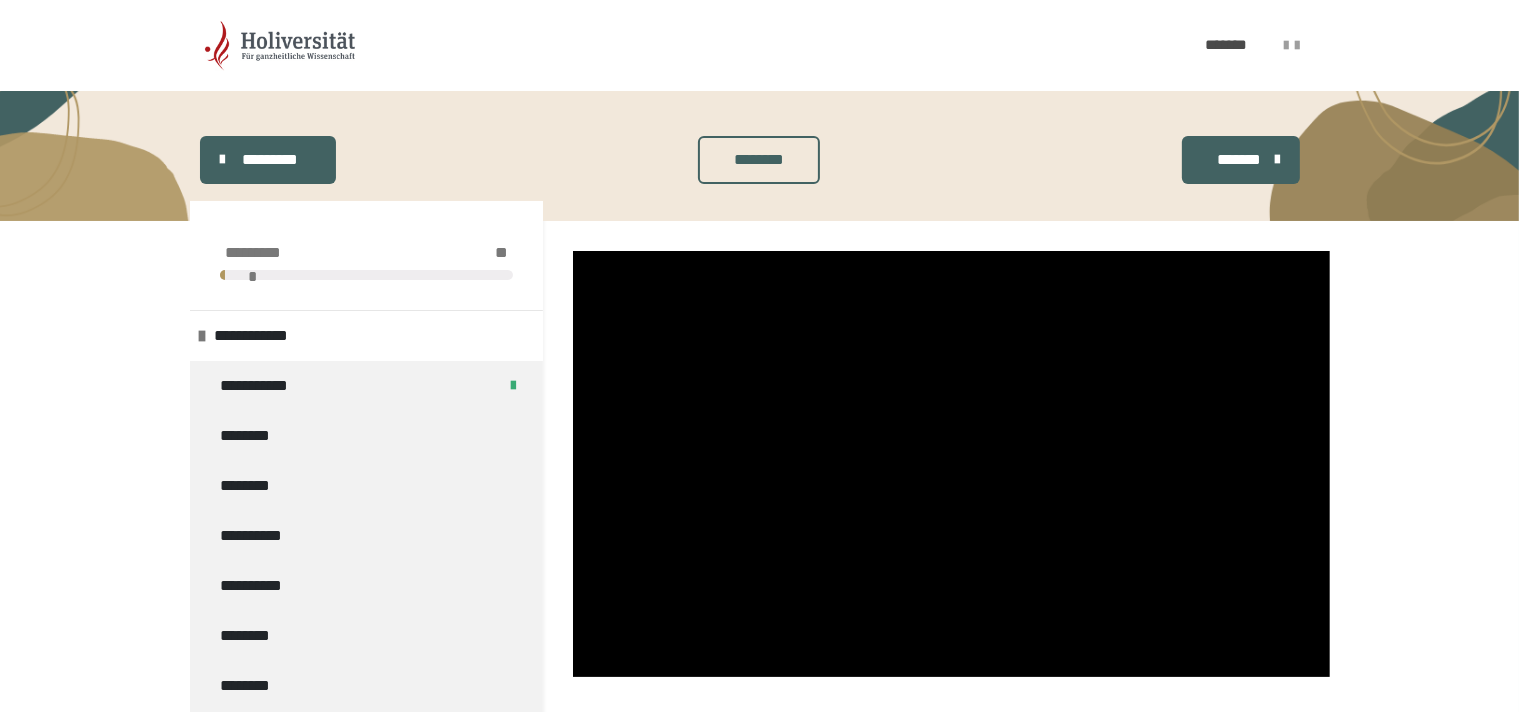 click at bounding box center [951, 464] 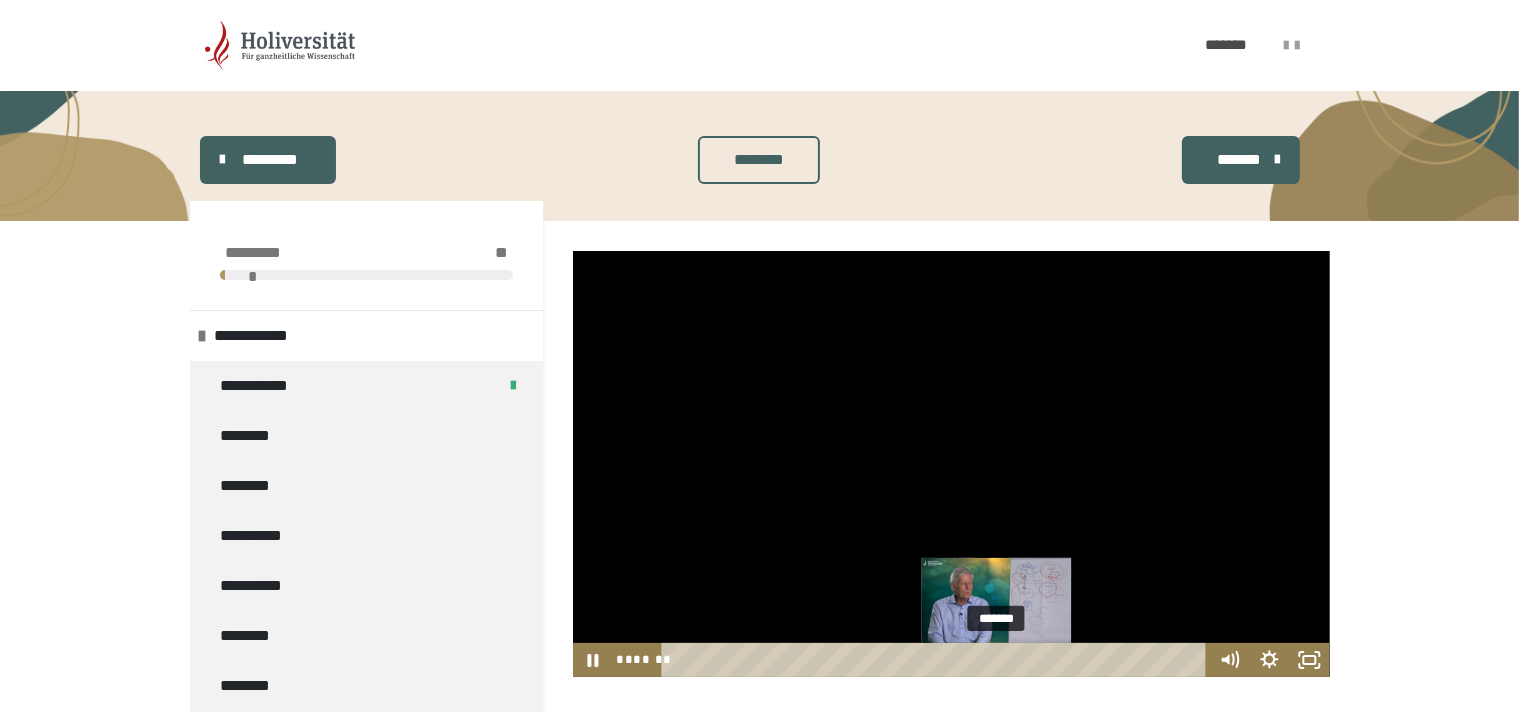 click on "*******" at bounding box center (937, 660) 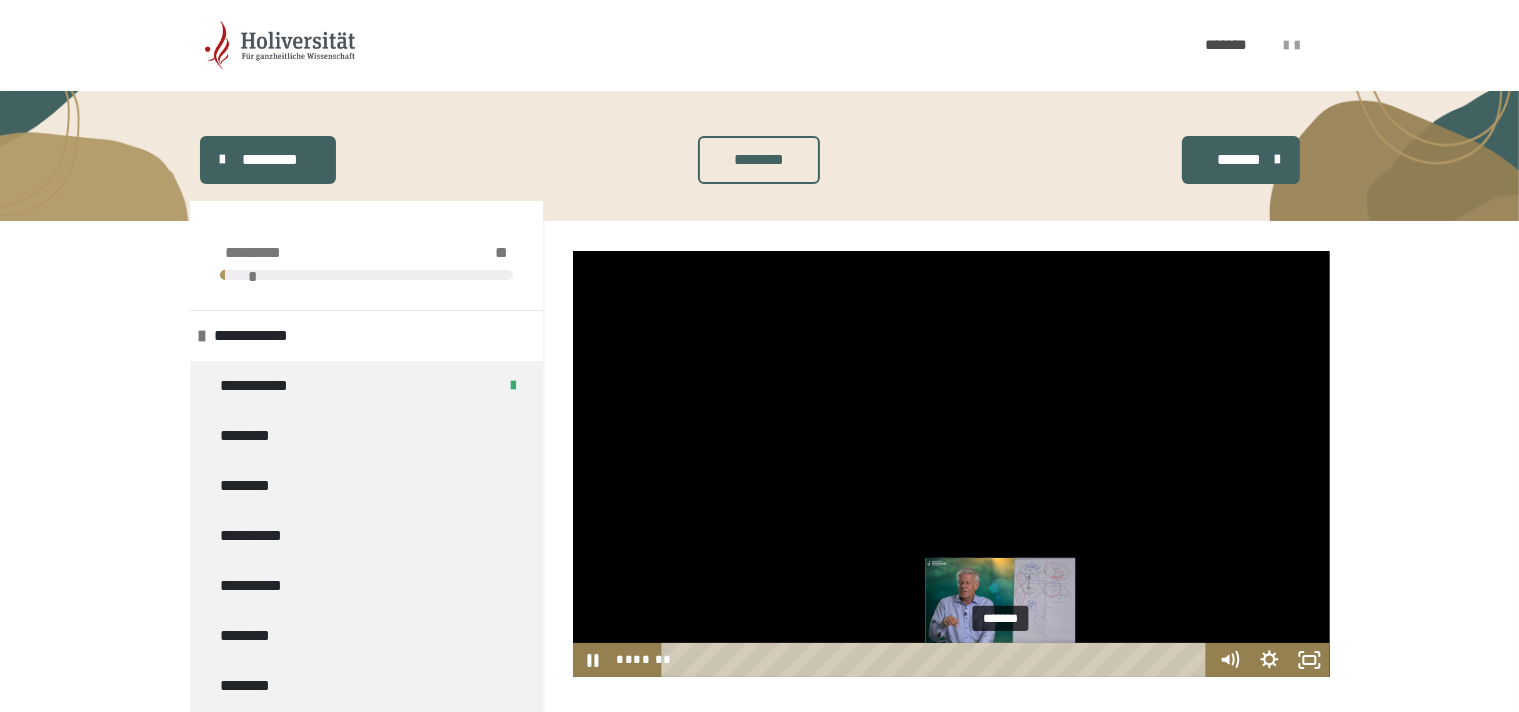 click on "*******" at bounding box center [937, 660] 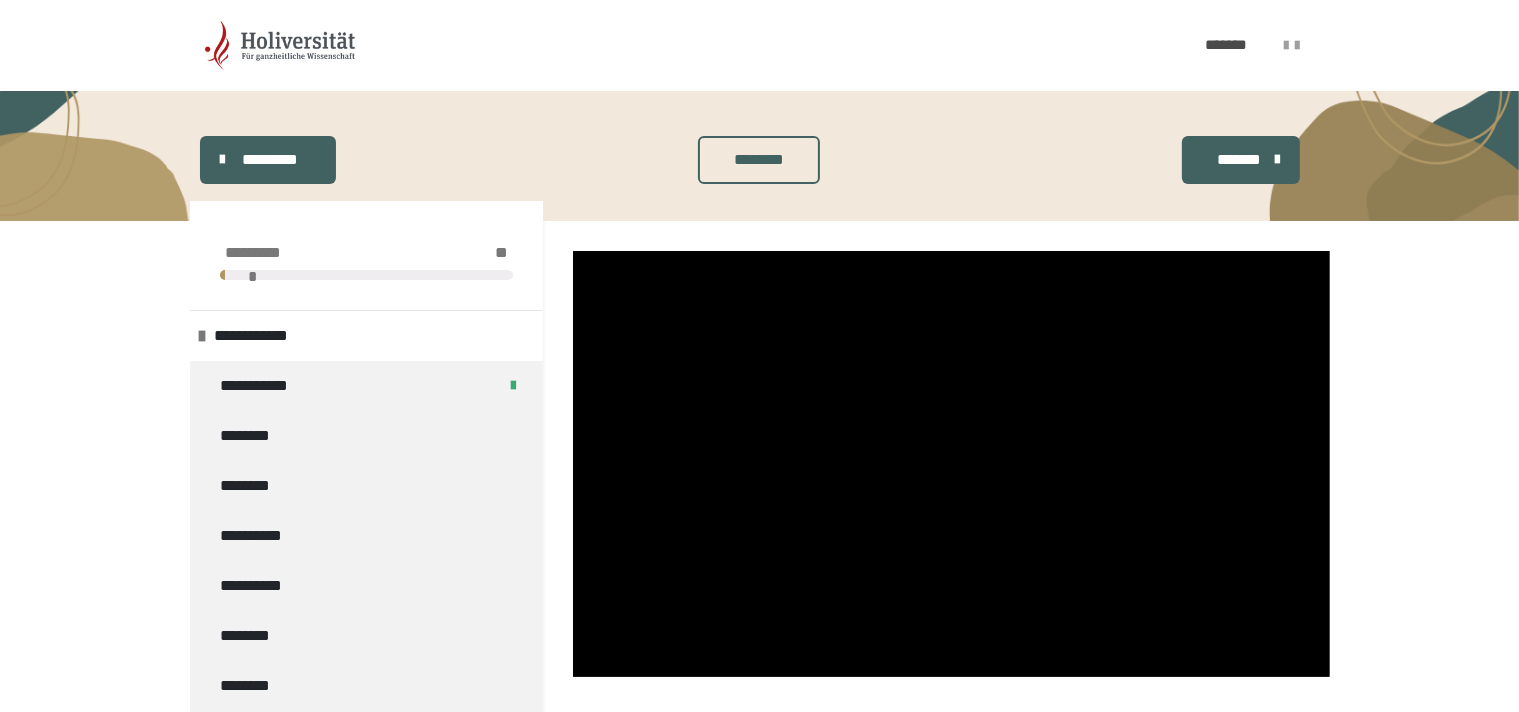 click at bounding box center (951, 464) 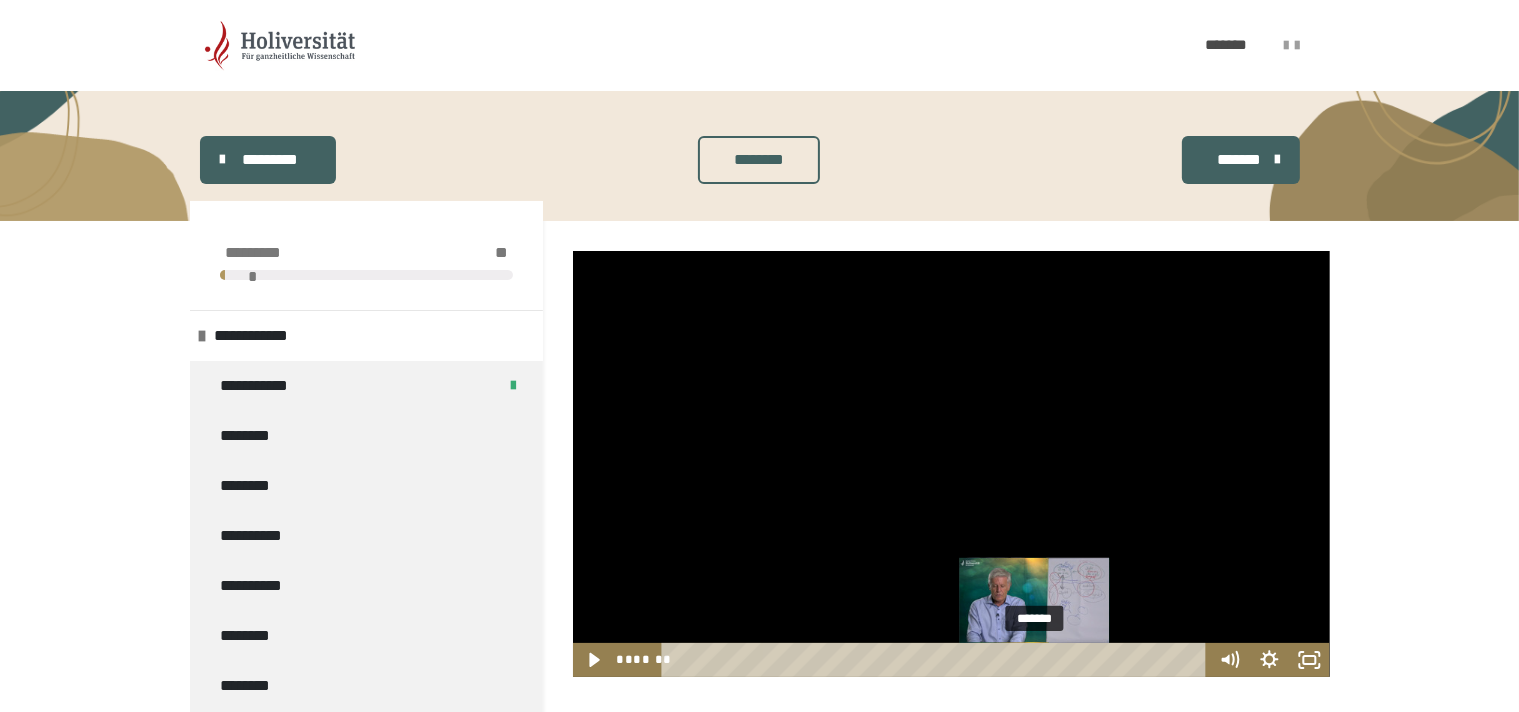click on "*******" at bounding box center (937, 660) 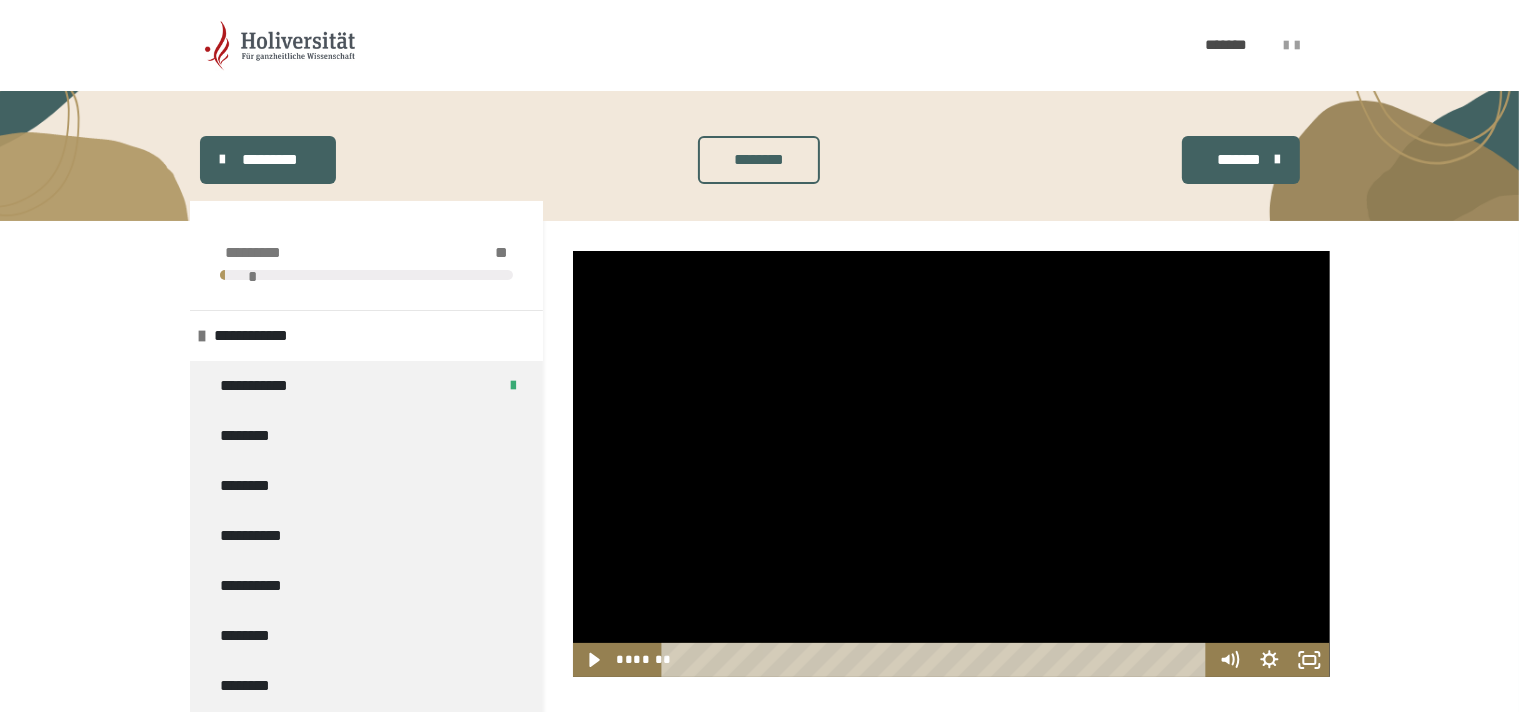 click at bounding box center [951, 464] 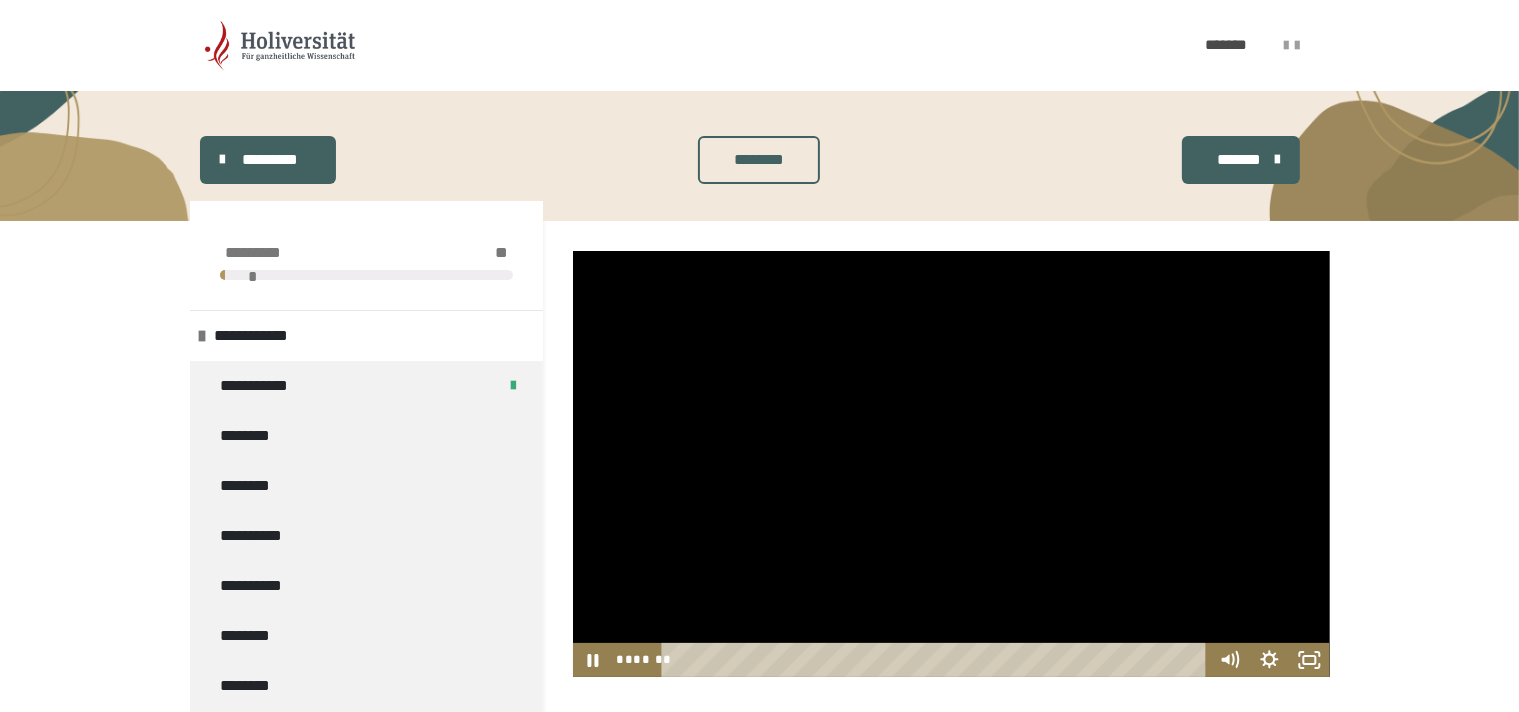 click at bounding box center (951, 464) 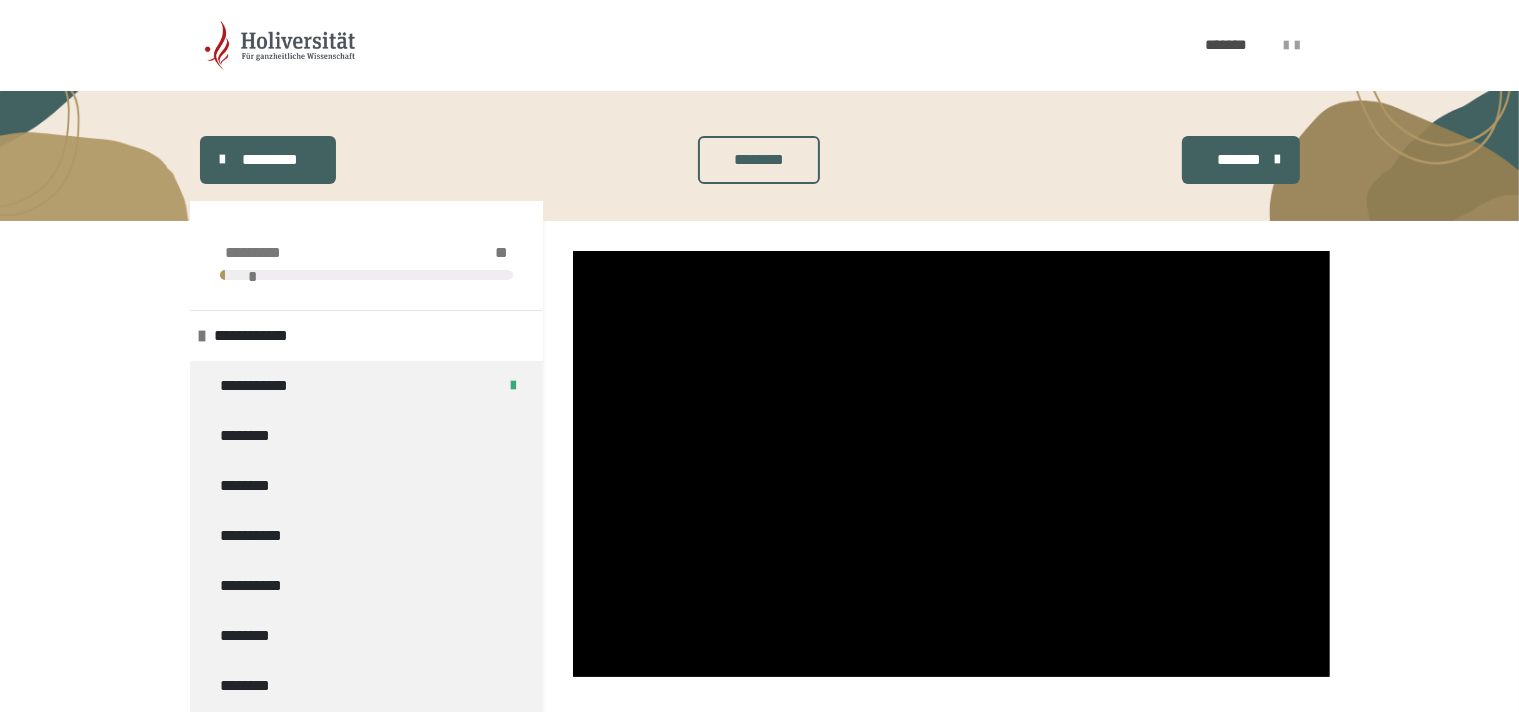 click at bounding box center (951, 464) 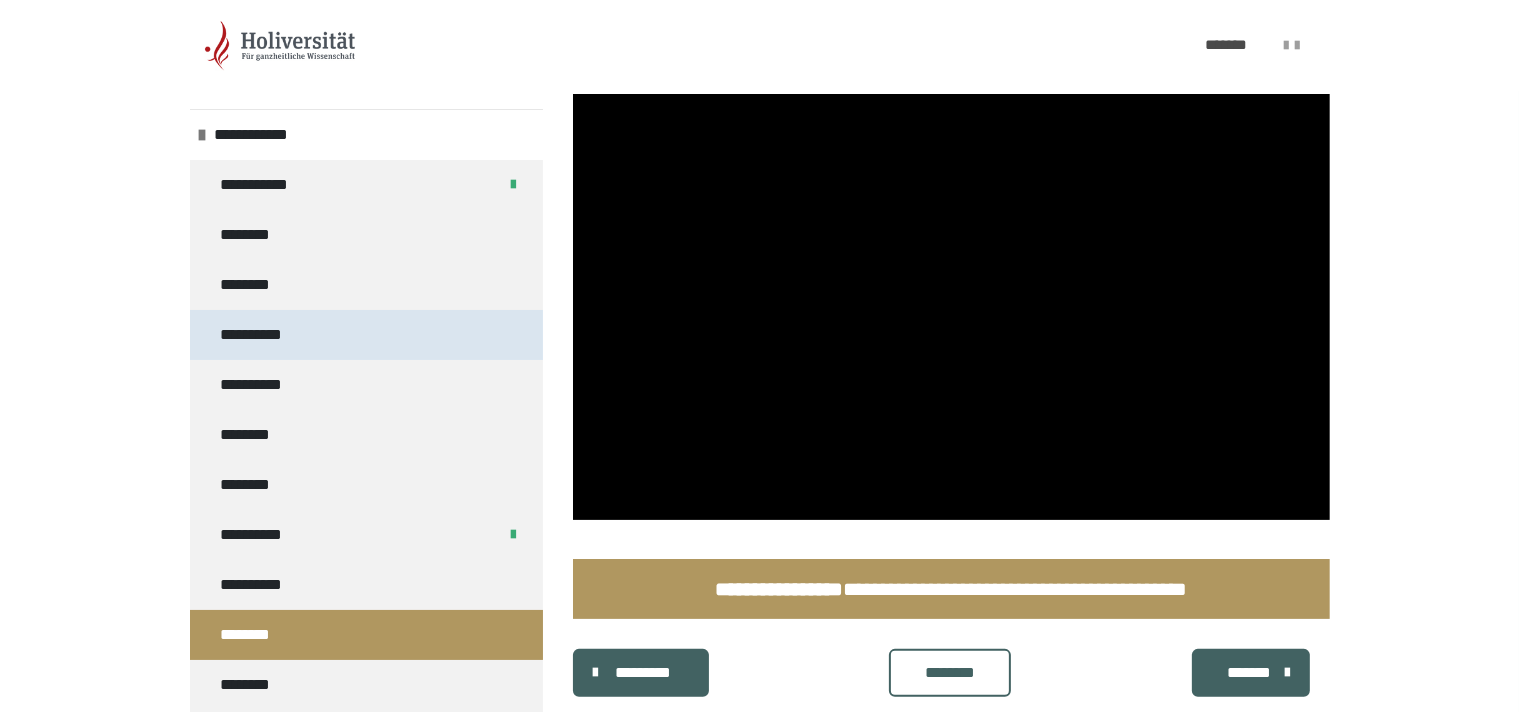 scroll, scrollTop: 360, scrollLeft: 0, axis: vertical 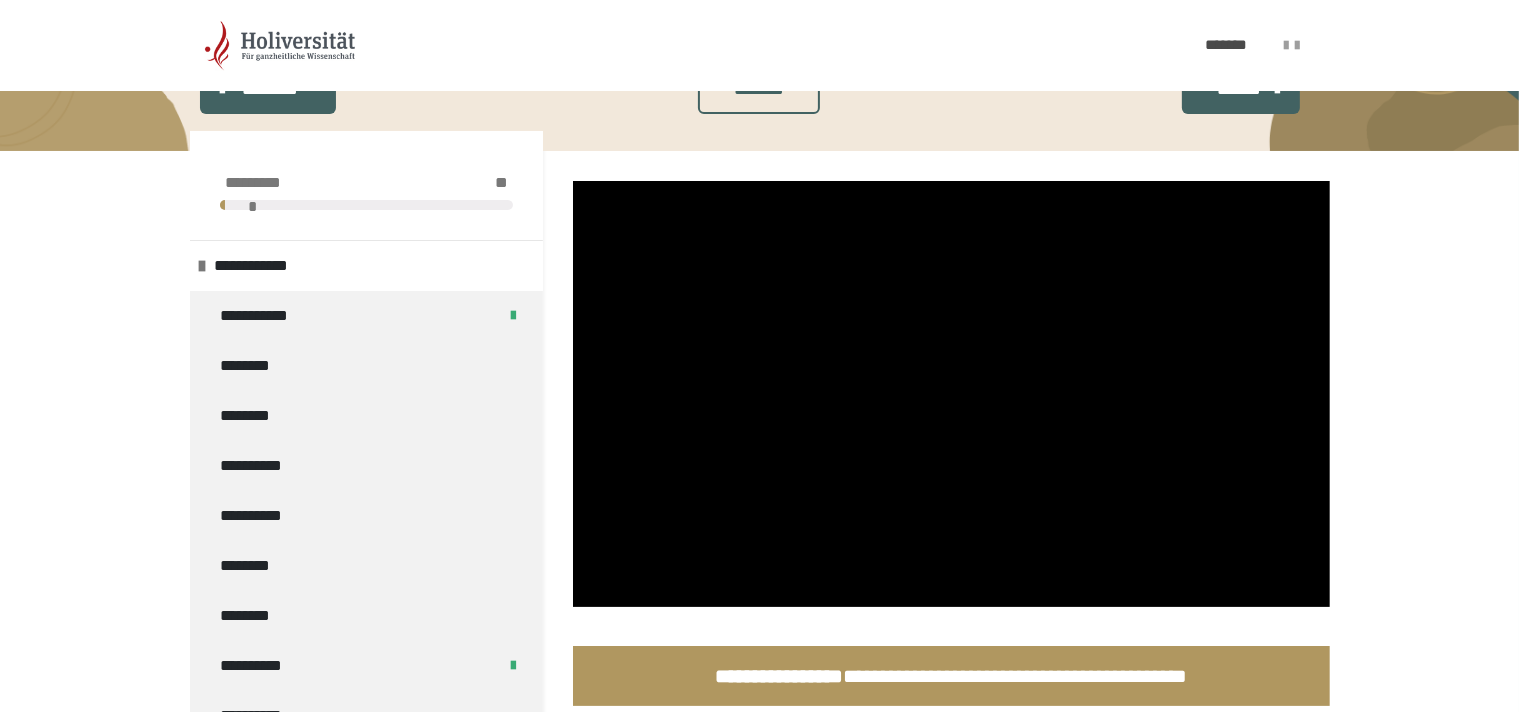 click at bounding box center (951, 394) 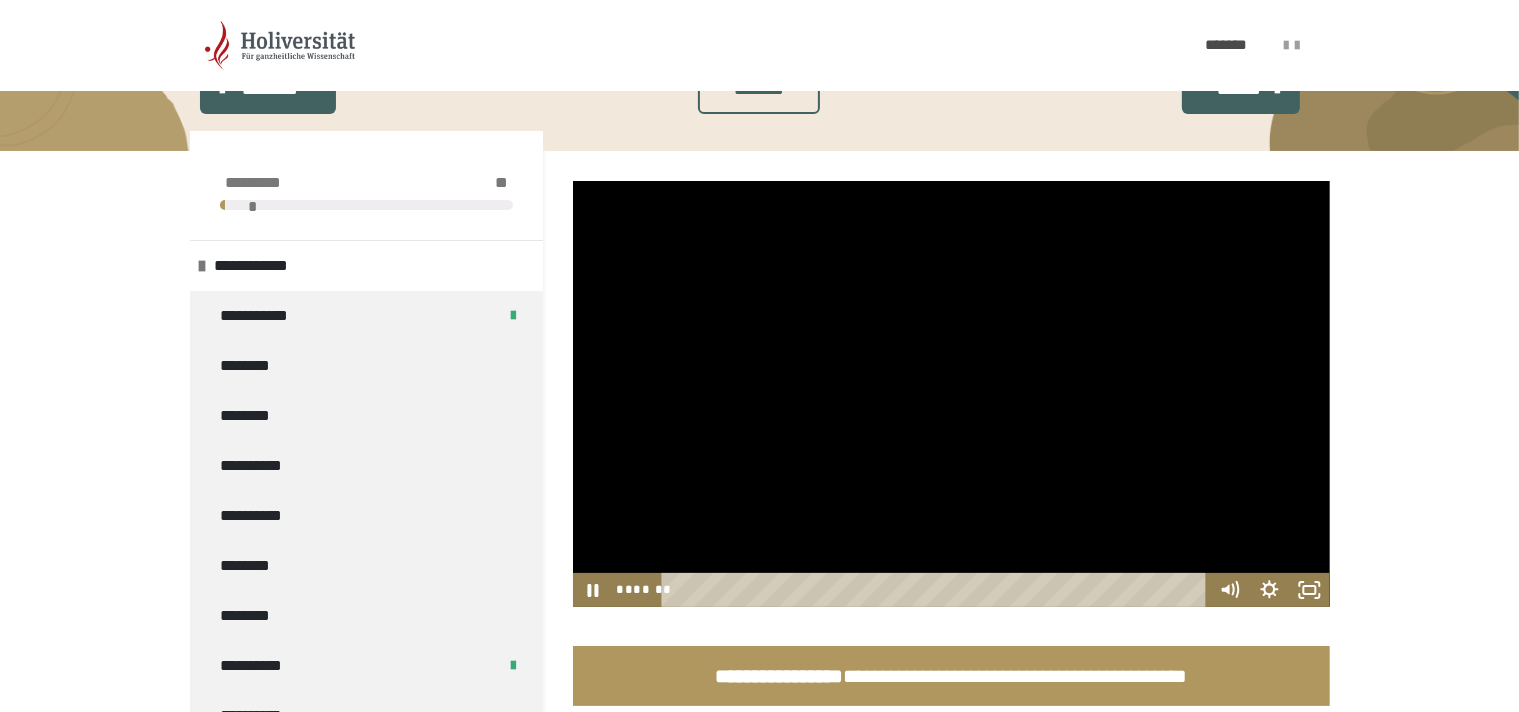click at bounding box center (951, 394) 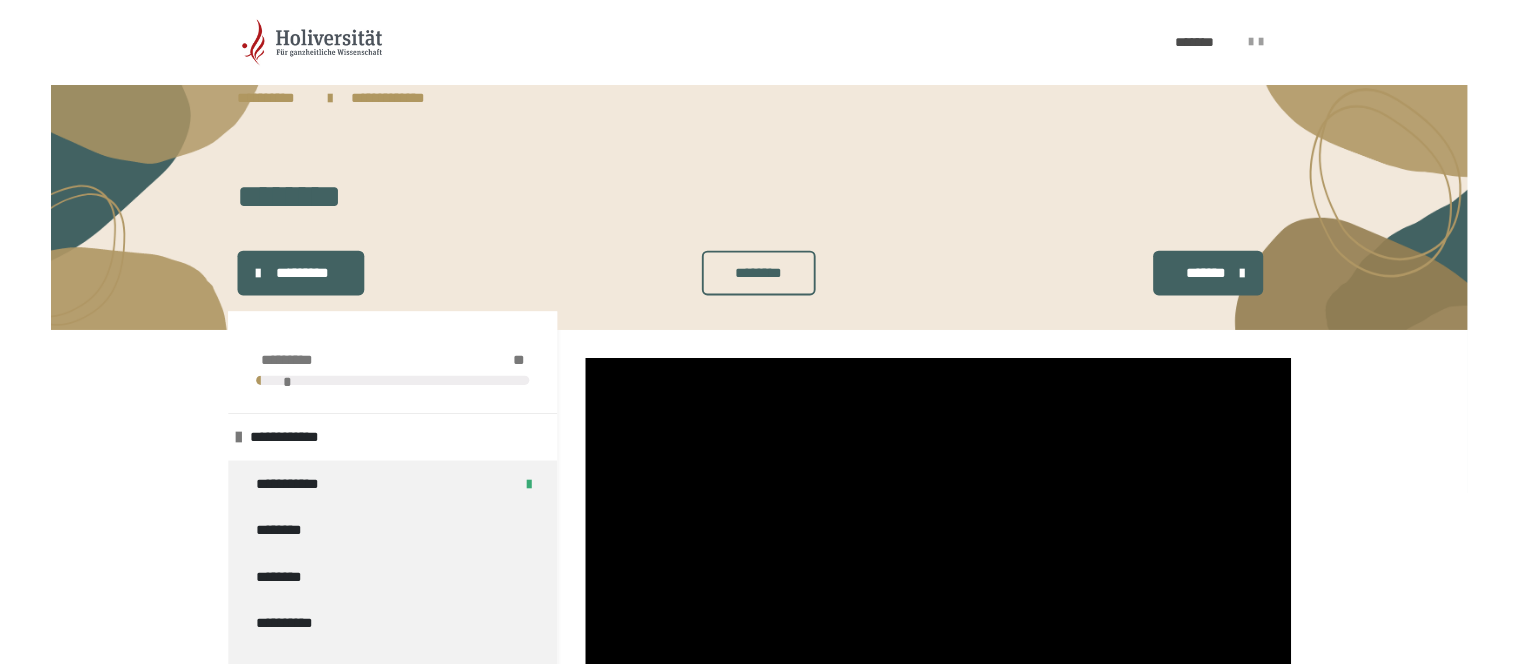 scroll, scrollTop: 8, scrollLeft: 0, axis: vertical 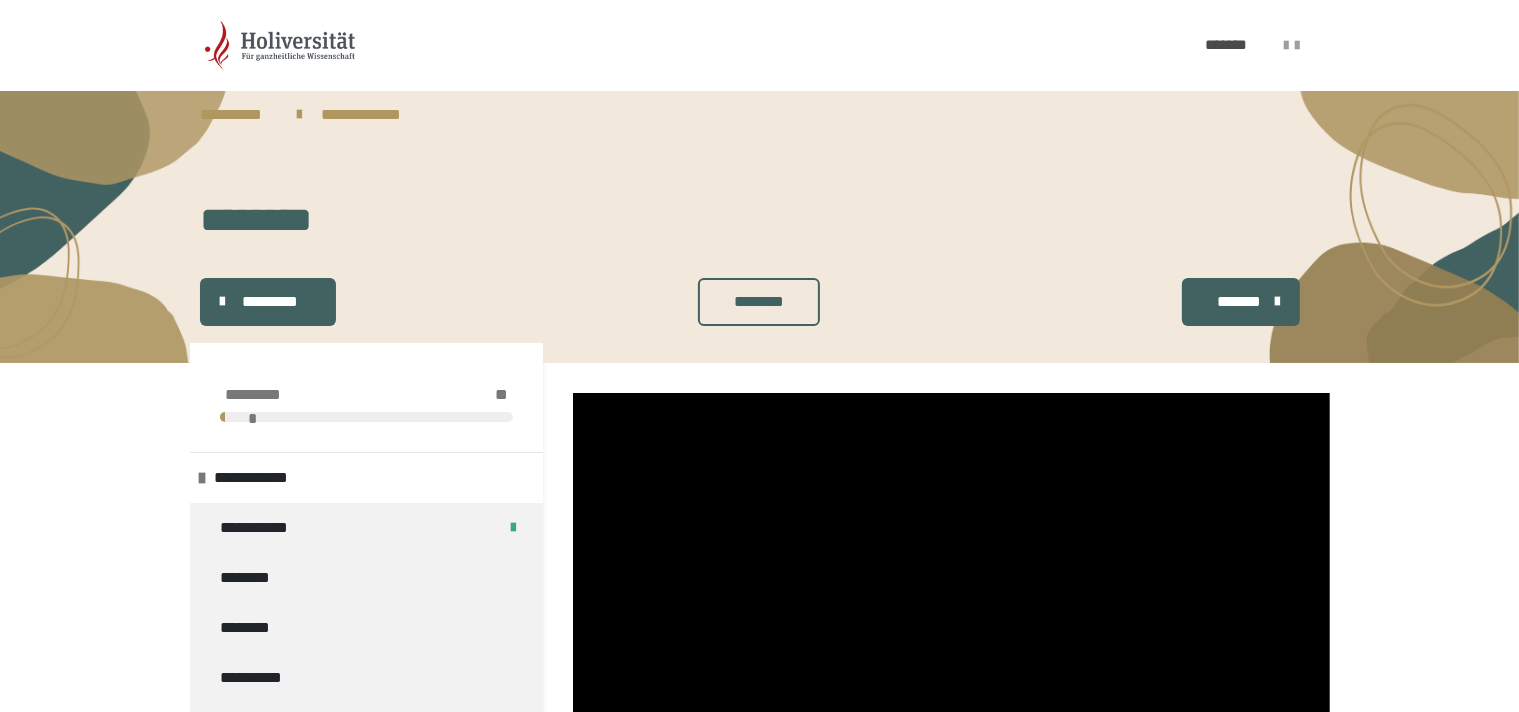 click on "********" at bounding box center [759, 302] 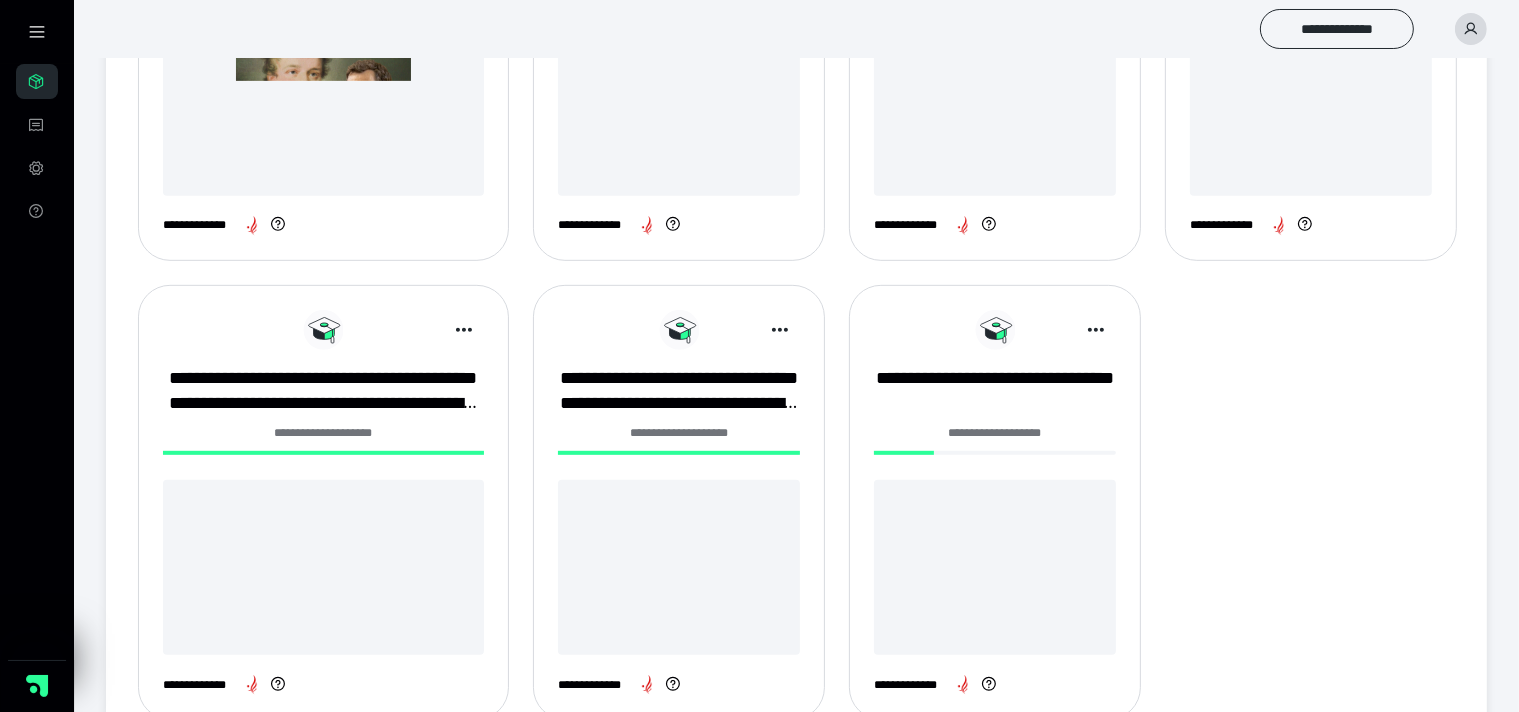 scroll, scrollTop: 1100, scrollLeft: 0, axis: vertical 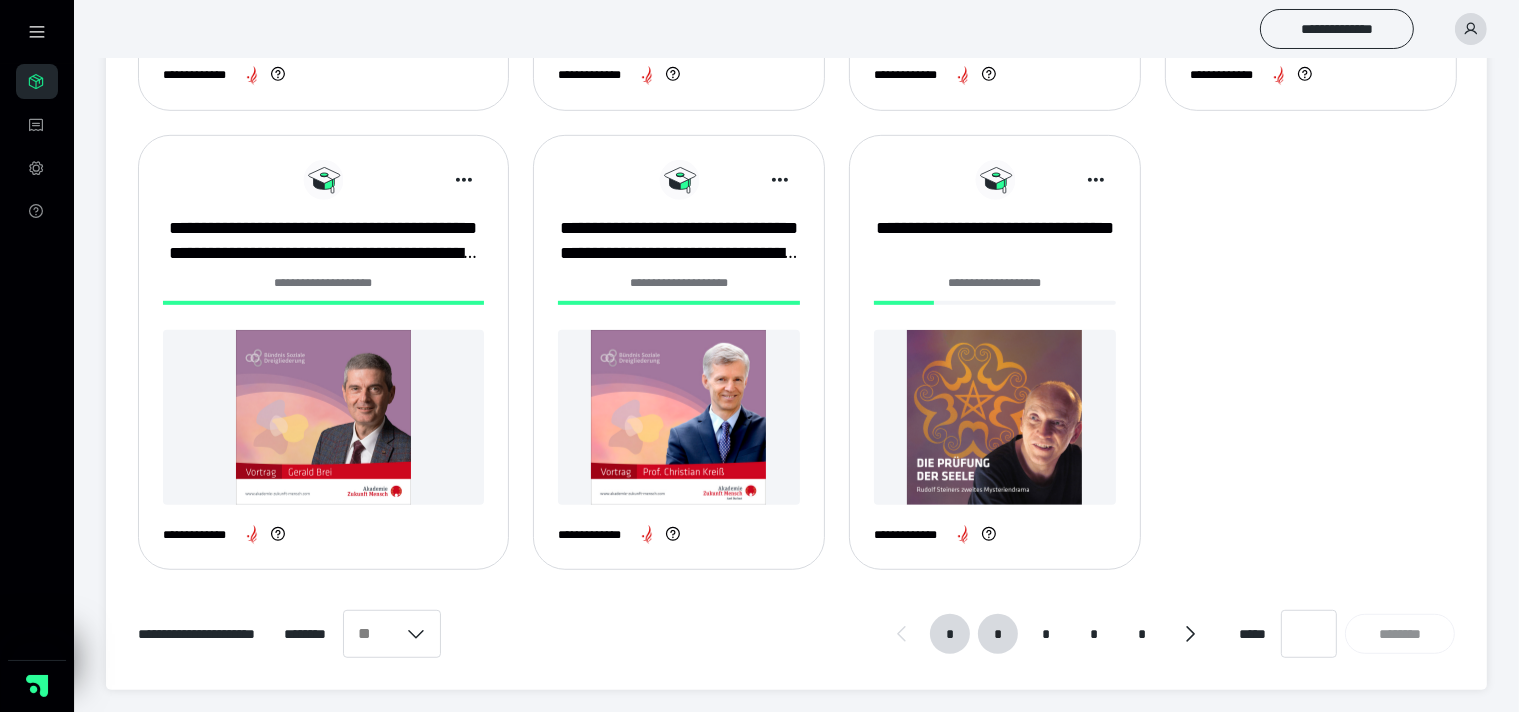 click on "*" at bounding box center (998, 634) 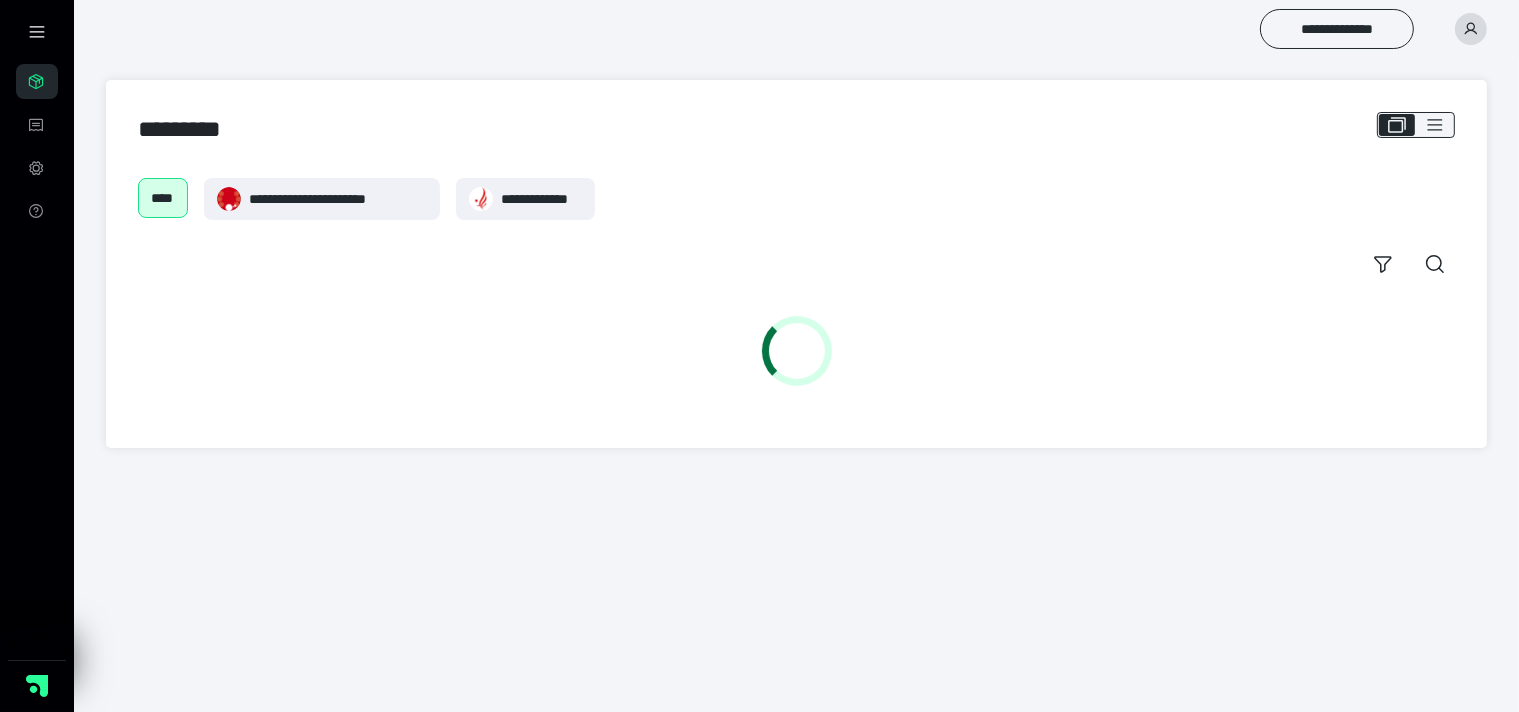 scroll, scrollTop: 0, scrollLeft: 0, axis: both 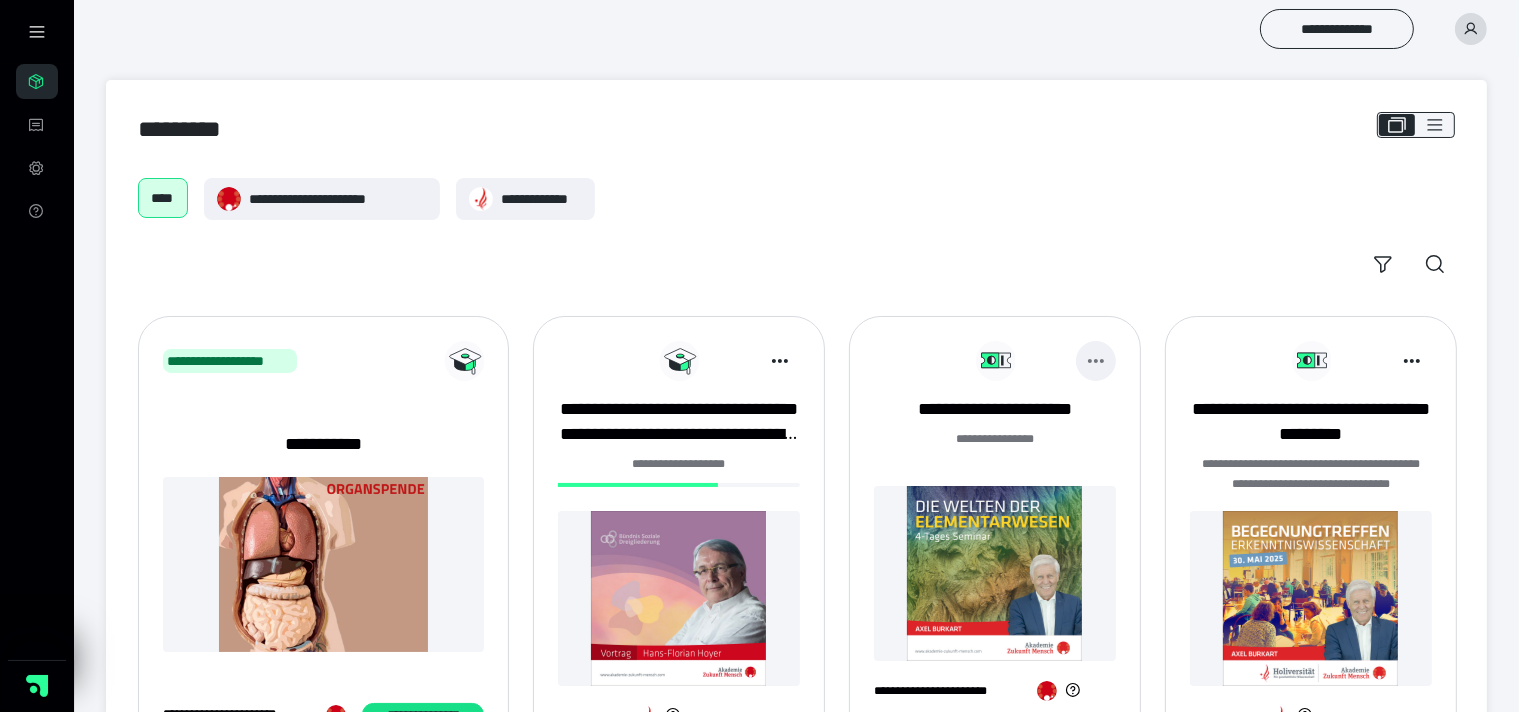 click 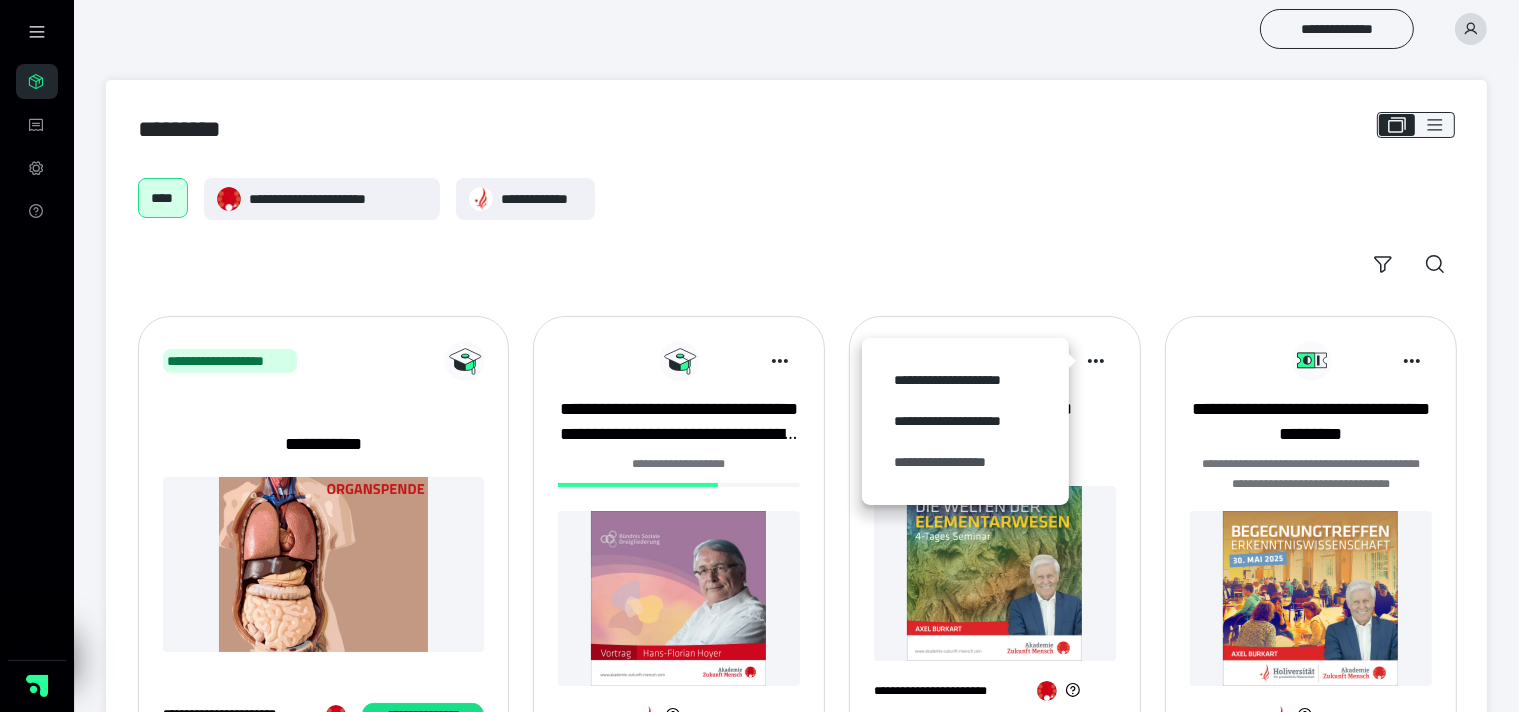 click on "**********" at bounding box center [965, 462] 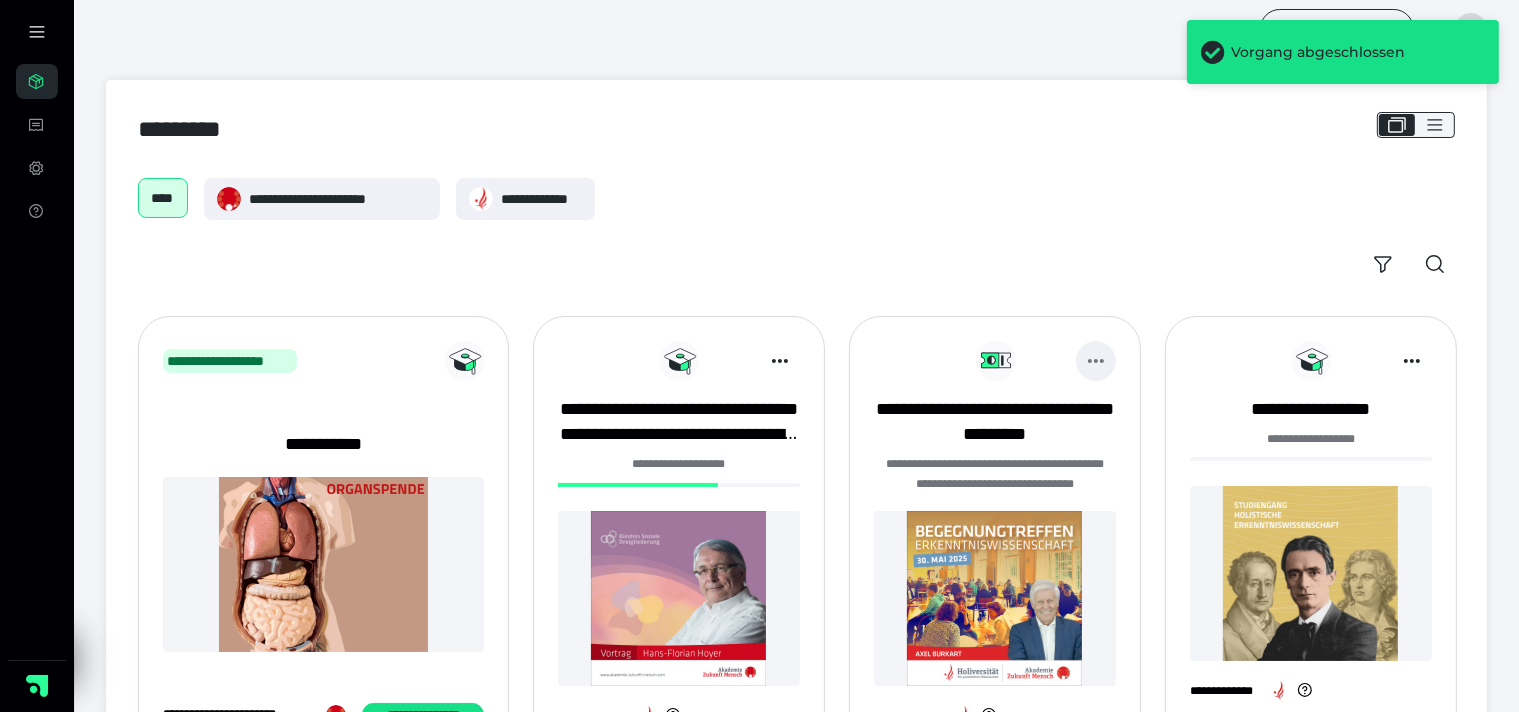 click 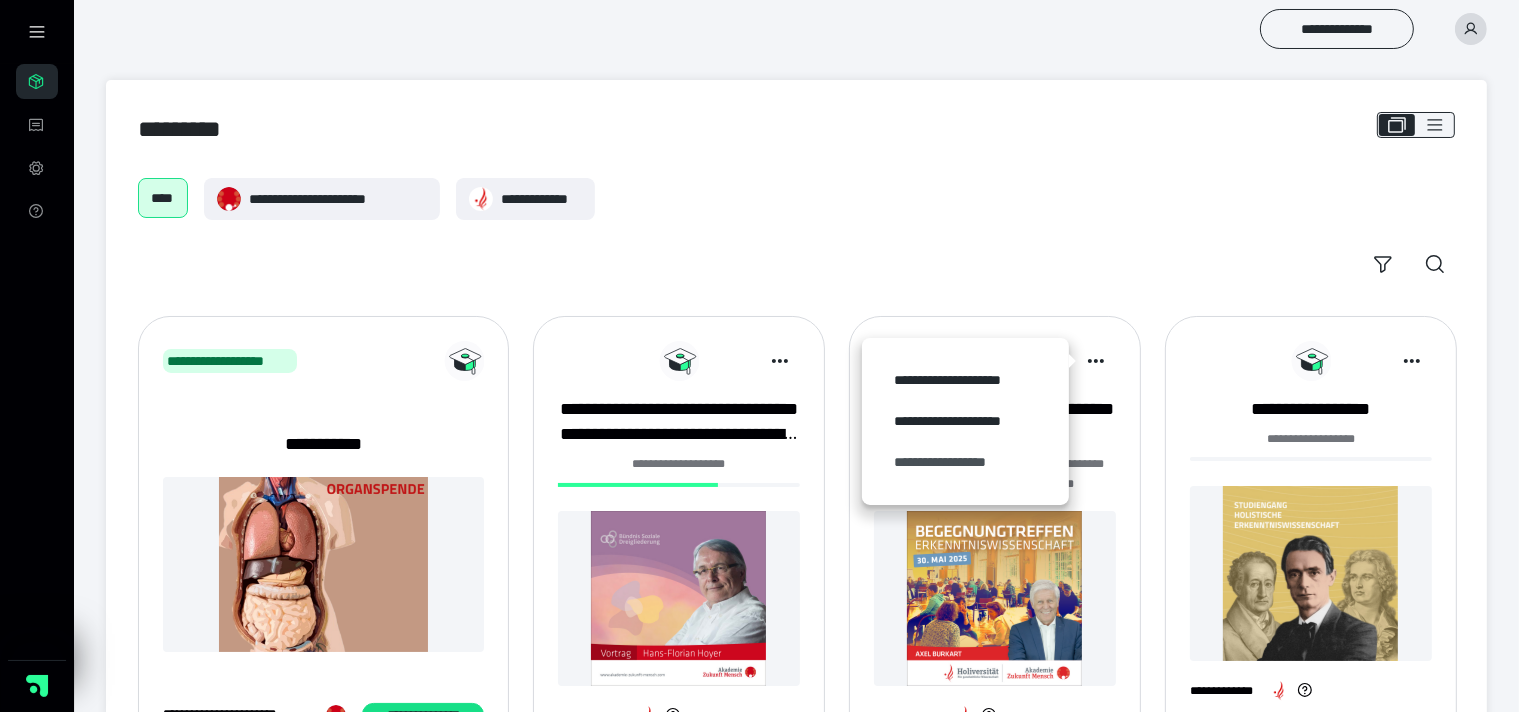 click on "**********" at bounding box center (965, 462) 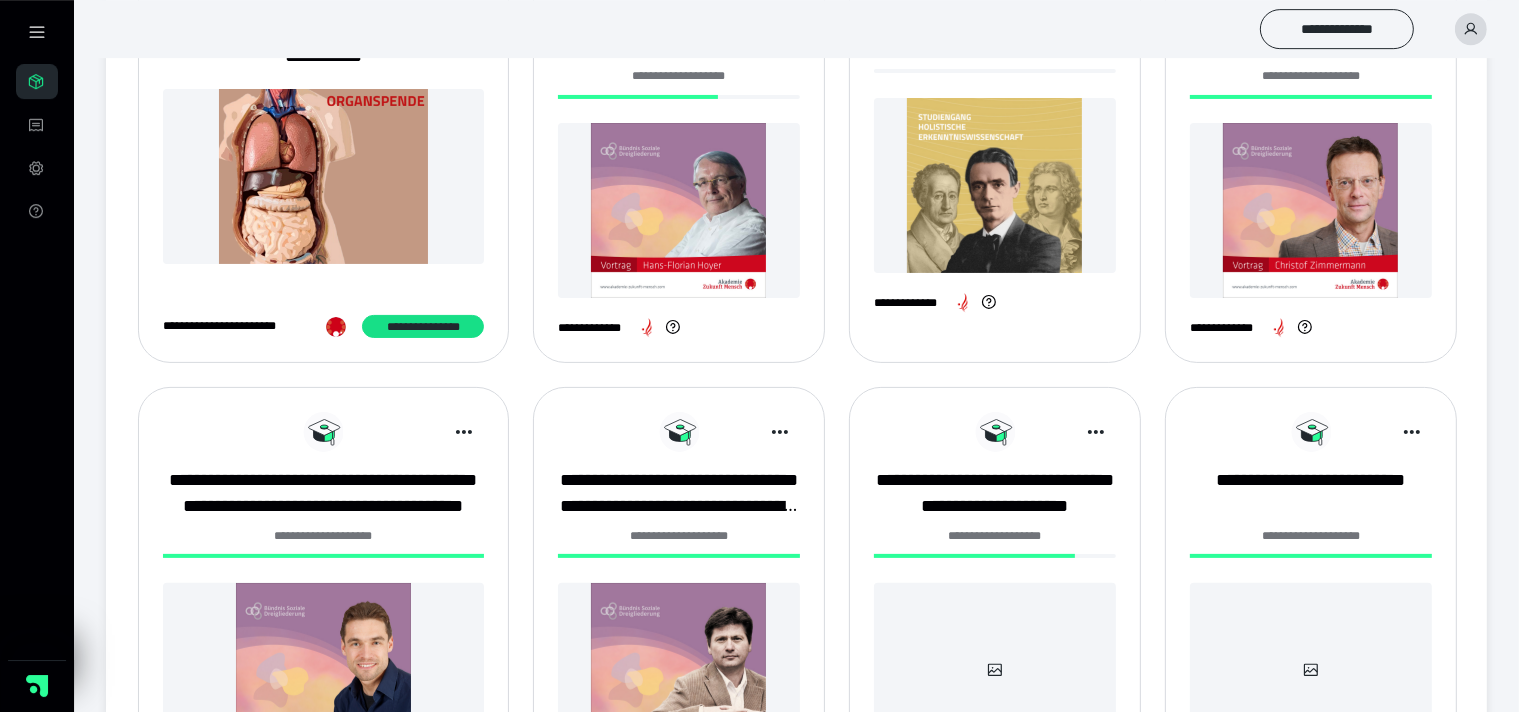scroll, scrollTop: 422, scrollLeft: 0, axis: vertical 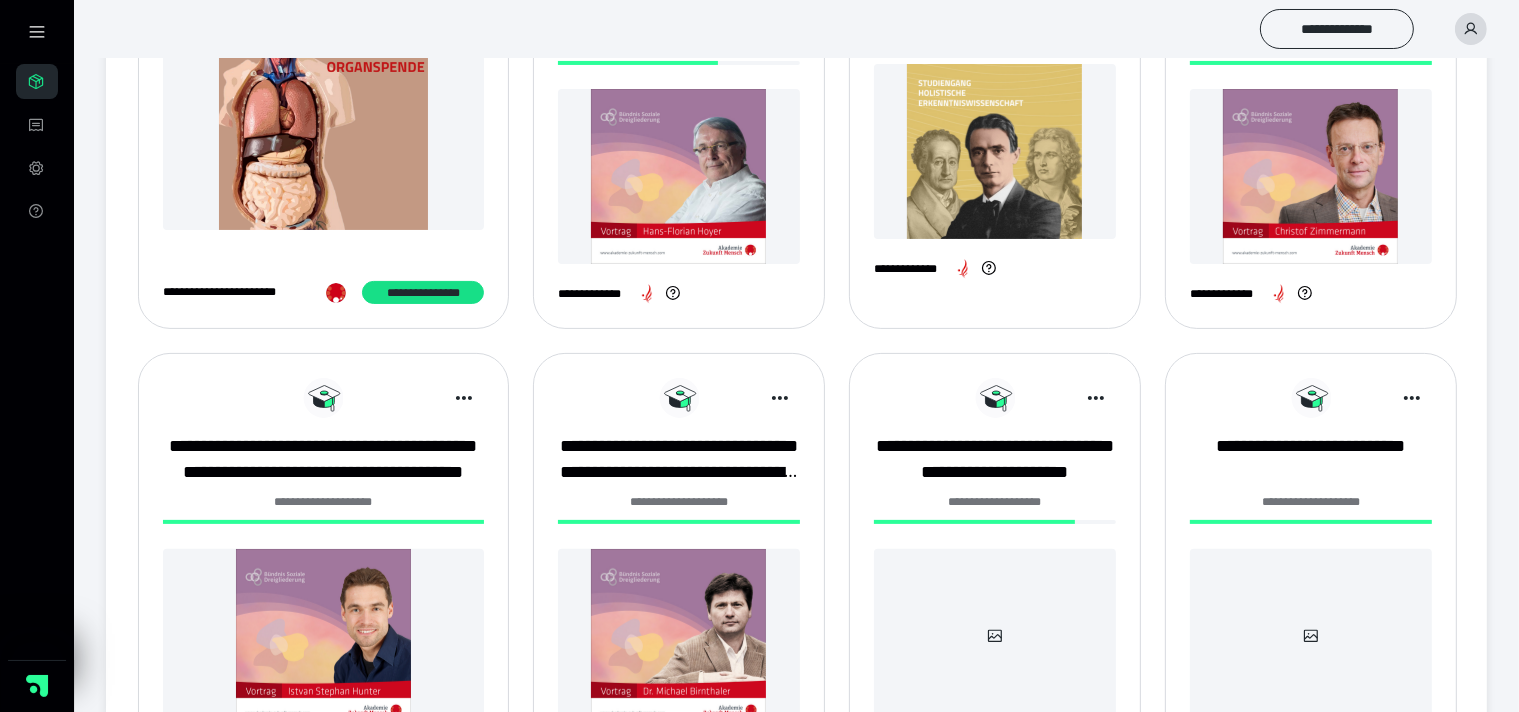 click at bounding box center (995, 636) 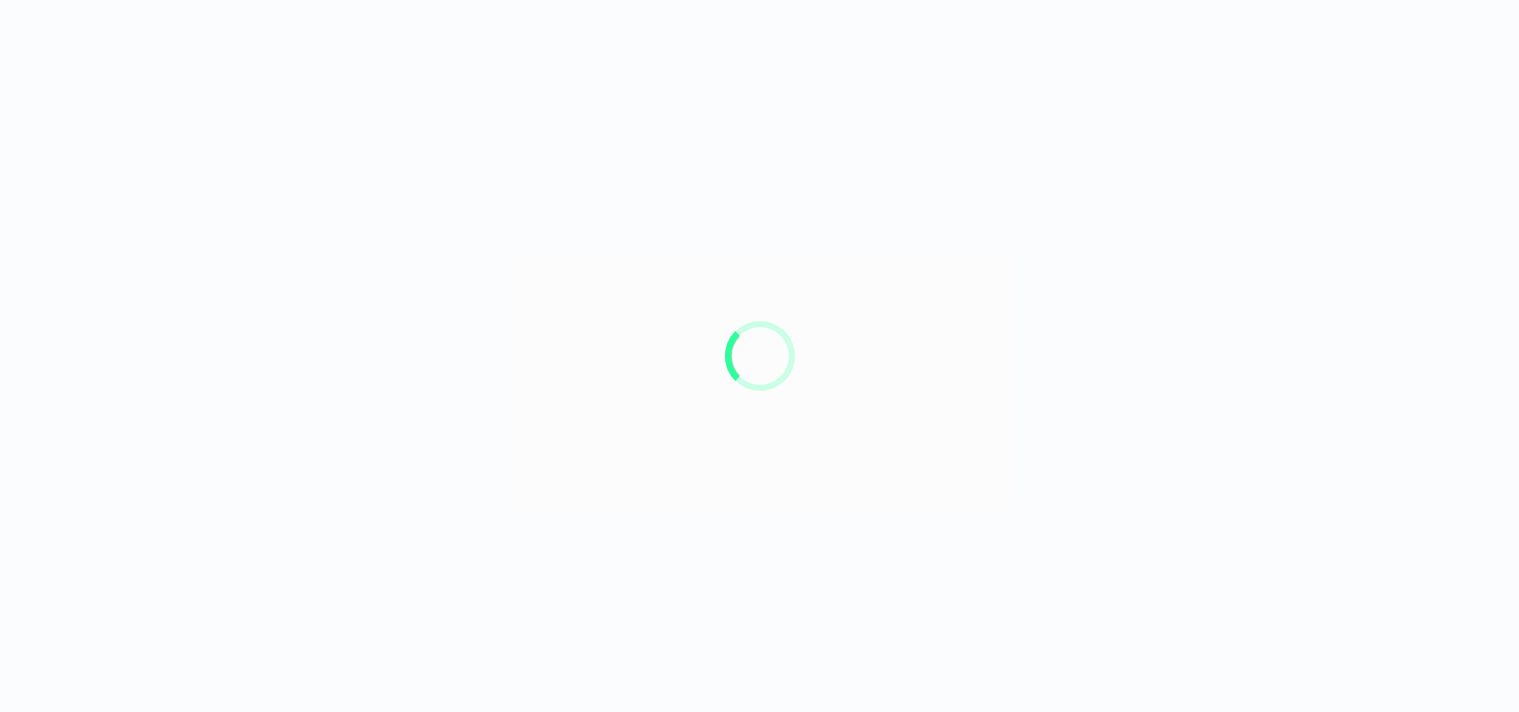 scroll, scrollTop: 0, scrollLeft: 0, axis: both 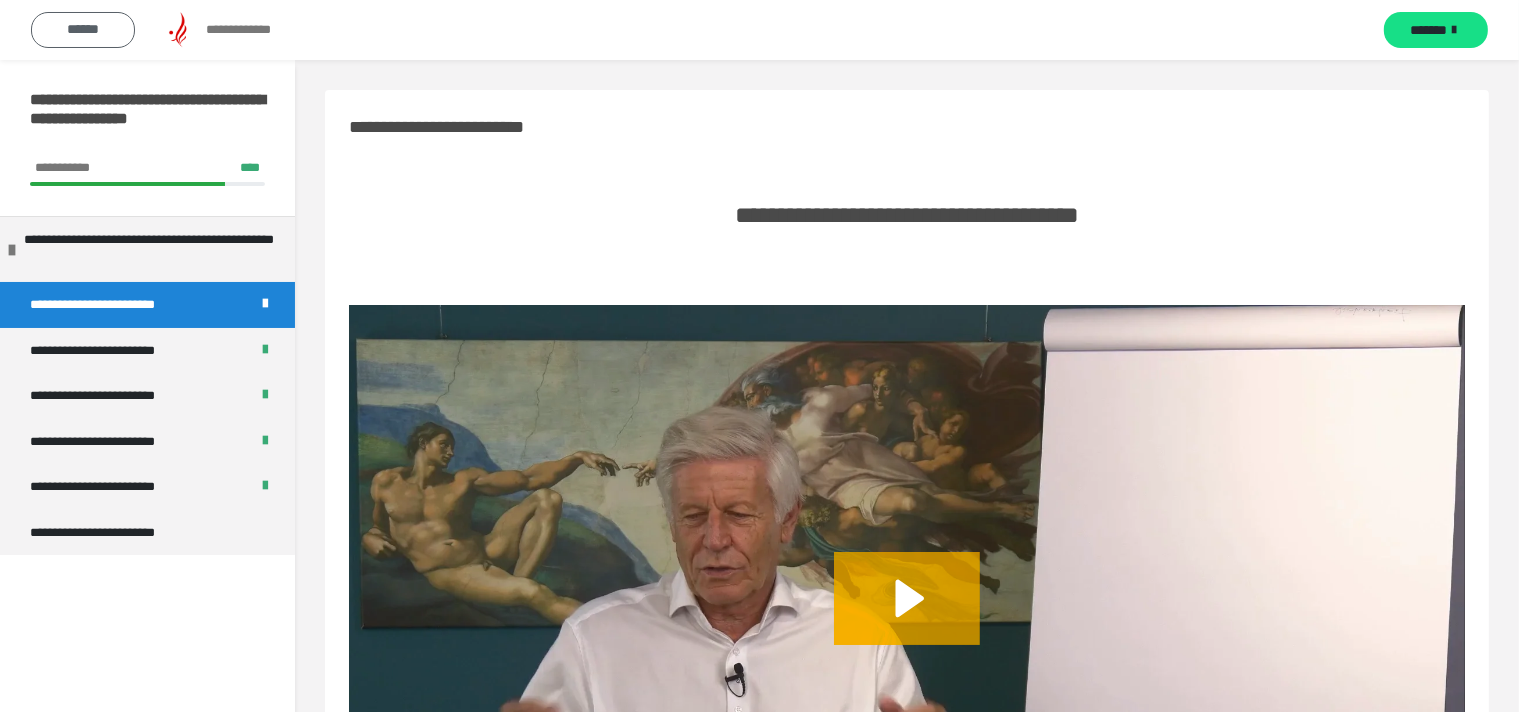 click on "******" at bounding box center [83, 29] 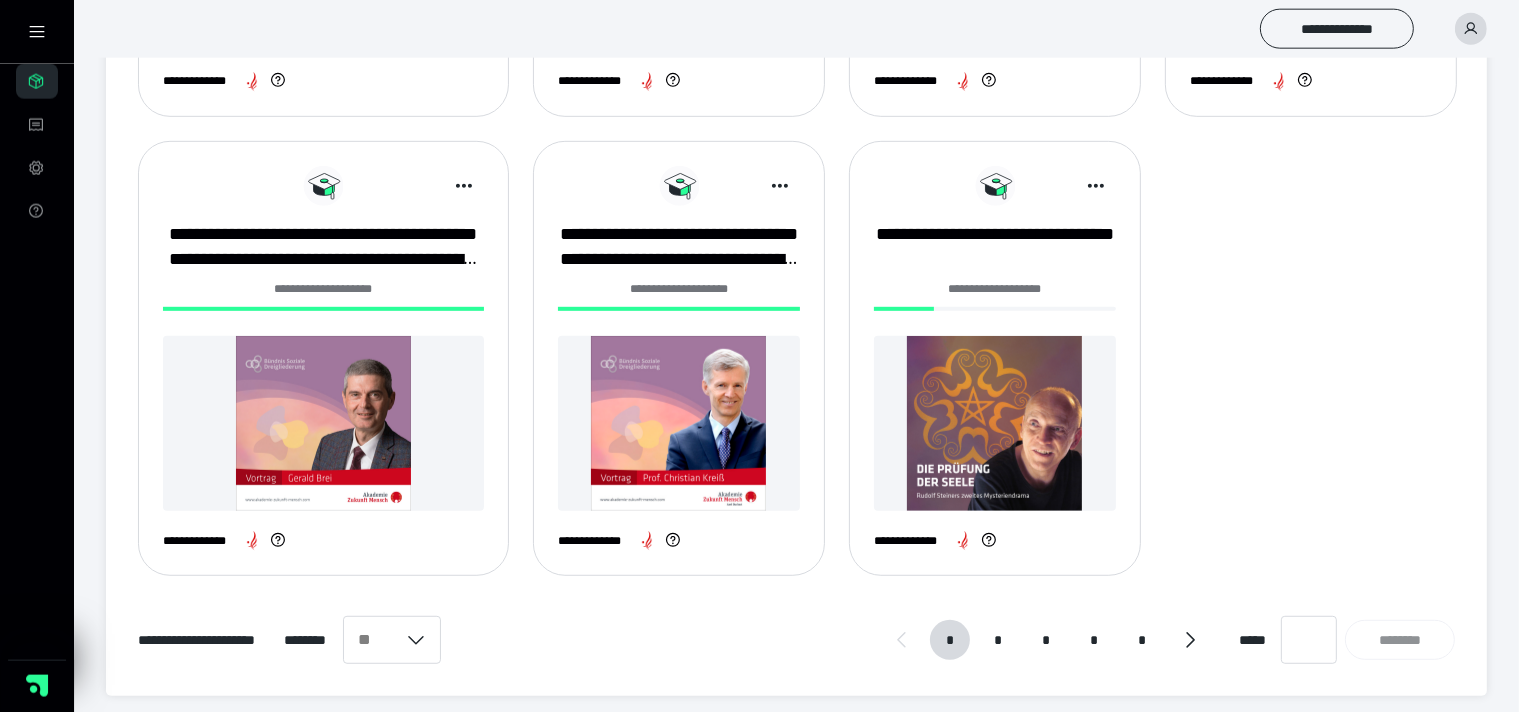 scroll, scrollTop: 1100, scrollLeft: 0, axis: vertical 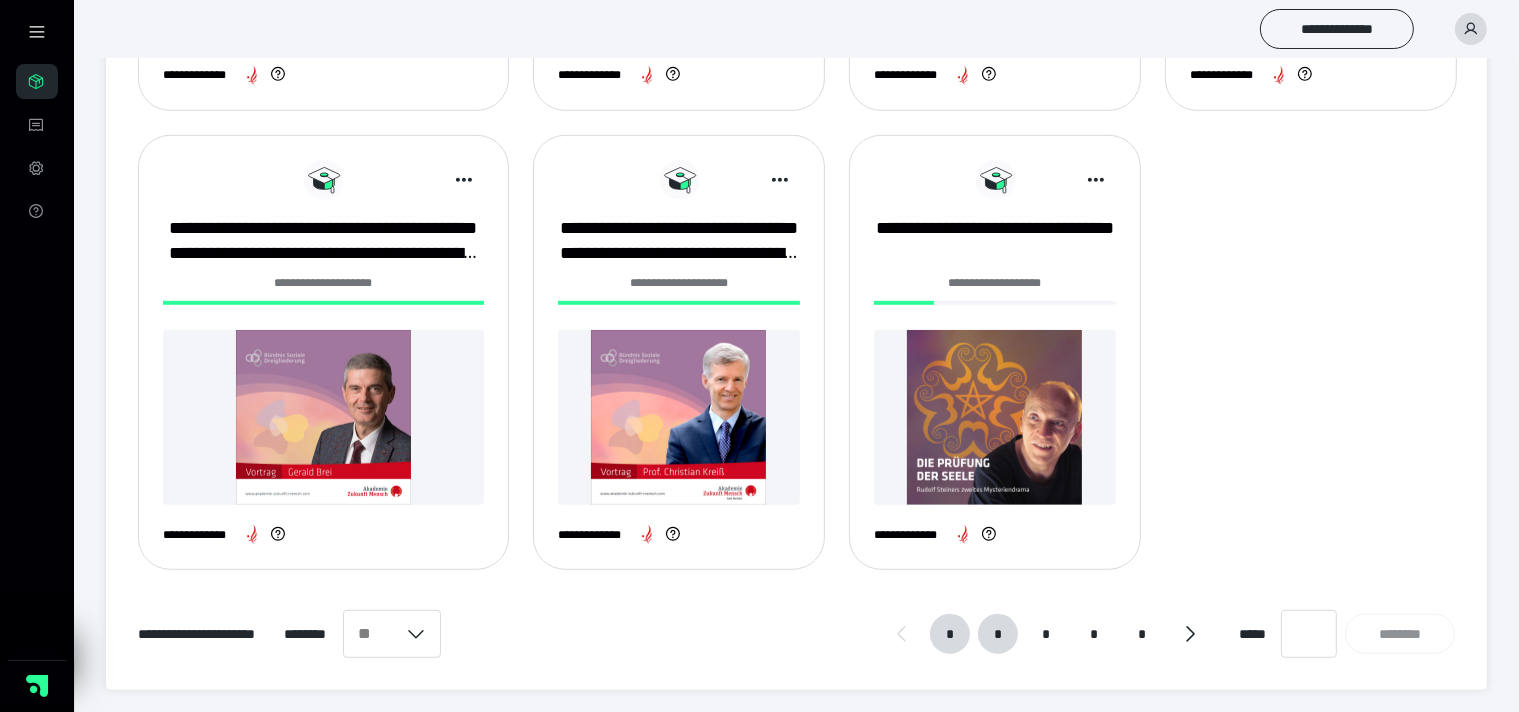 click on "*" at bounding box center (998, 634) 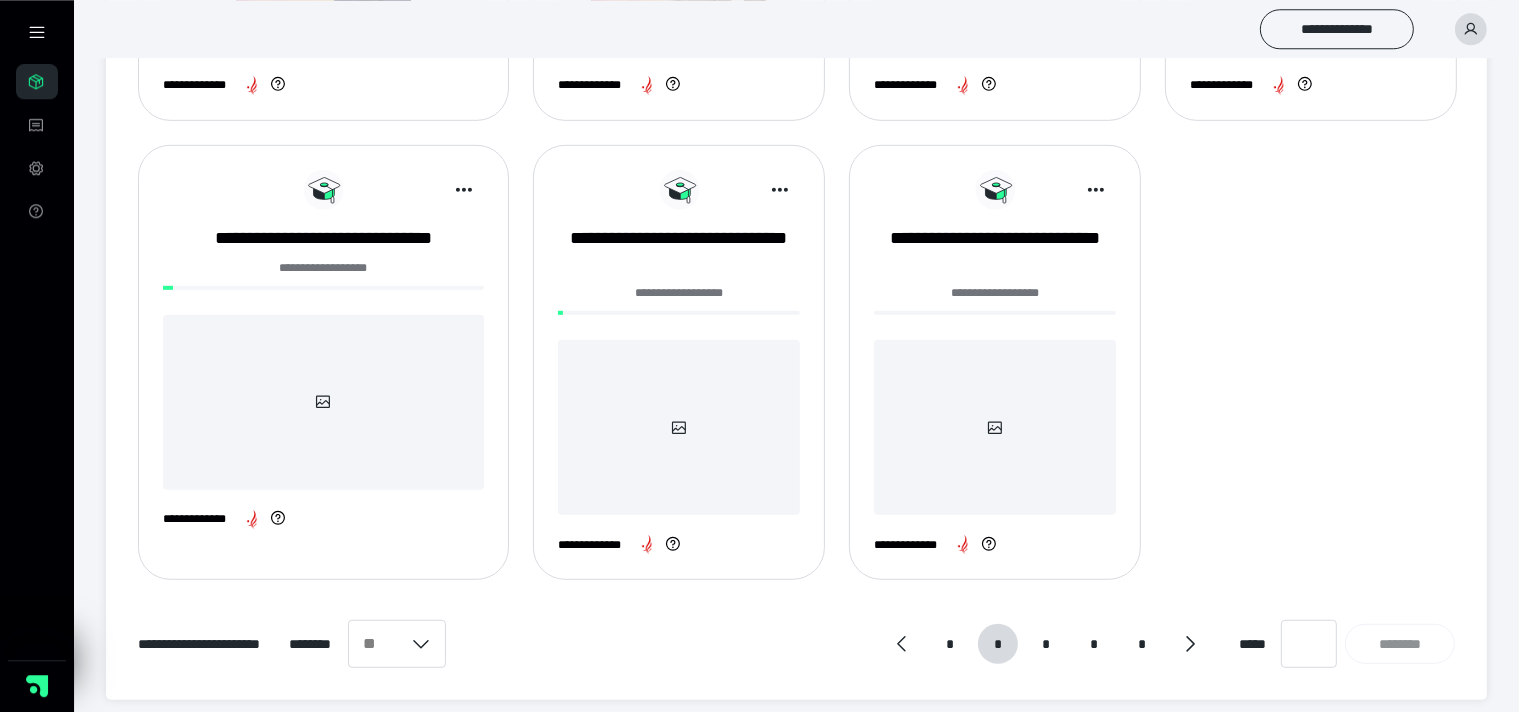 scroll, scrollTop: 1100, scrollLeft: 0, axis: vertical 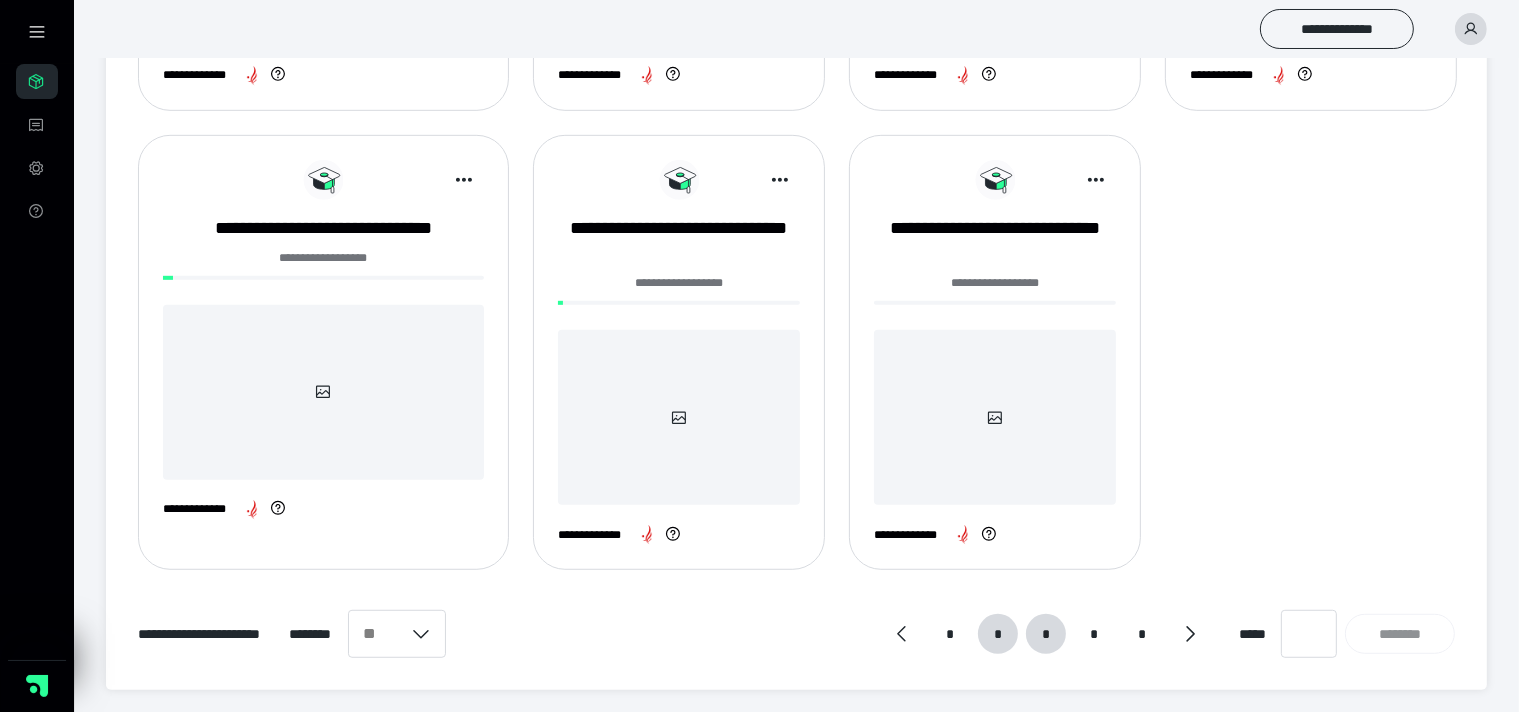 click on "*" at bounding box center (1046, 634) 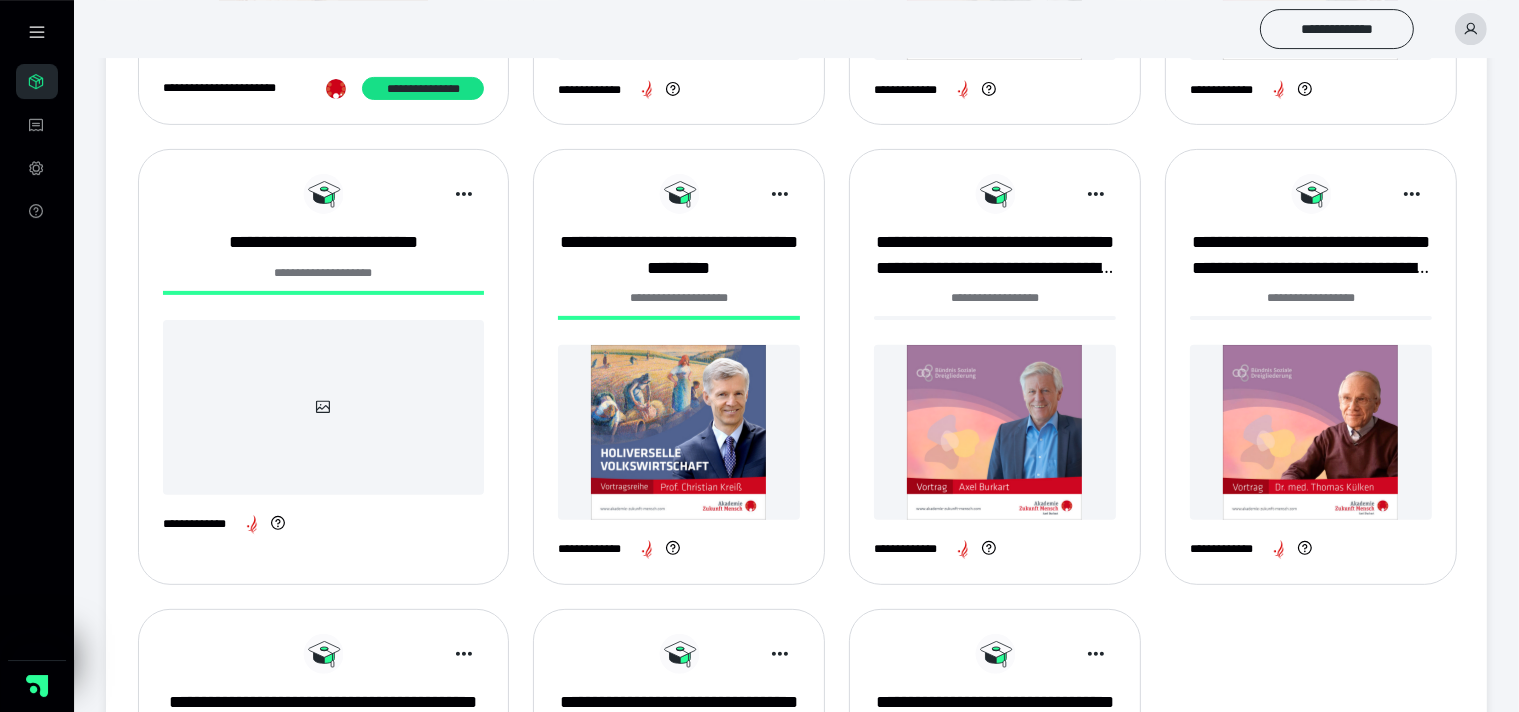 scroll, scrollTop: 739, scrollLeft: 0, axis: vertical 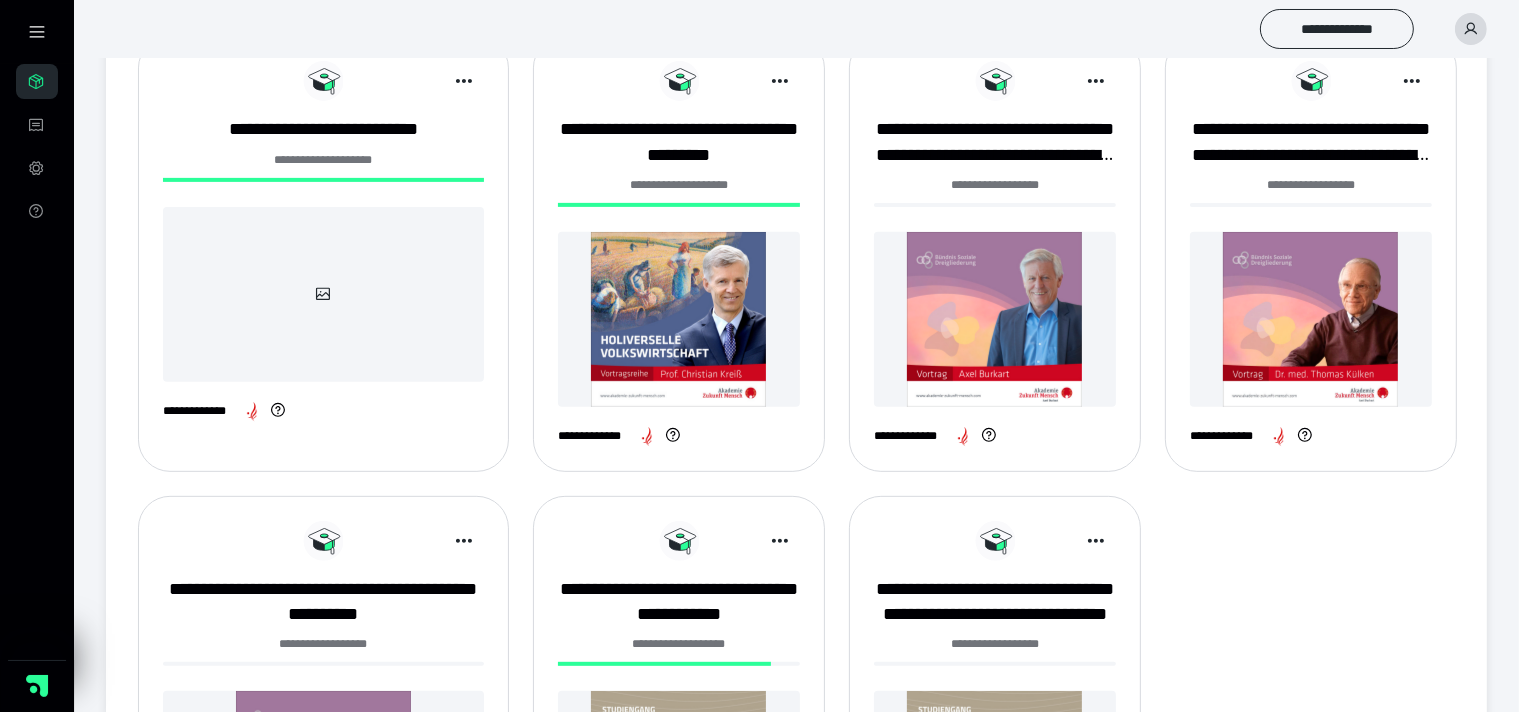 click at bounding box center [323, 294] 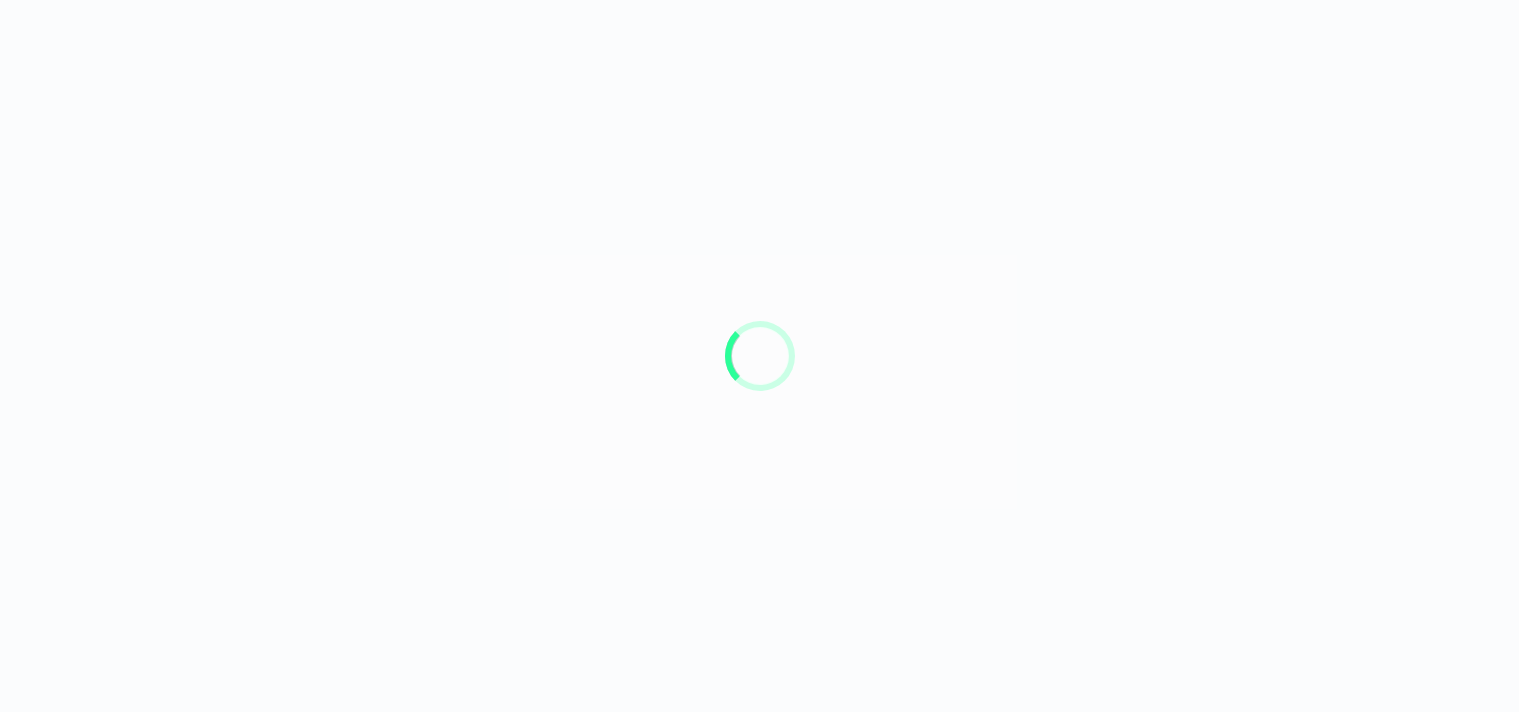 scroll, scrollTop: 0, scrollLeft: 0, axis: both 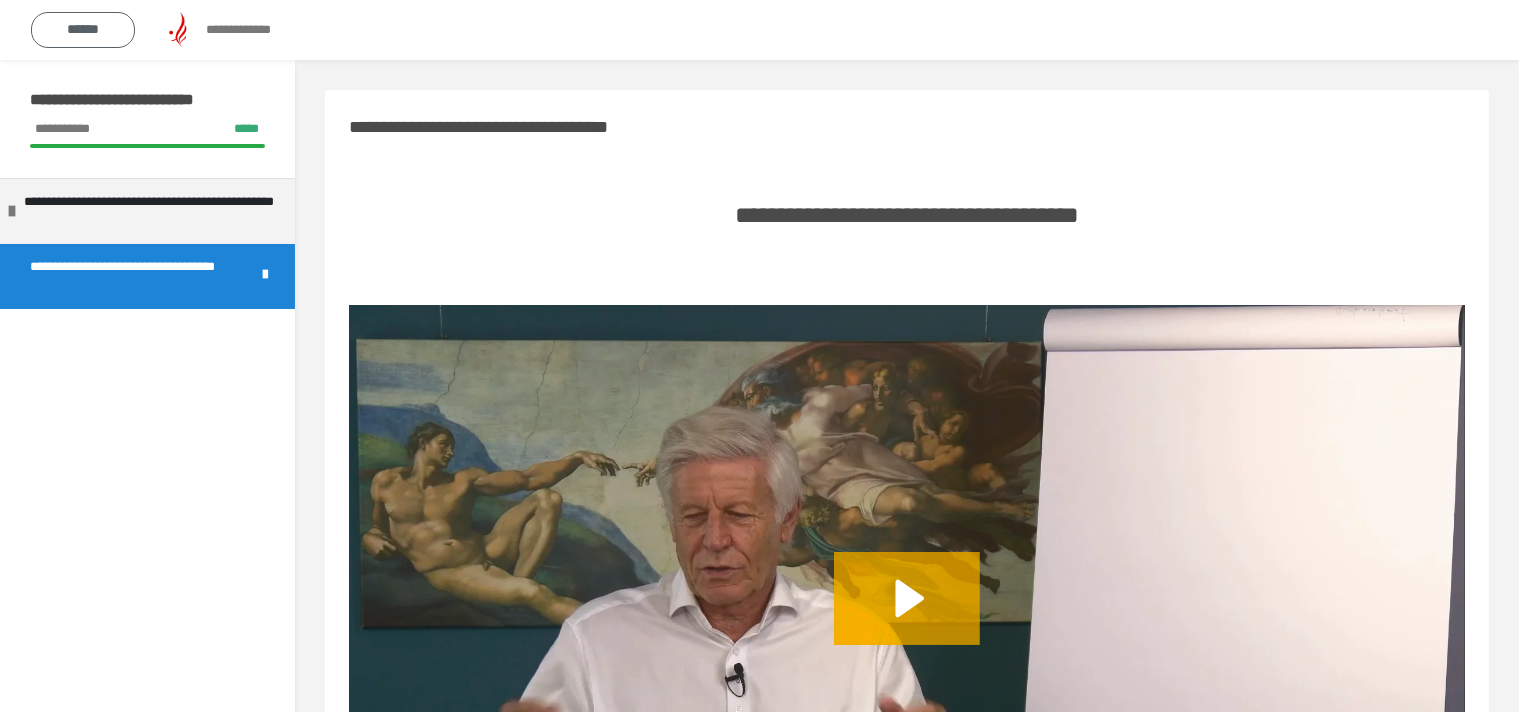 click on "******" at bounding box center (83, 29) 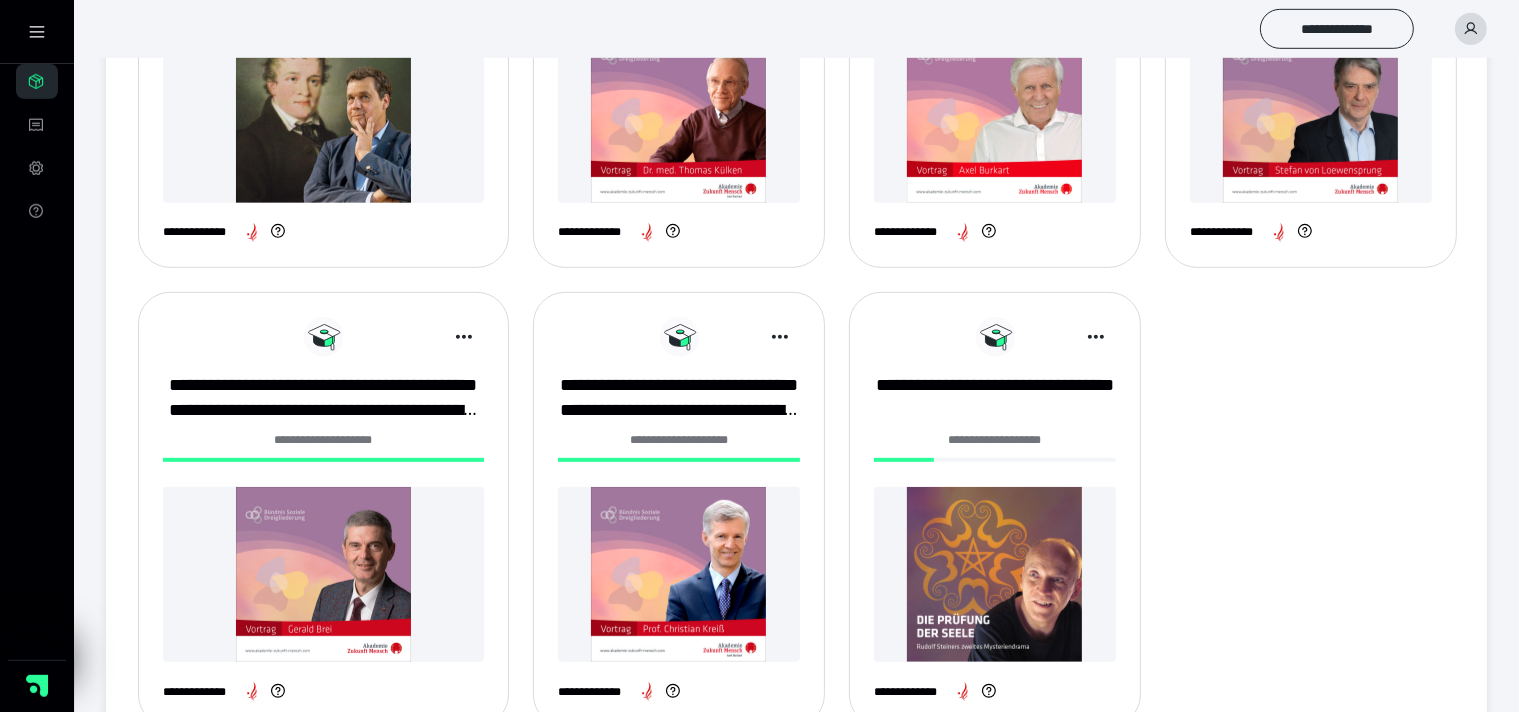 scroll, scrollTop: 1100, scrollLeft: 0, axis: vertical 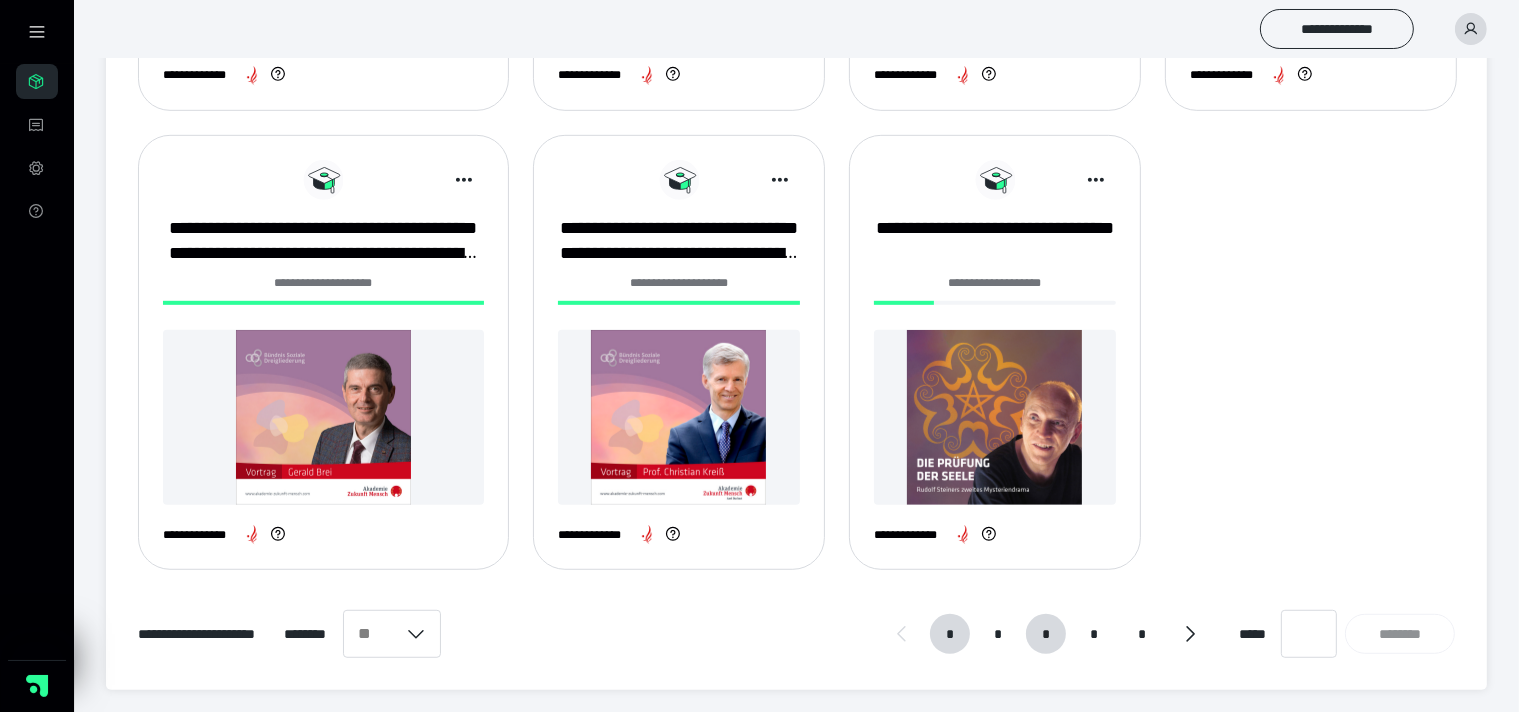 click on "*" at bounding box center (1046, 634) 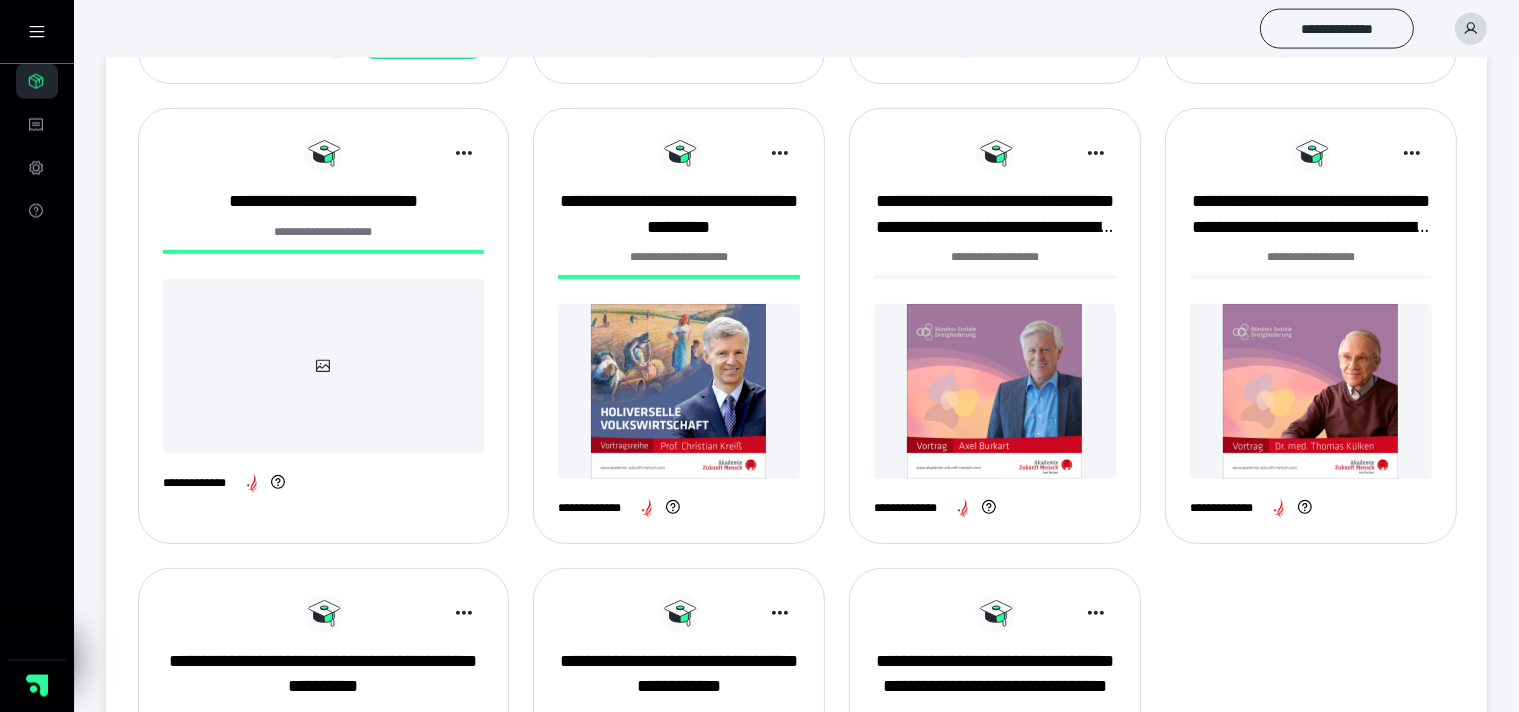 scroll, scrollTop: 633, scrollLeft: 0, axis: vertical 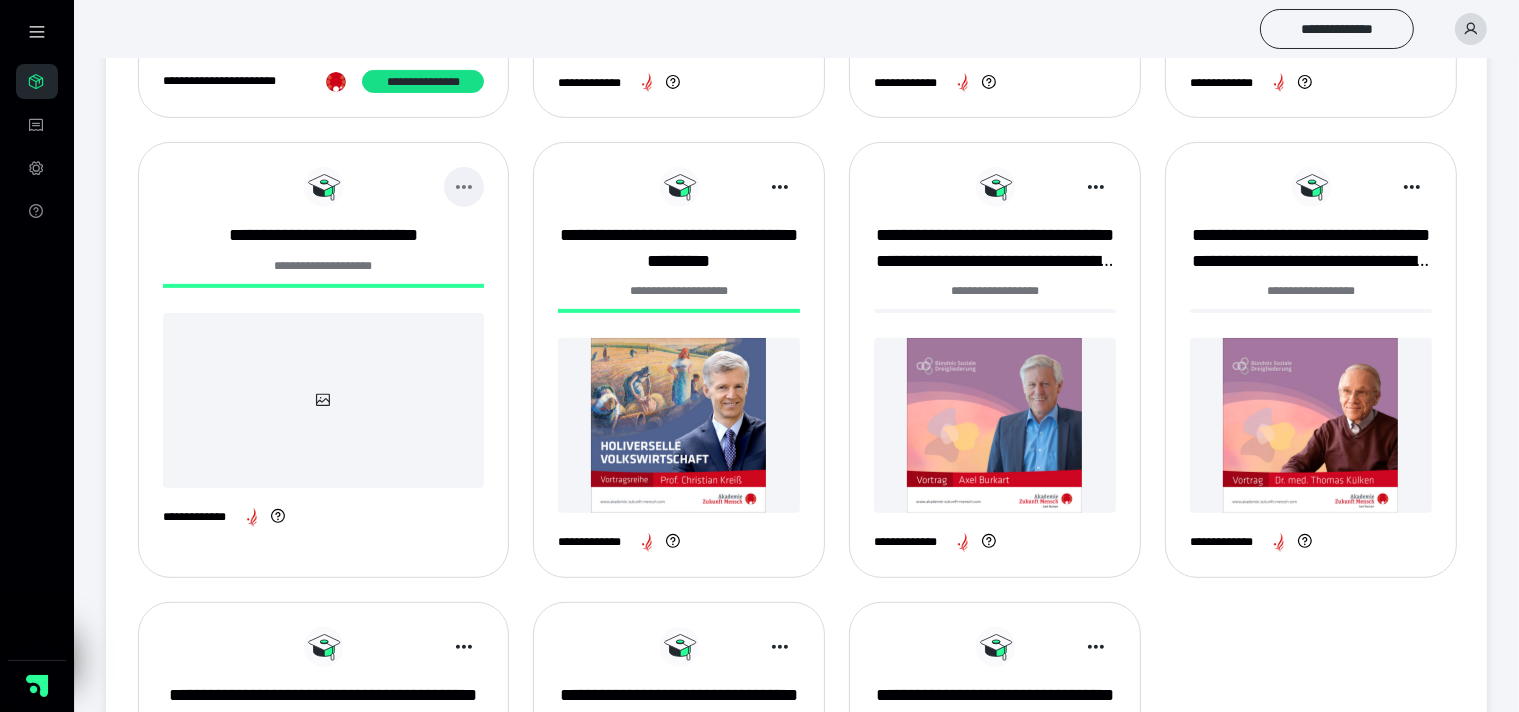 click 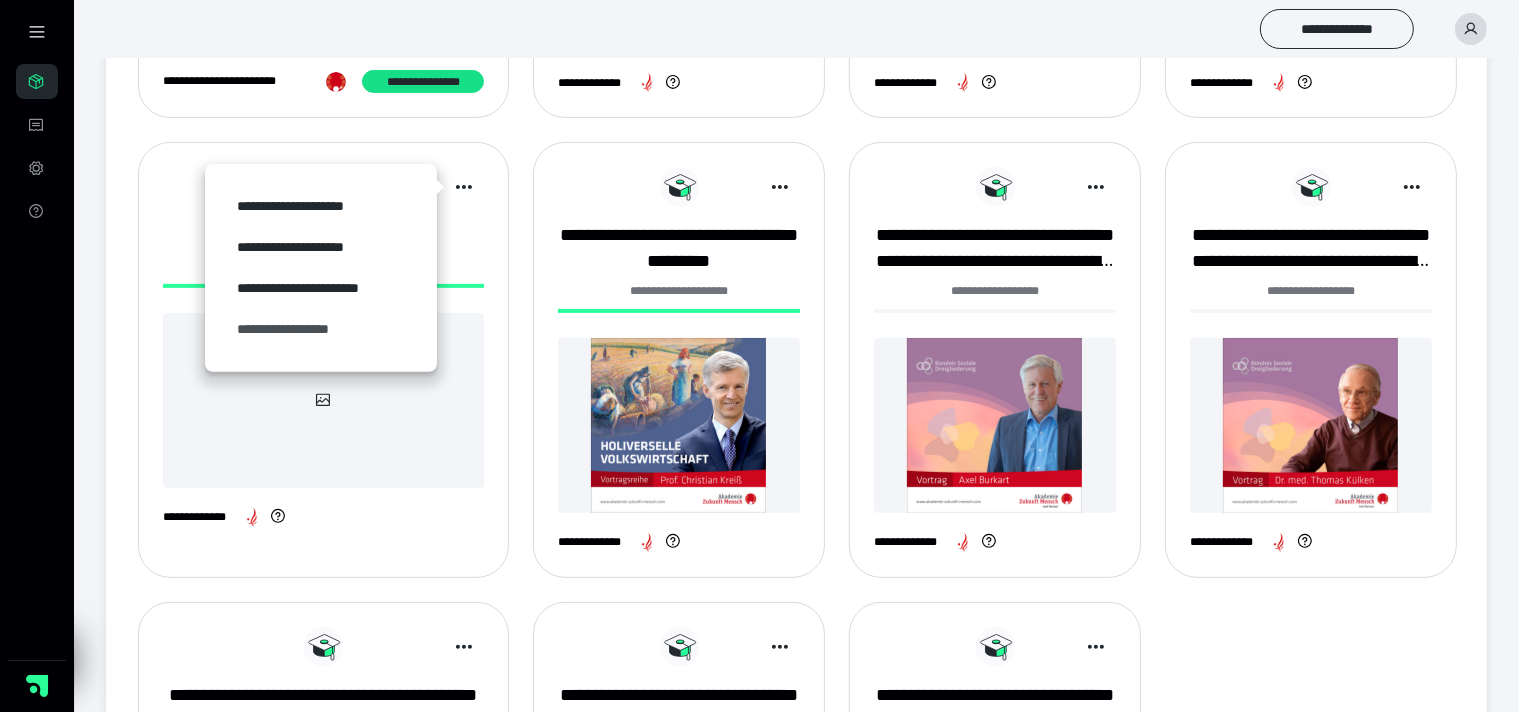 click on "**********" at bounding box center [321, 329] 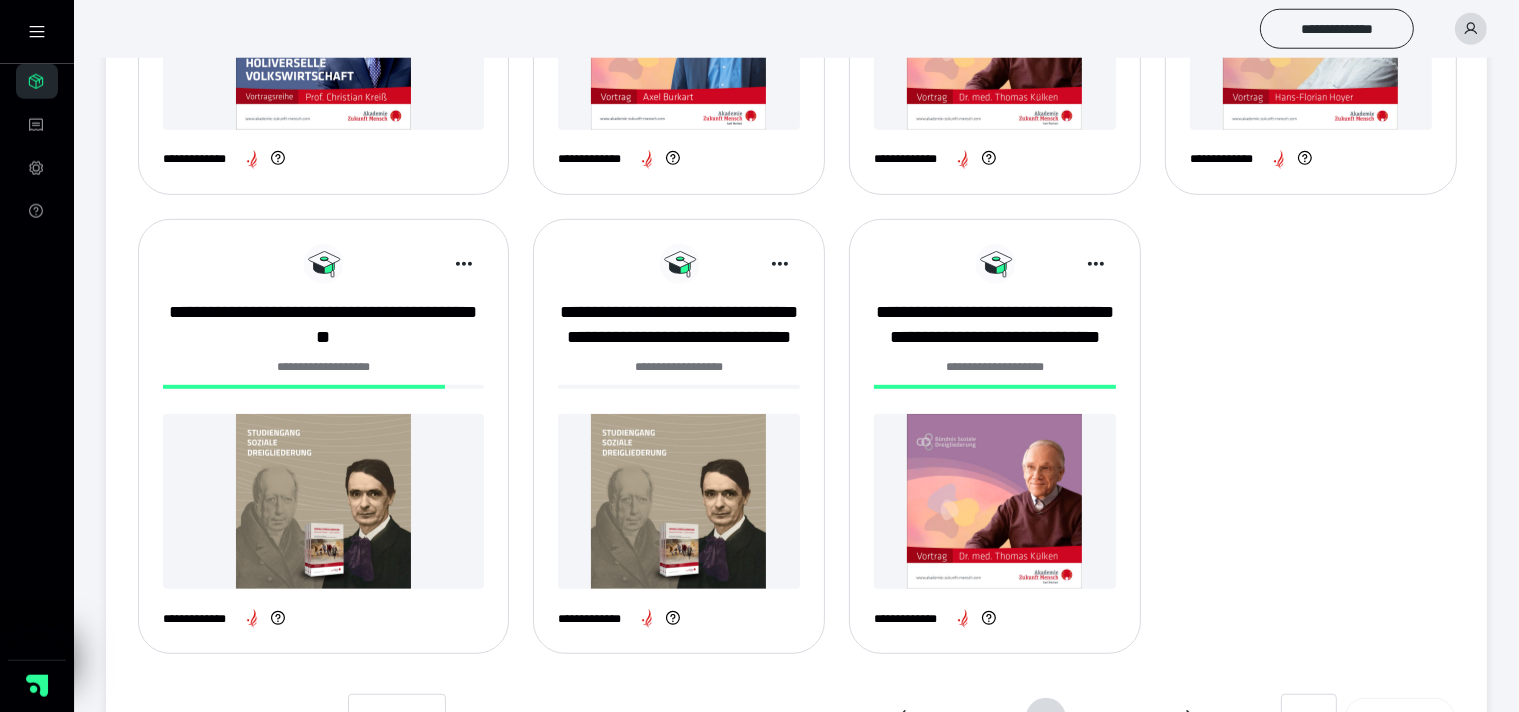 scroll, scrollTop: 1056, scrollLeft: 0, axis: vertical 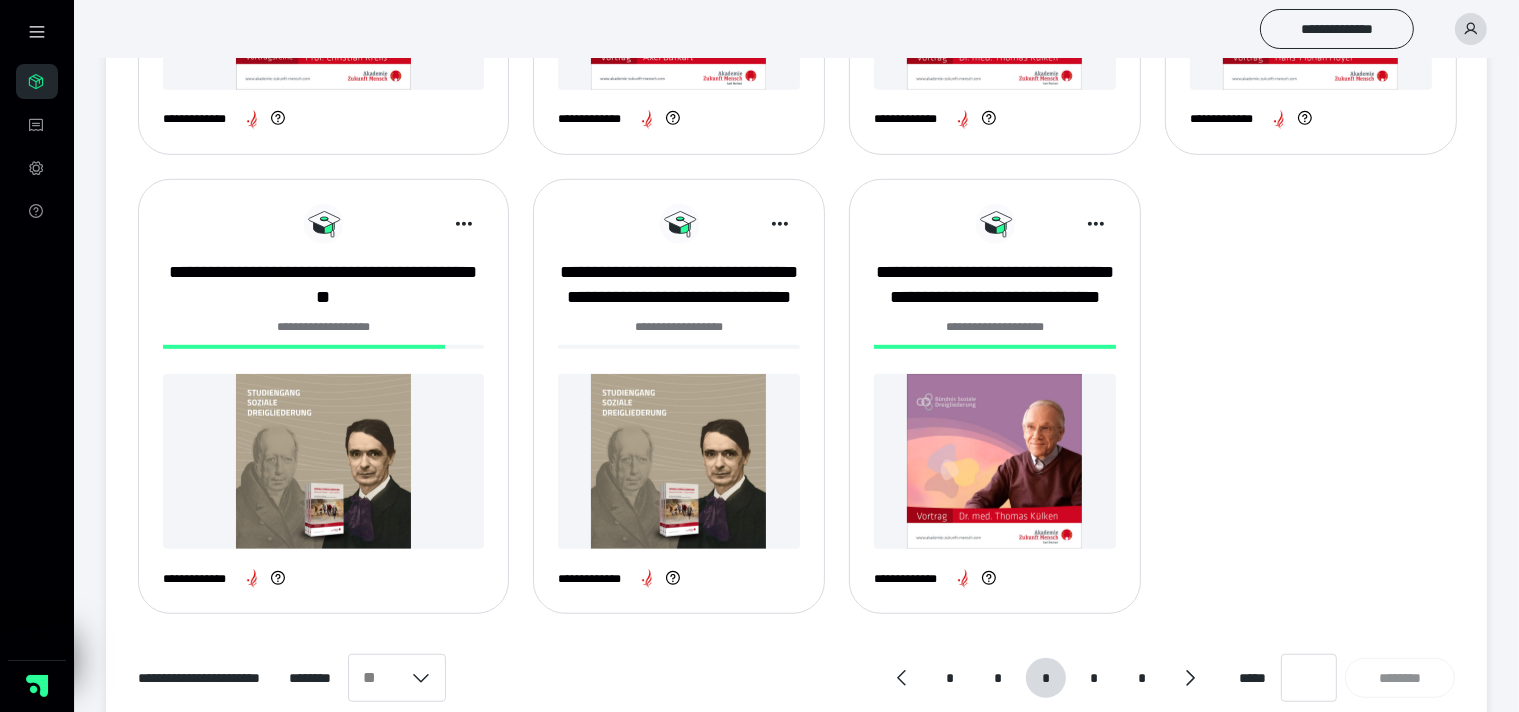 click at bounding box center (679, 461) 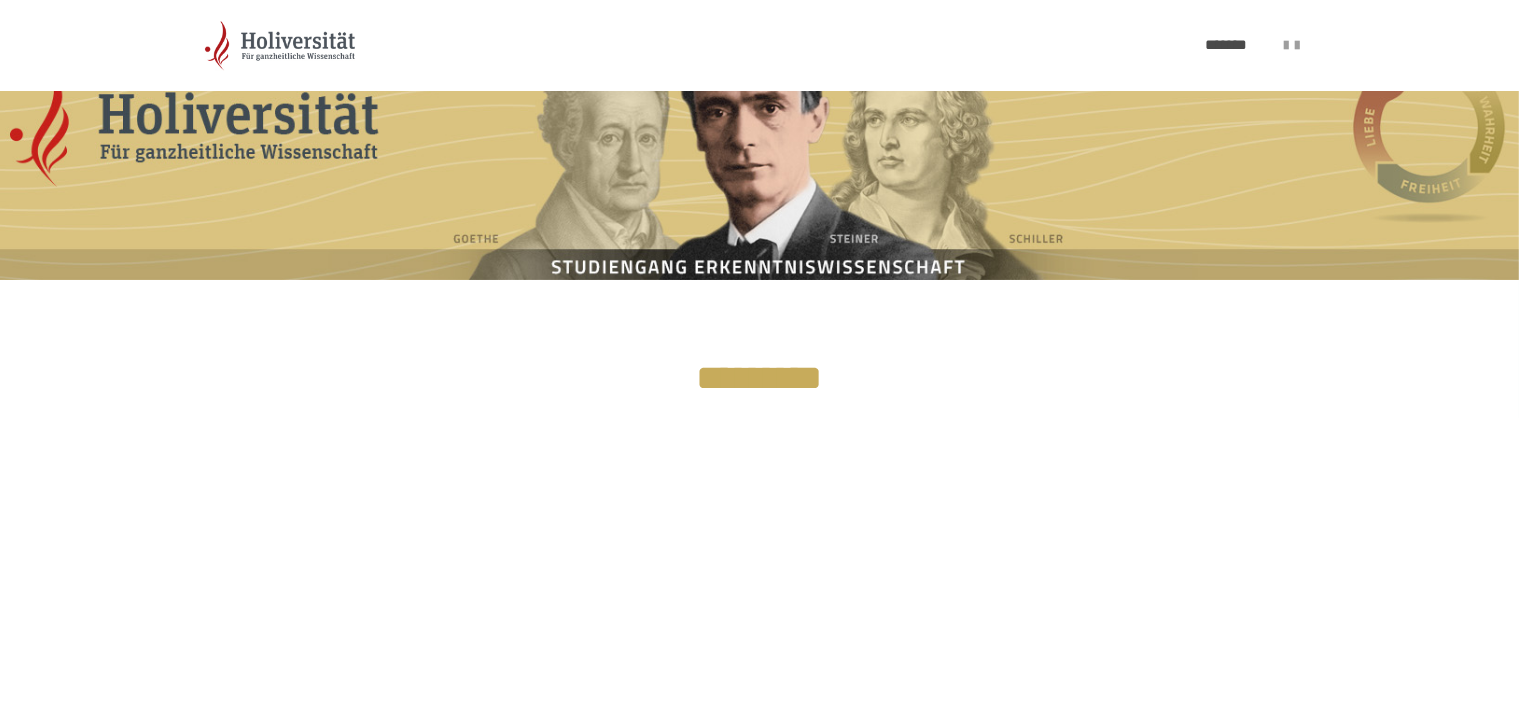 scroll, scrollTop: 0, scrollLeft: 0, axis: both 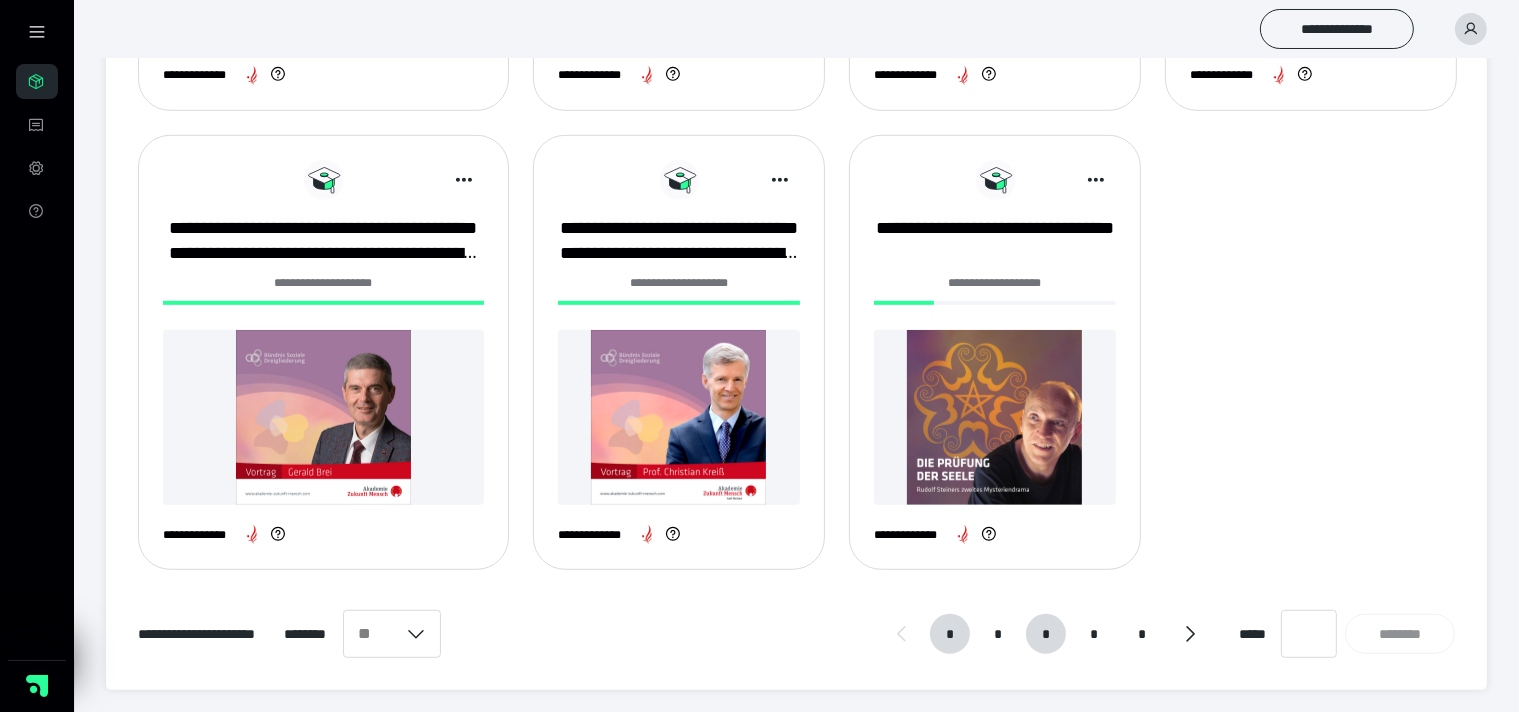 click on "*" at bounding box center (1046, 634) 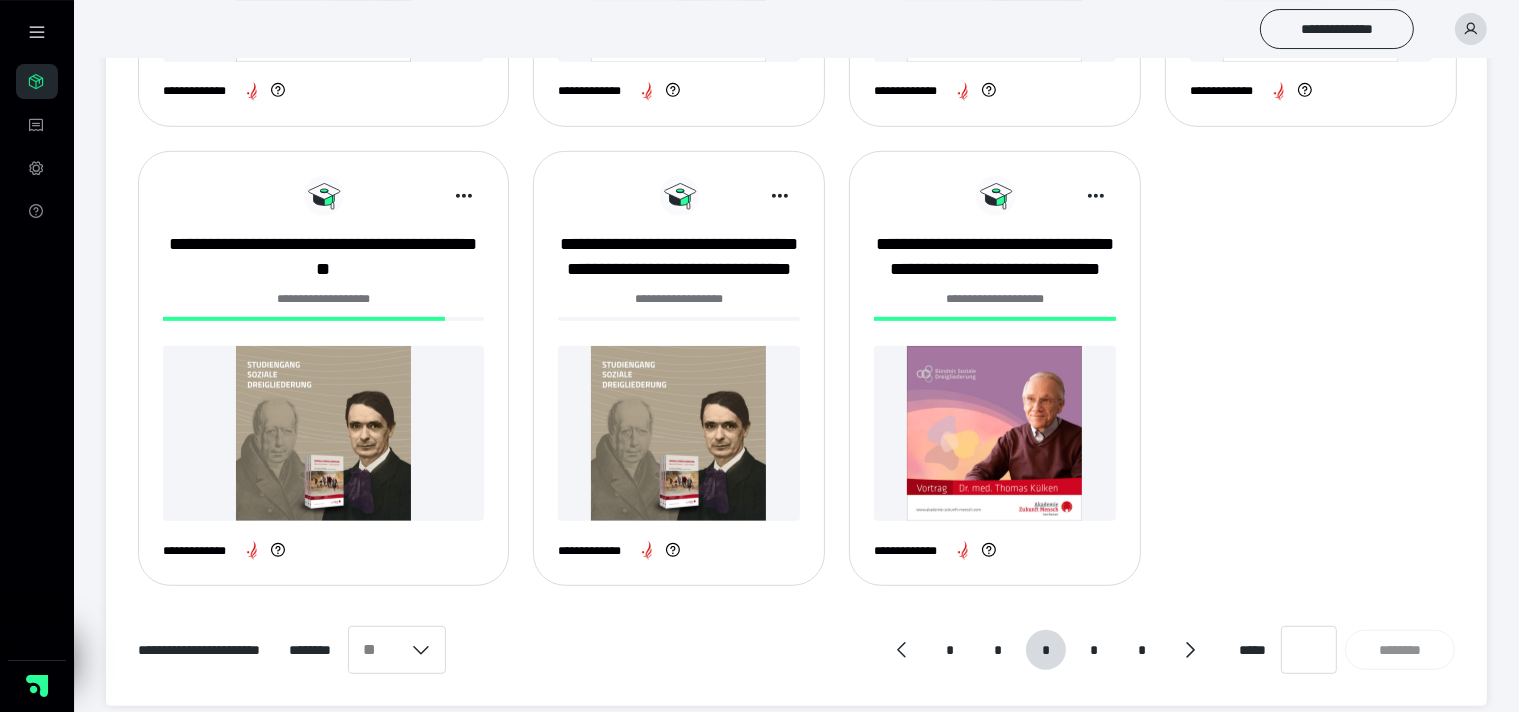 scroll, scrollTop: 1100, scrollLeft: 0, axis: vertical 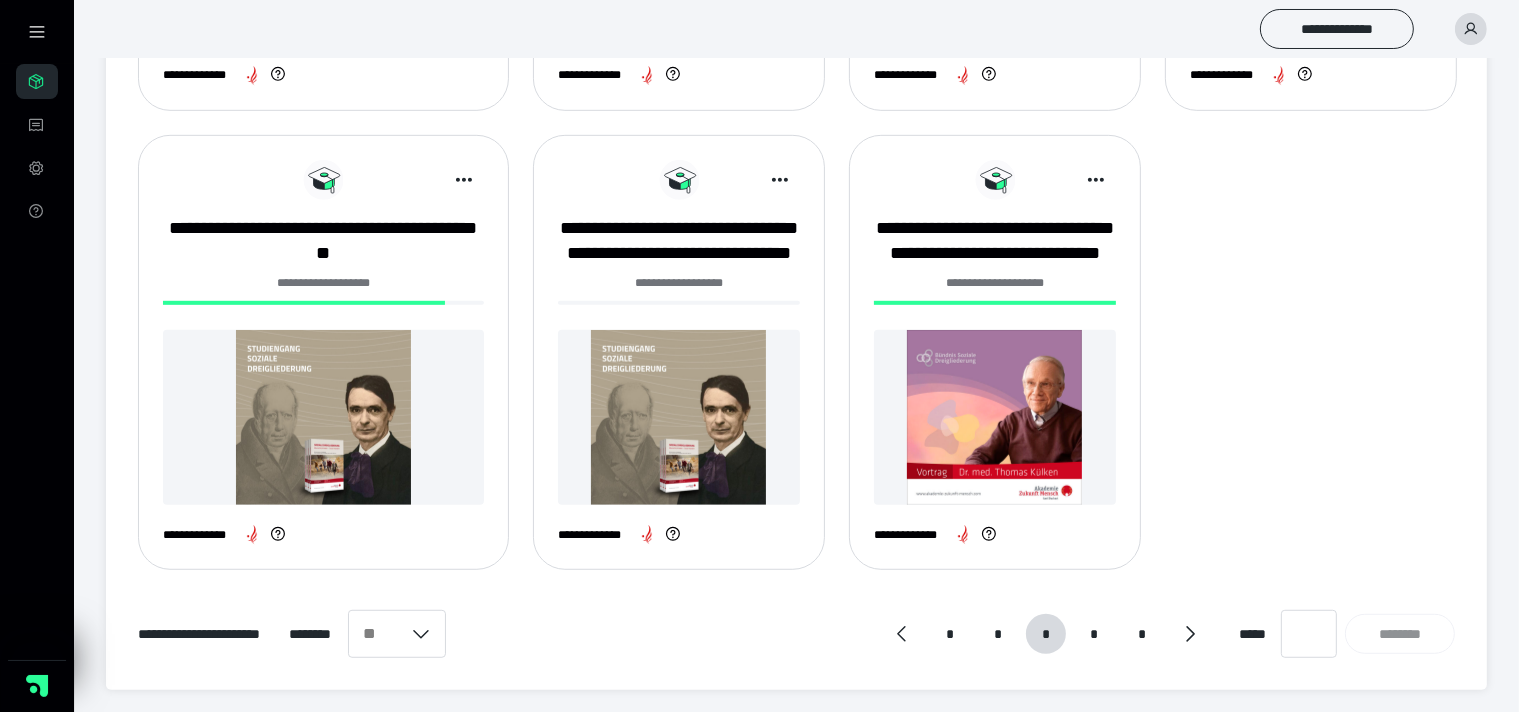 click at bounding box center [323, 417] 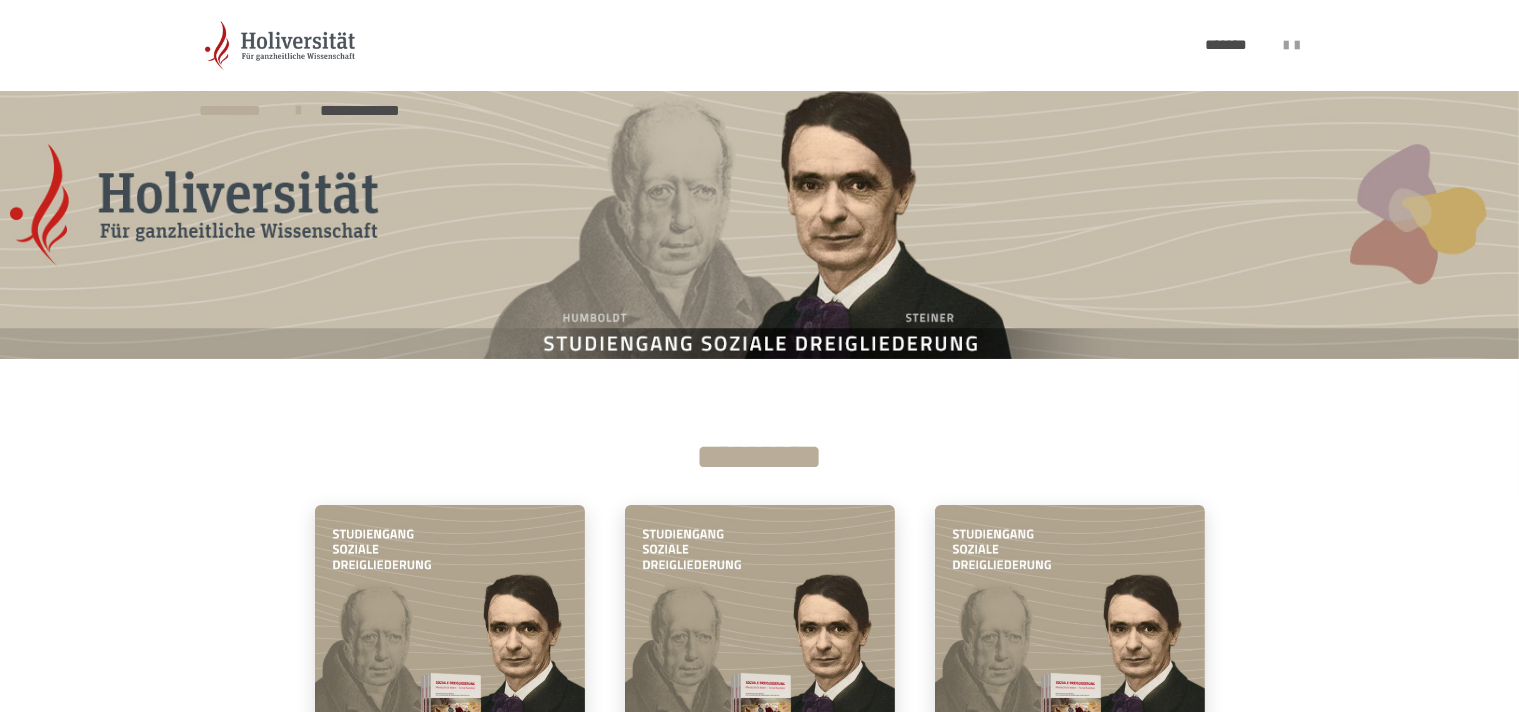 scroll, scrollTop: 0, scrollLeft: 0, axis: both 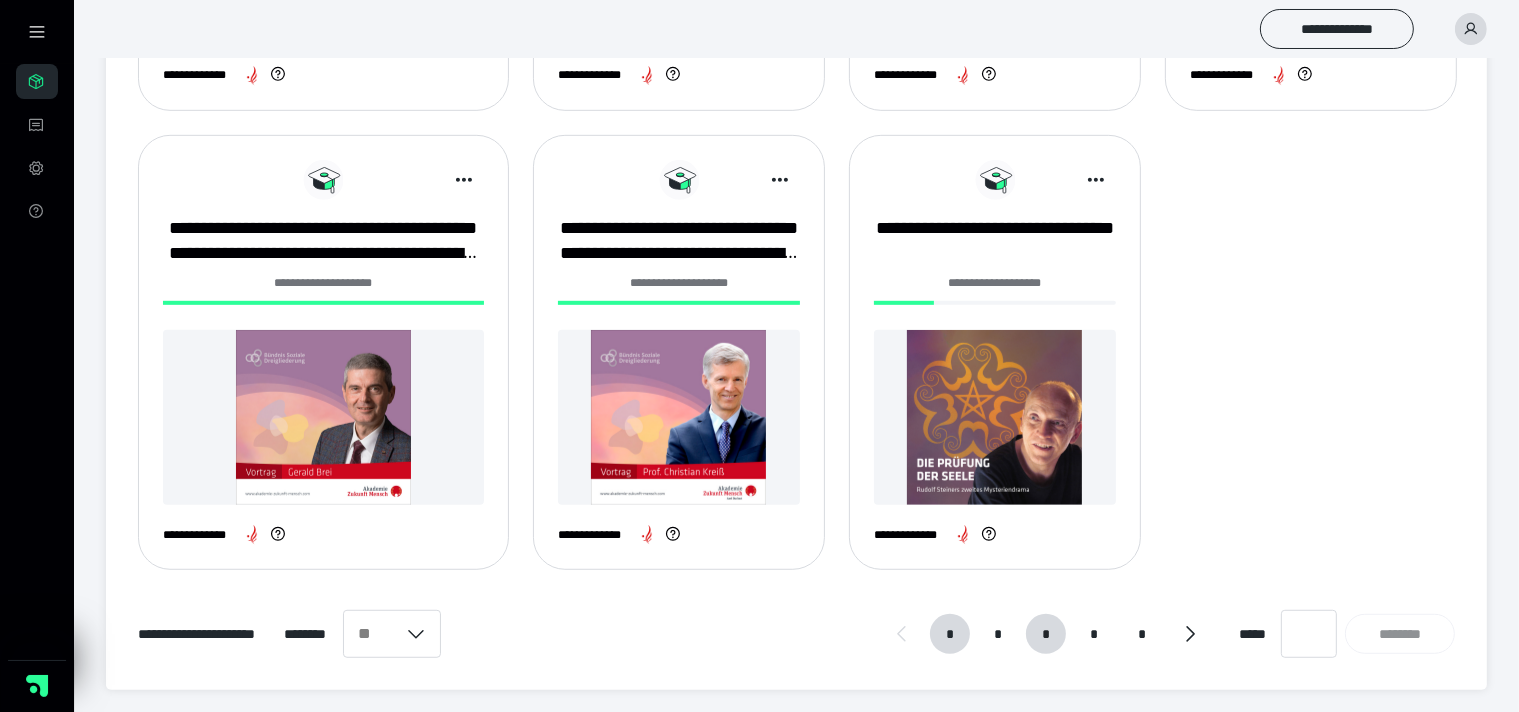 click on "*" at bounding box center (1046, 634) 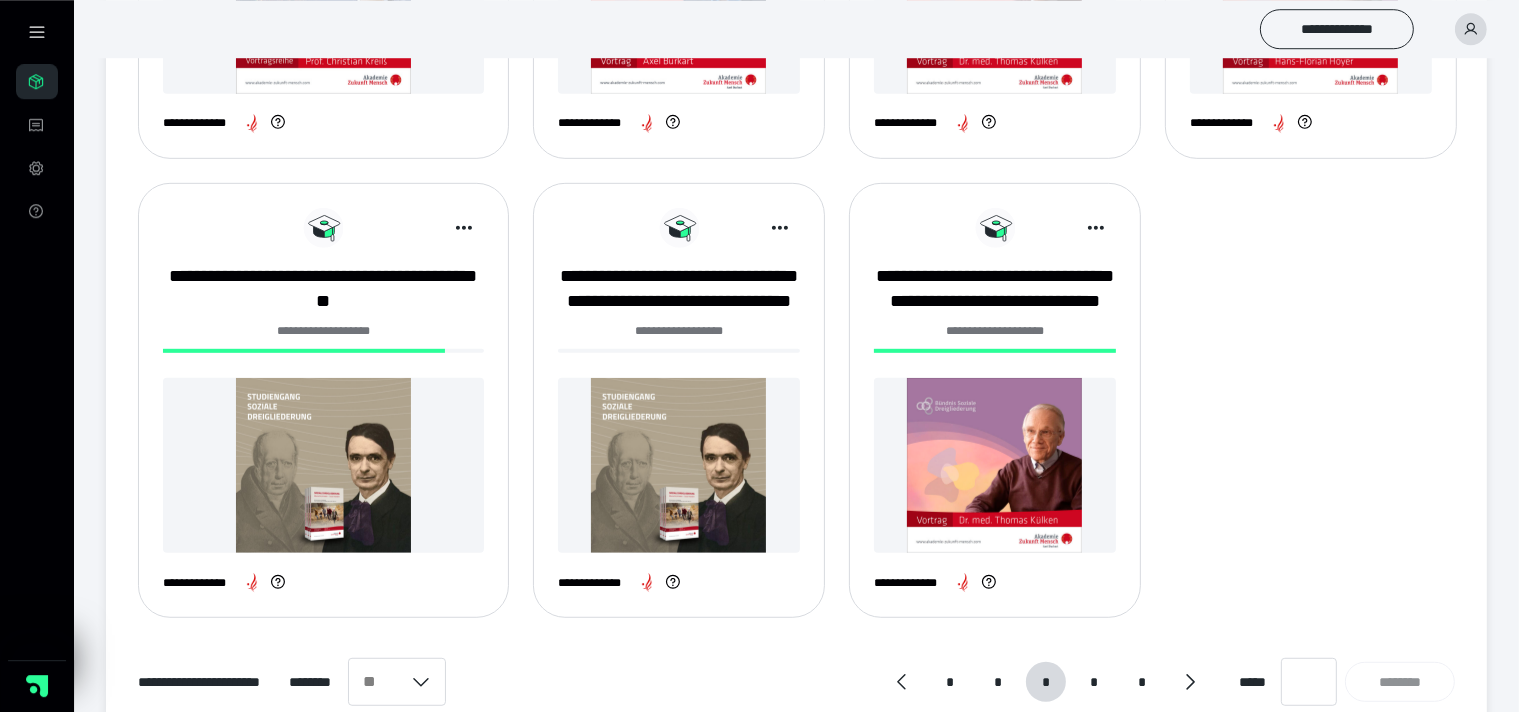 scroll, scrollTop: 1056, scrollLeft: 0, axis: vertical 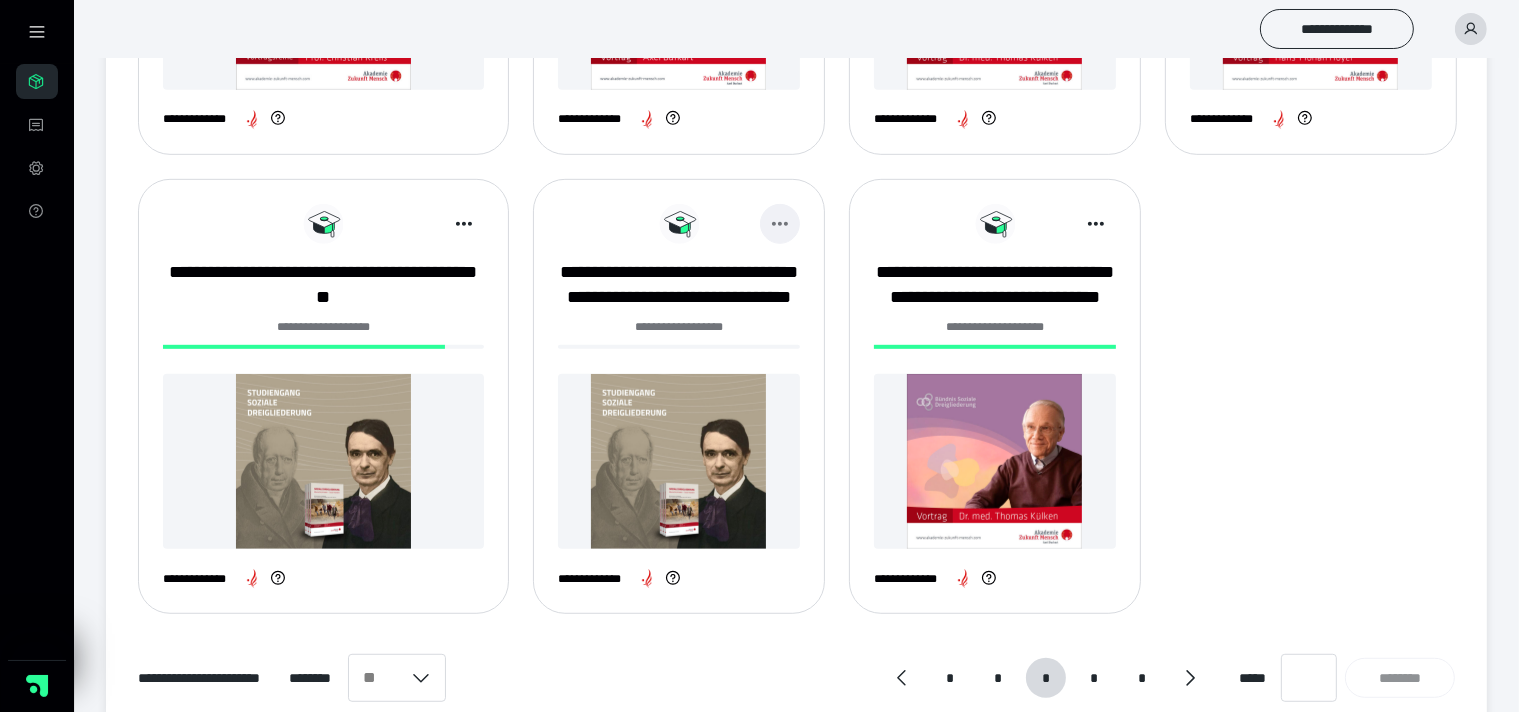 click 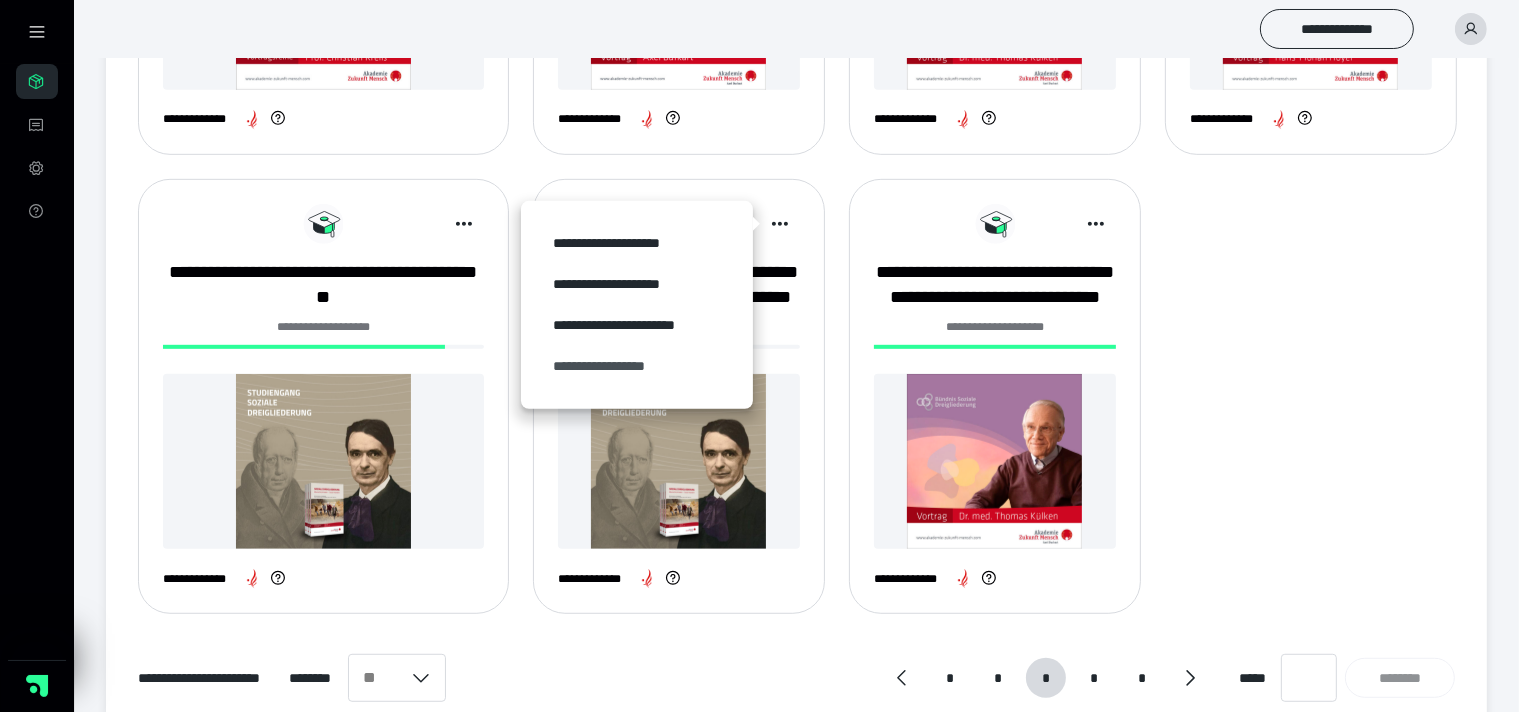 click on "**********" at bounding box center (637, 366) 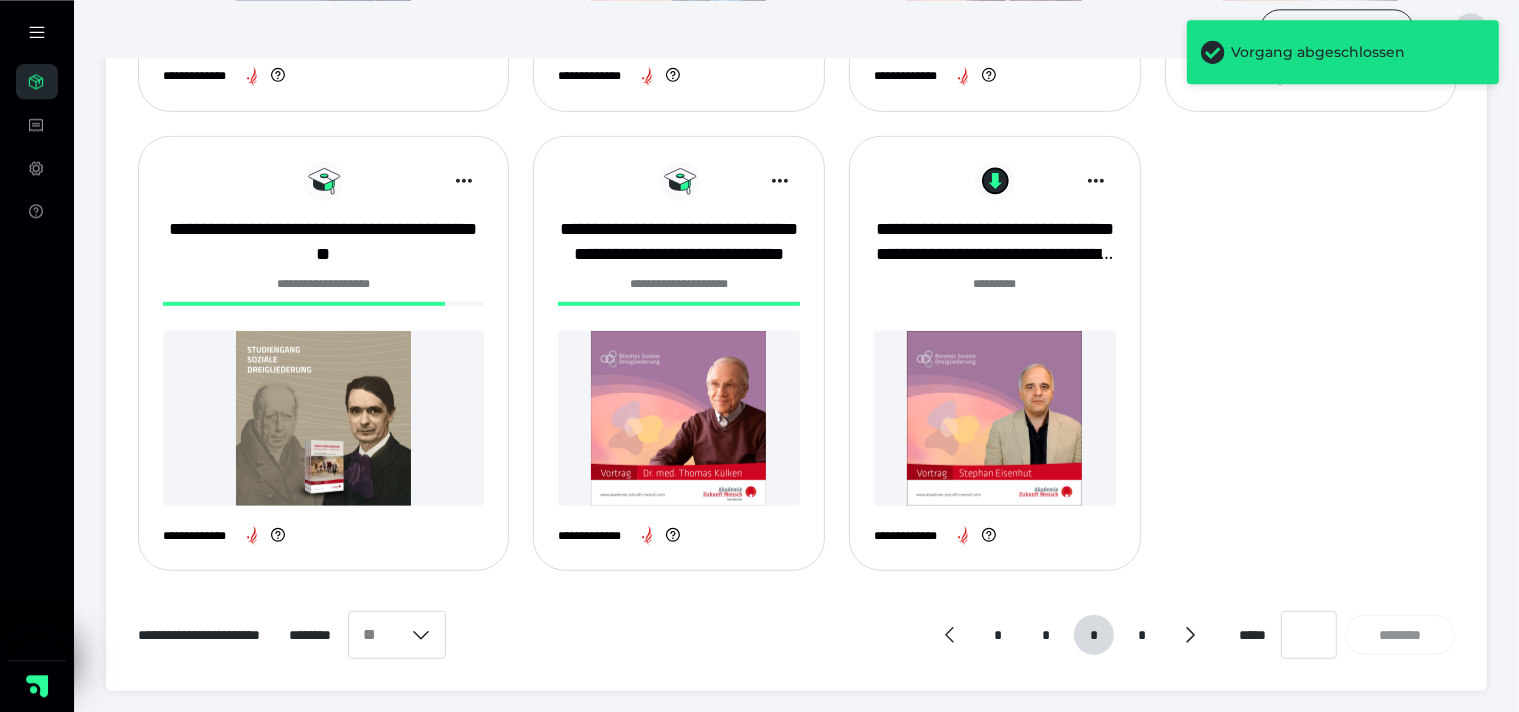 scroll, scrollTop: 1100, scrollLeft: 0, axis: vertical 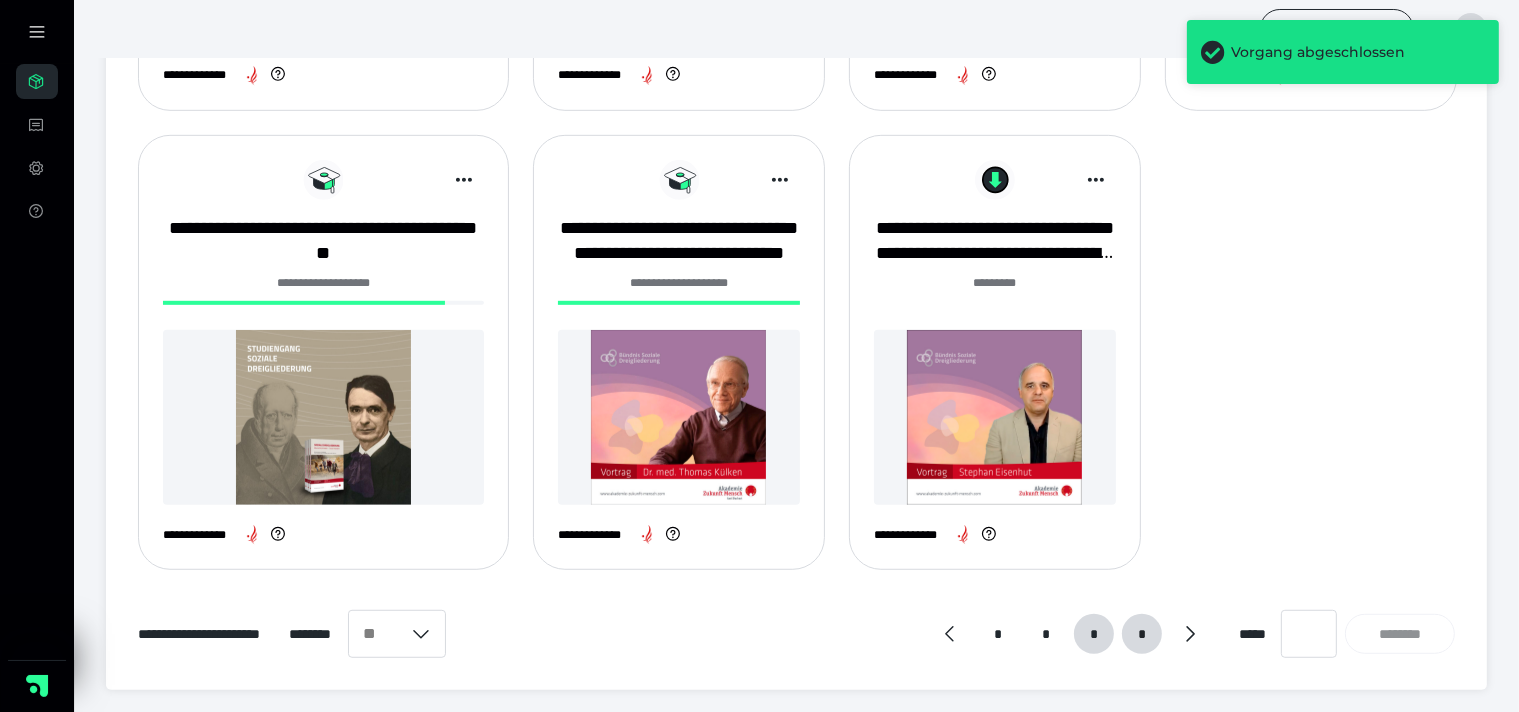 click on "*" at bounding box center (1142, 634) 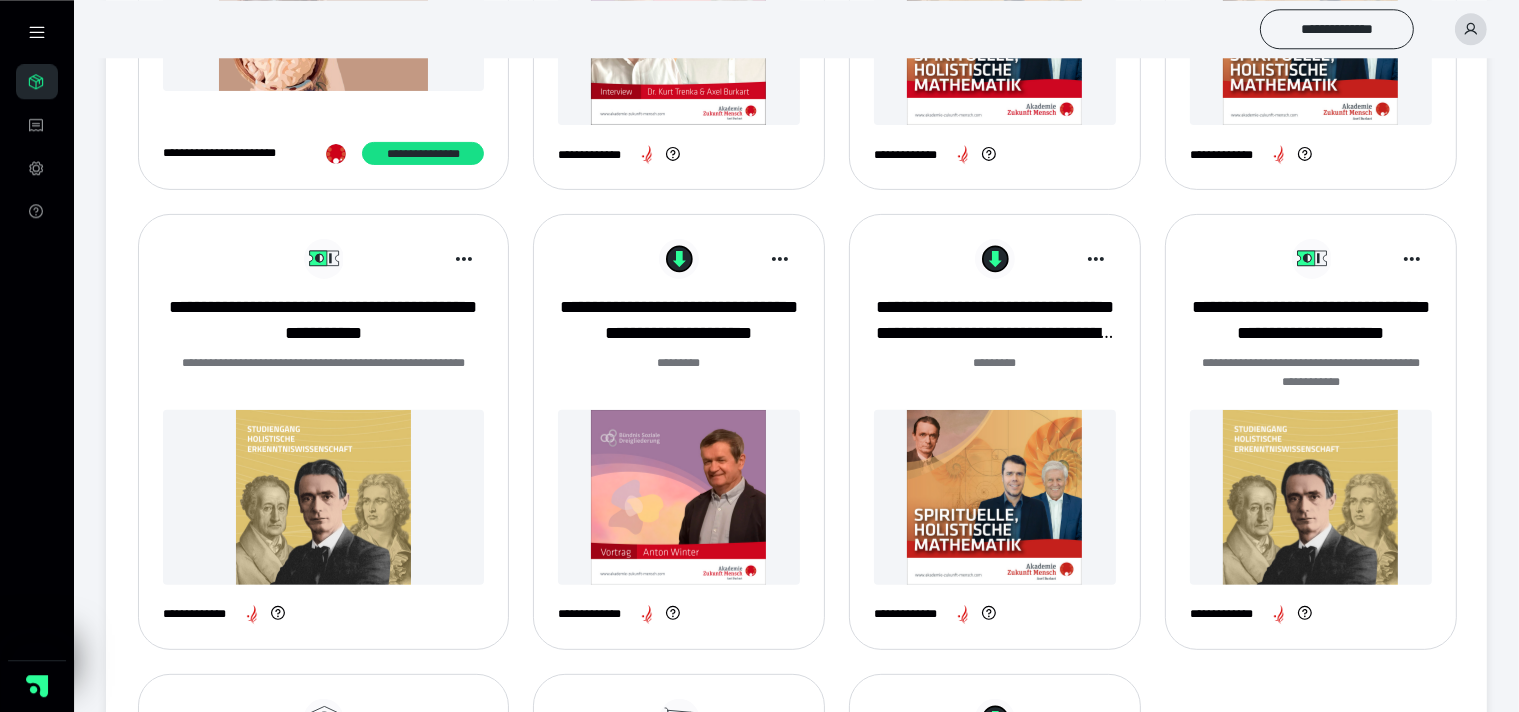 scroll, scrollTop: 633, scrollLeft: 0, axis: vertical 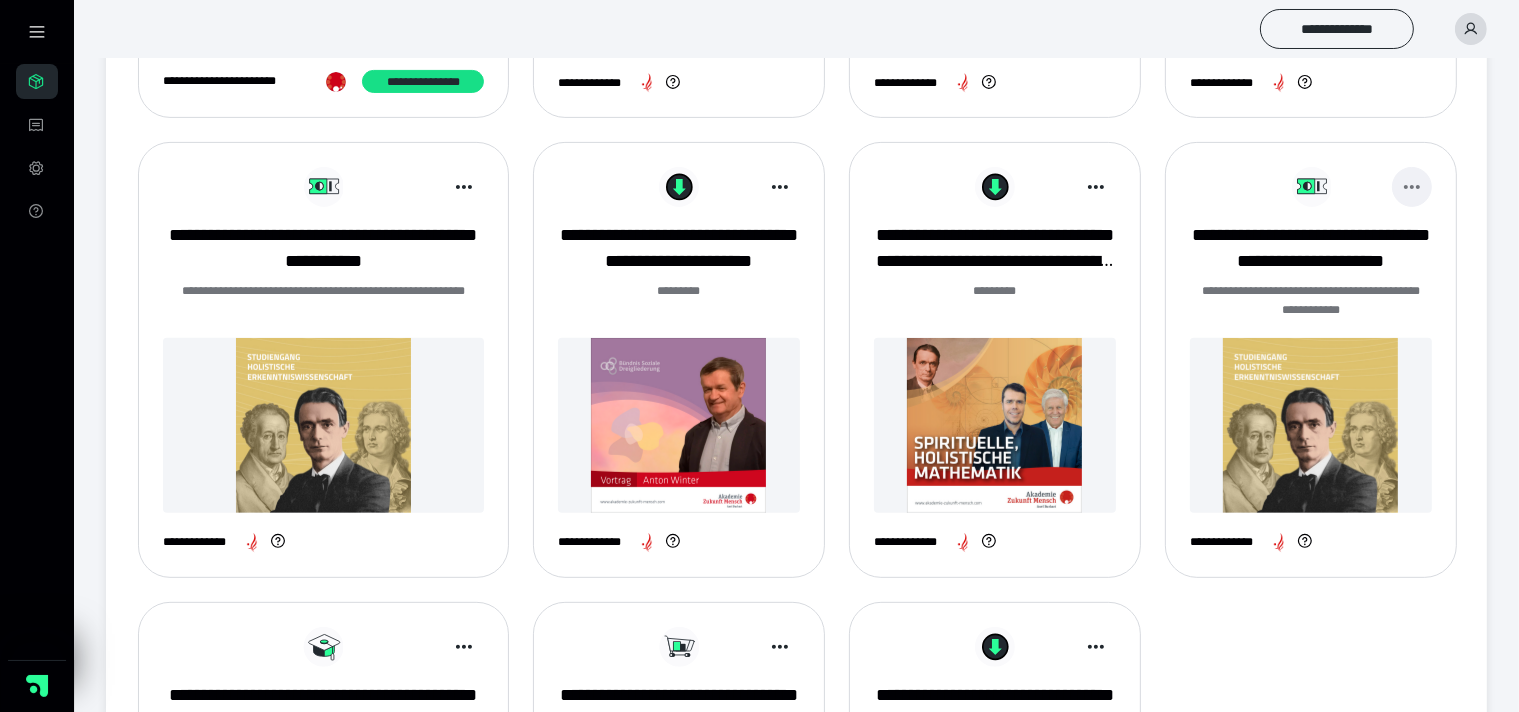 click 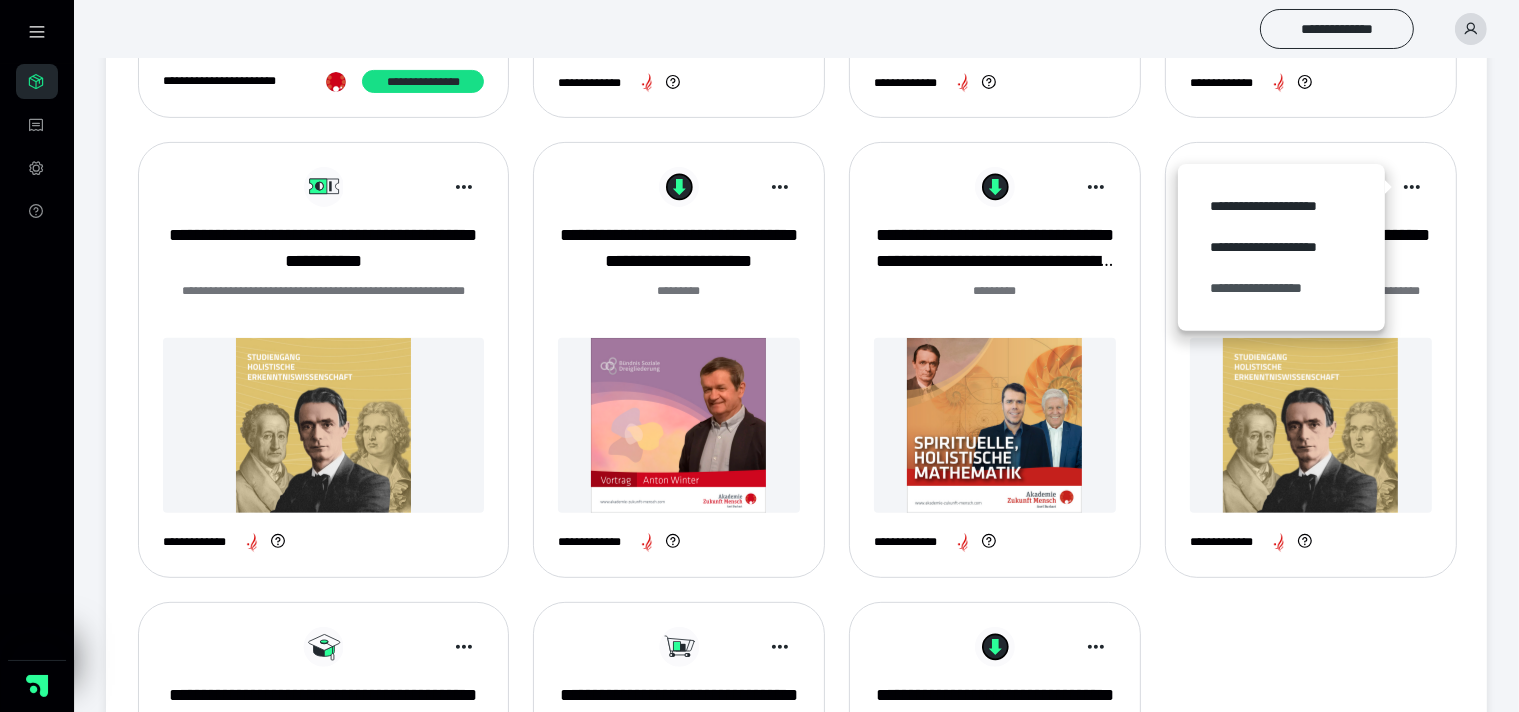 click on "**********" at bounding box center [1281, 288] 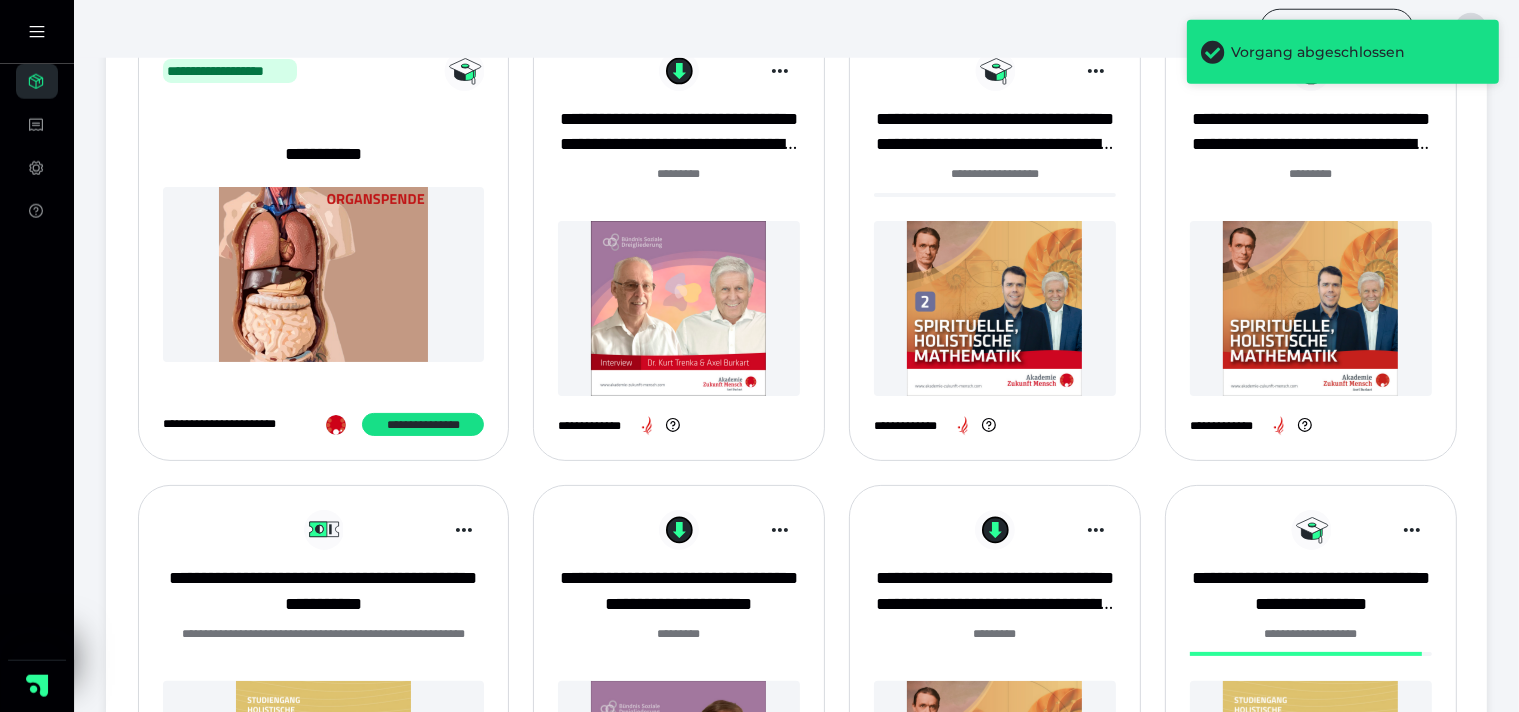 scroll, scrollTop: 528, scrollLeft: 0, axis: vertical 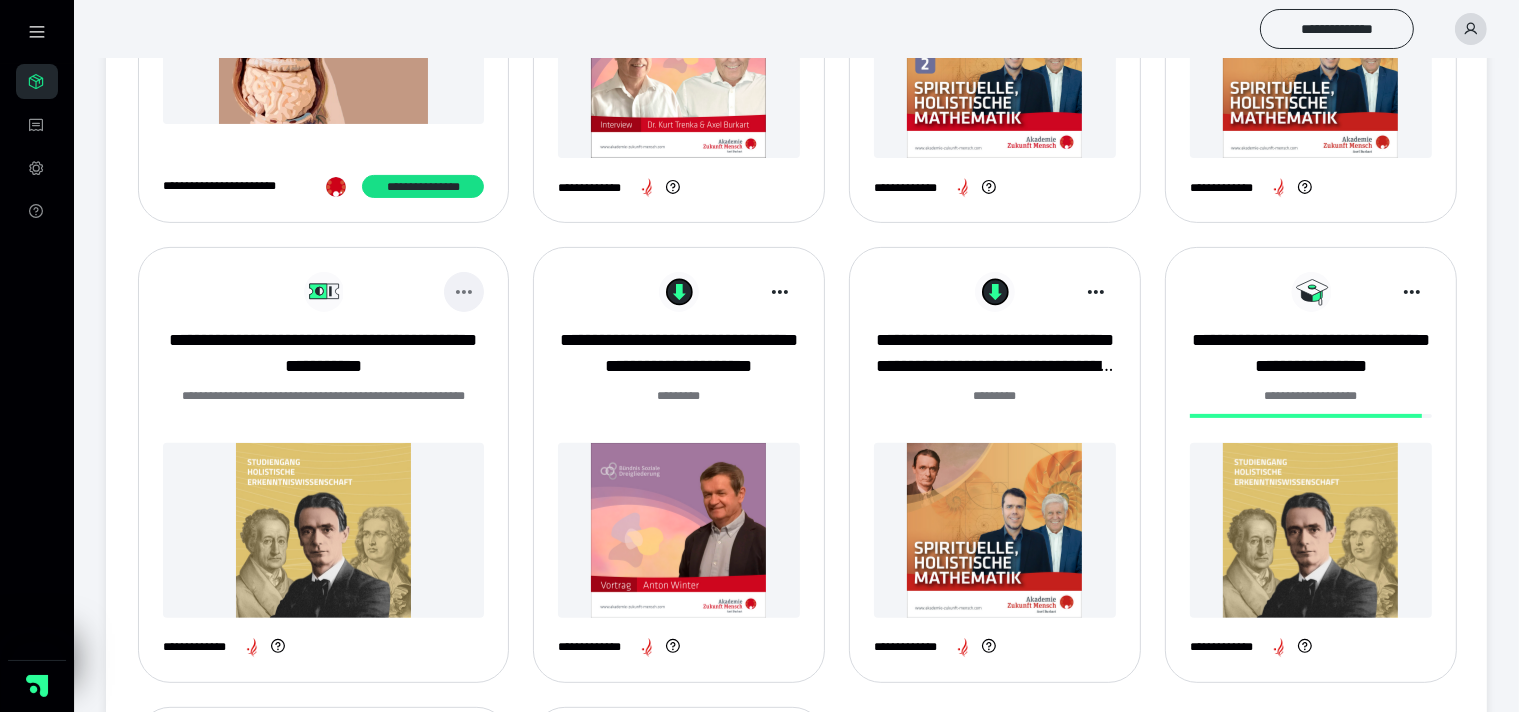 click 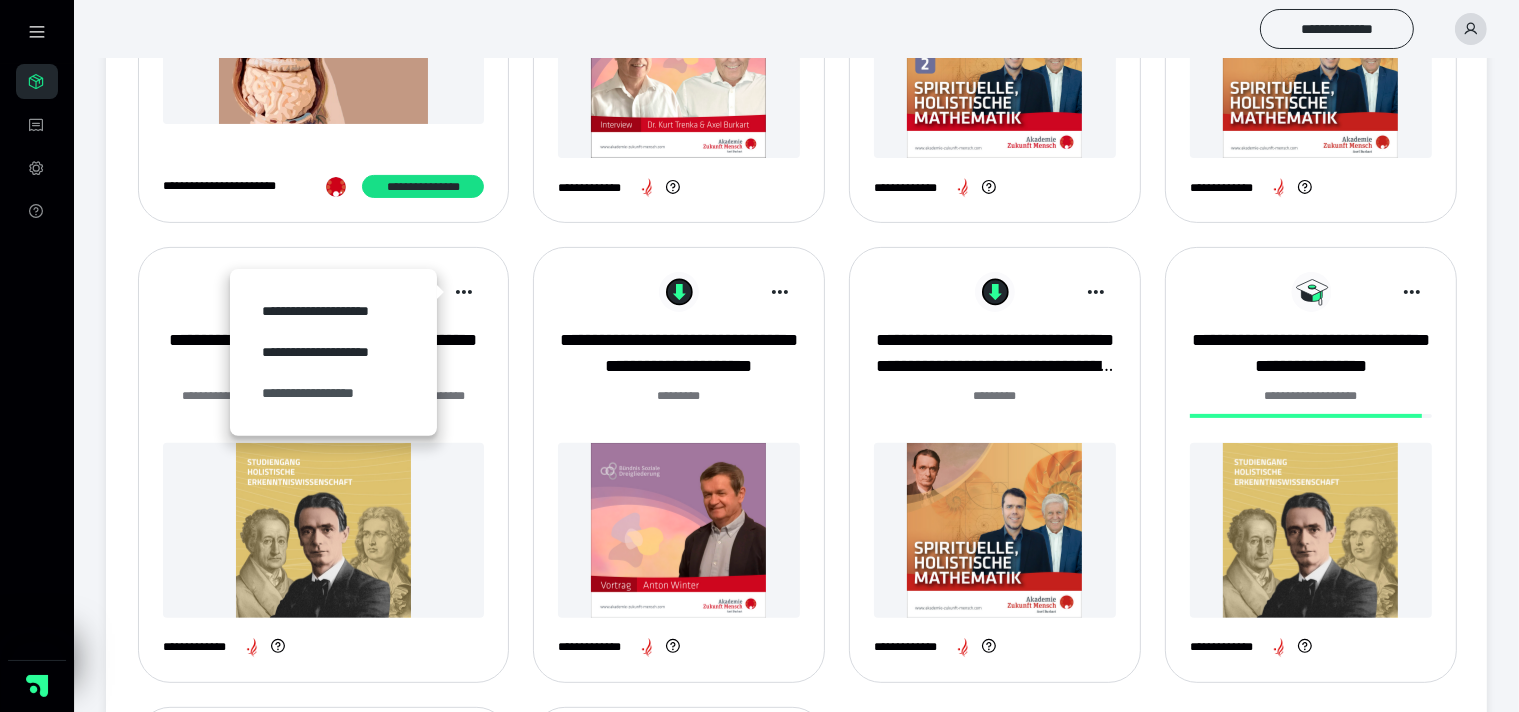 click on "**********" at bounding box center (333, 393) 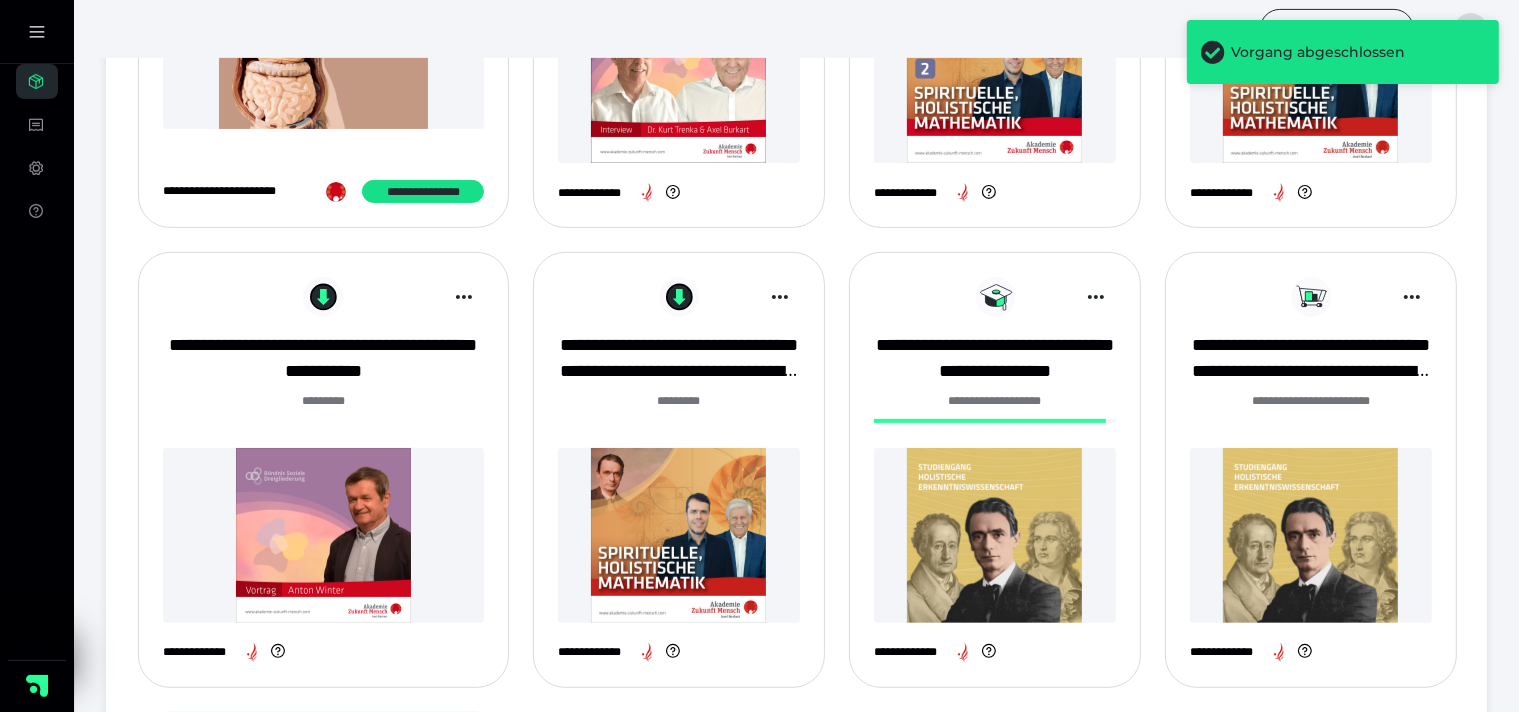 scroll, scrollTop: 528, scrollLeft: 0, axis: vertical 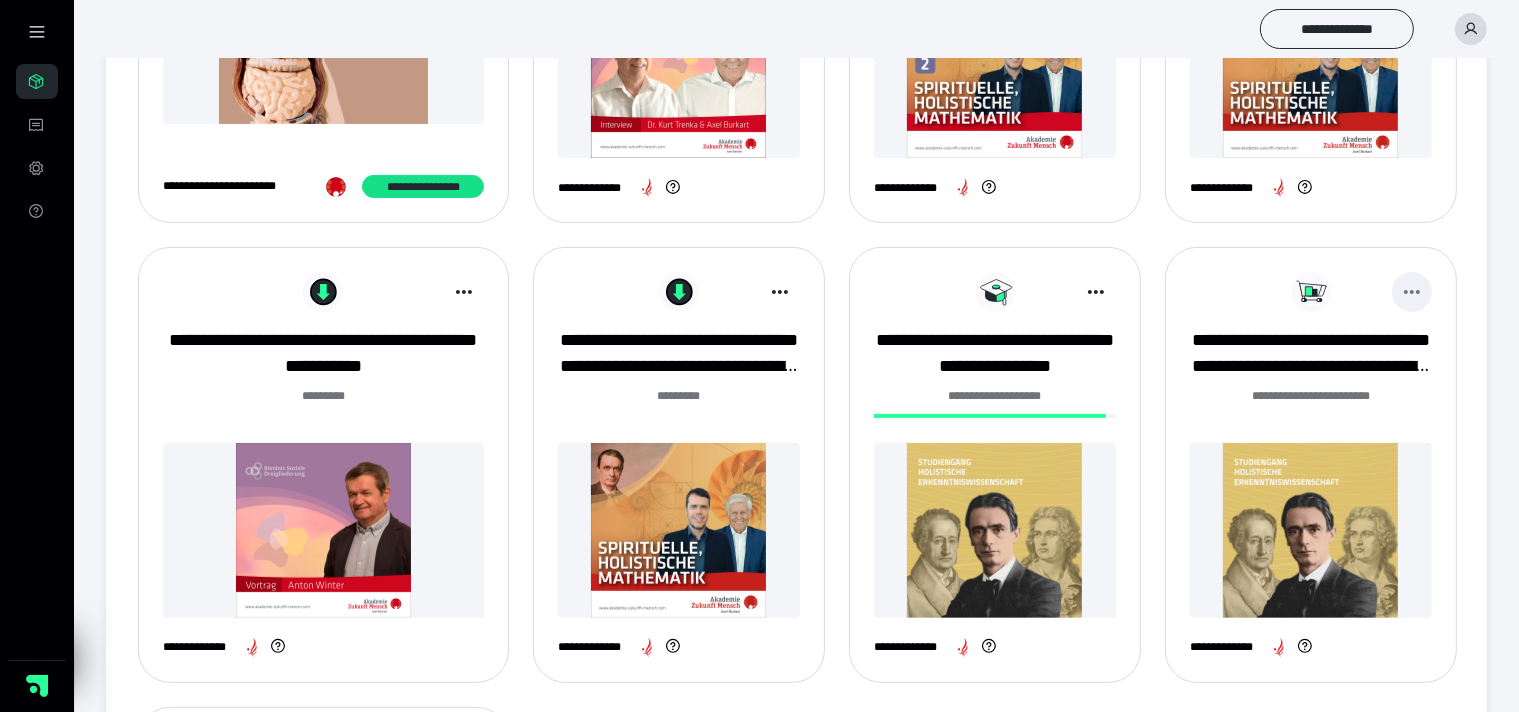click 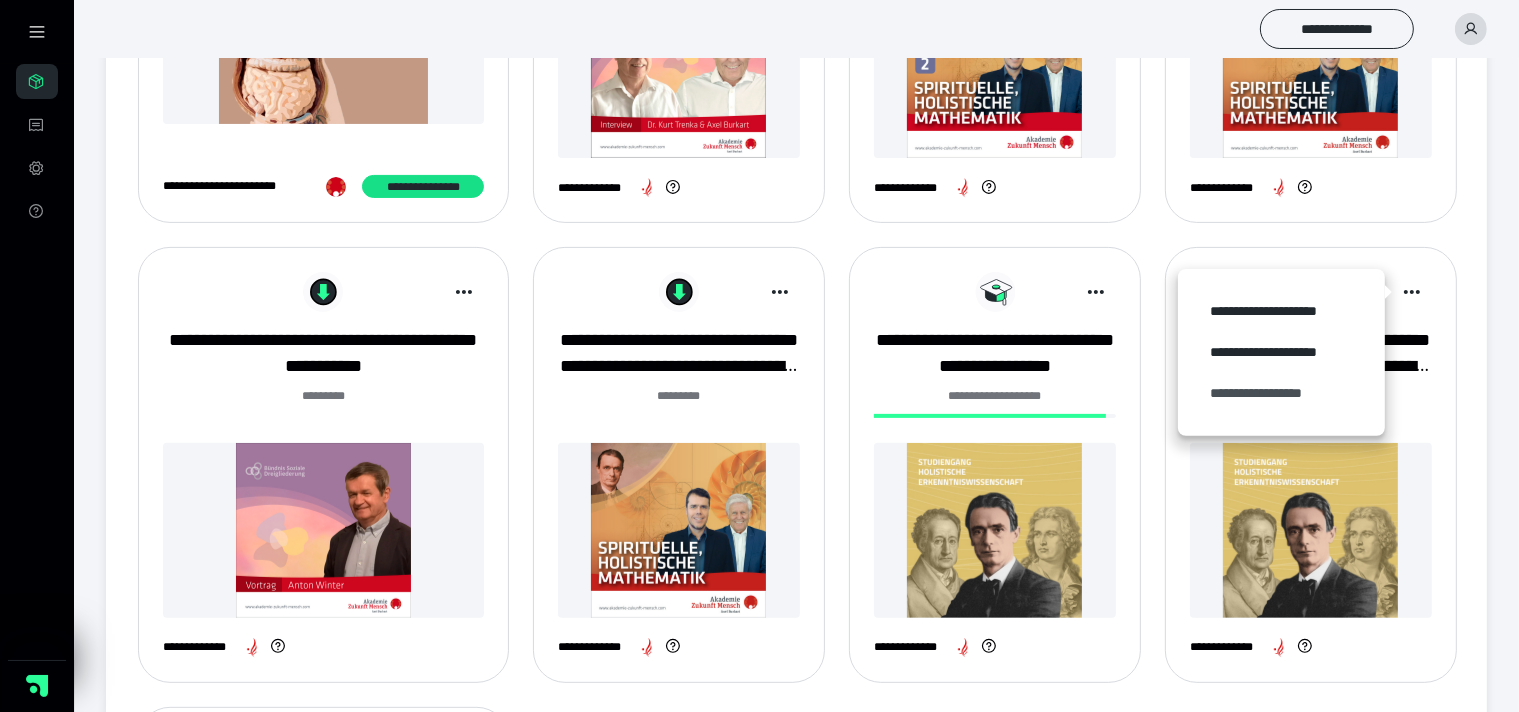 click on "**********" at bounding box center (1281, 393) 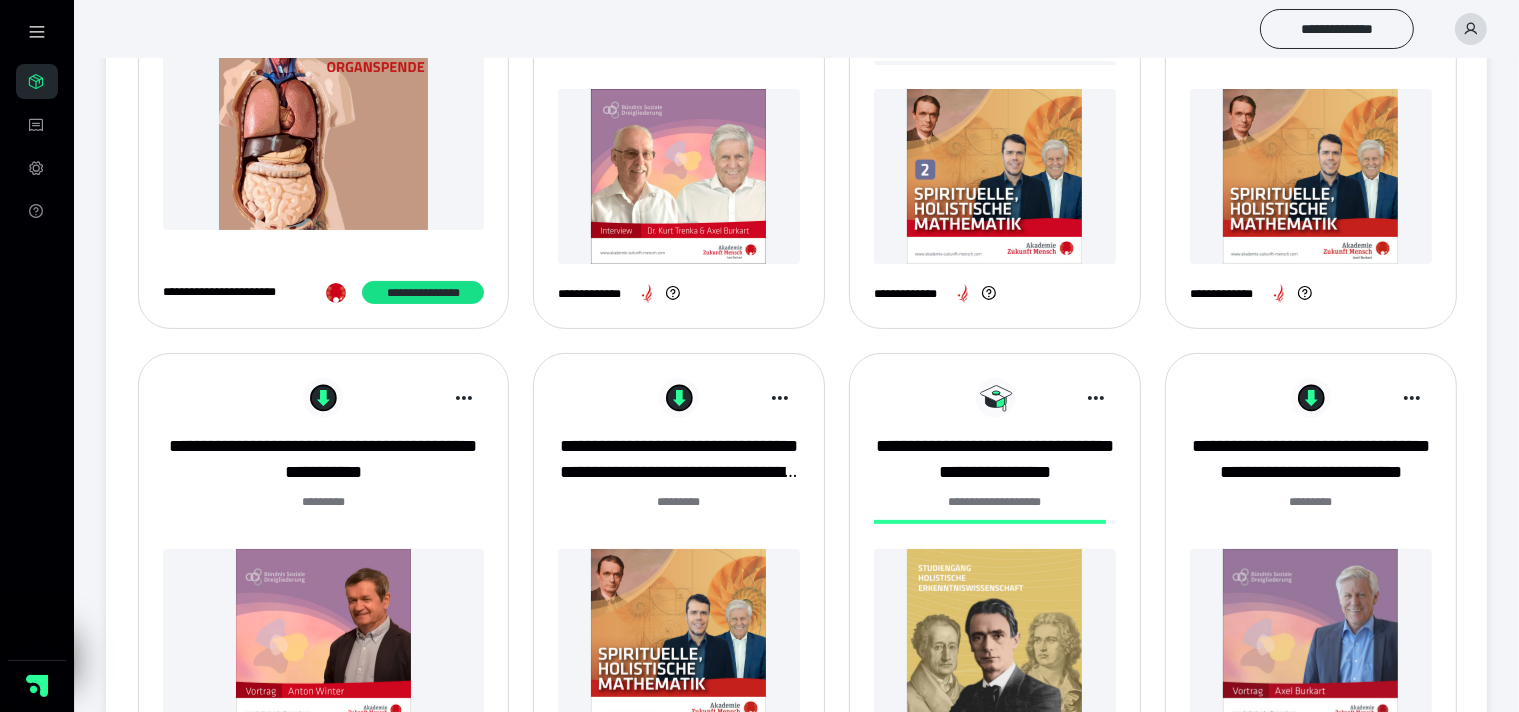 scroll, scrollTop: 641, scrollLeft: 0, axis: vertical 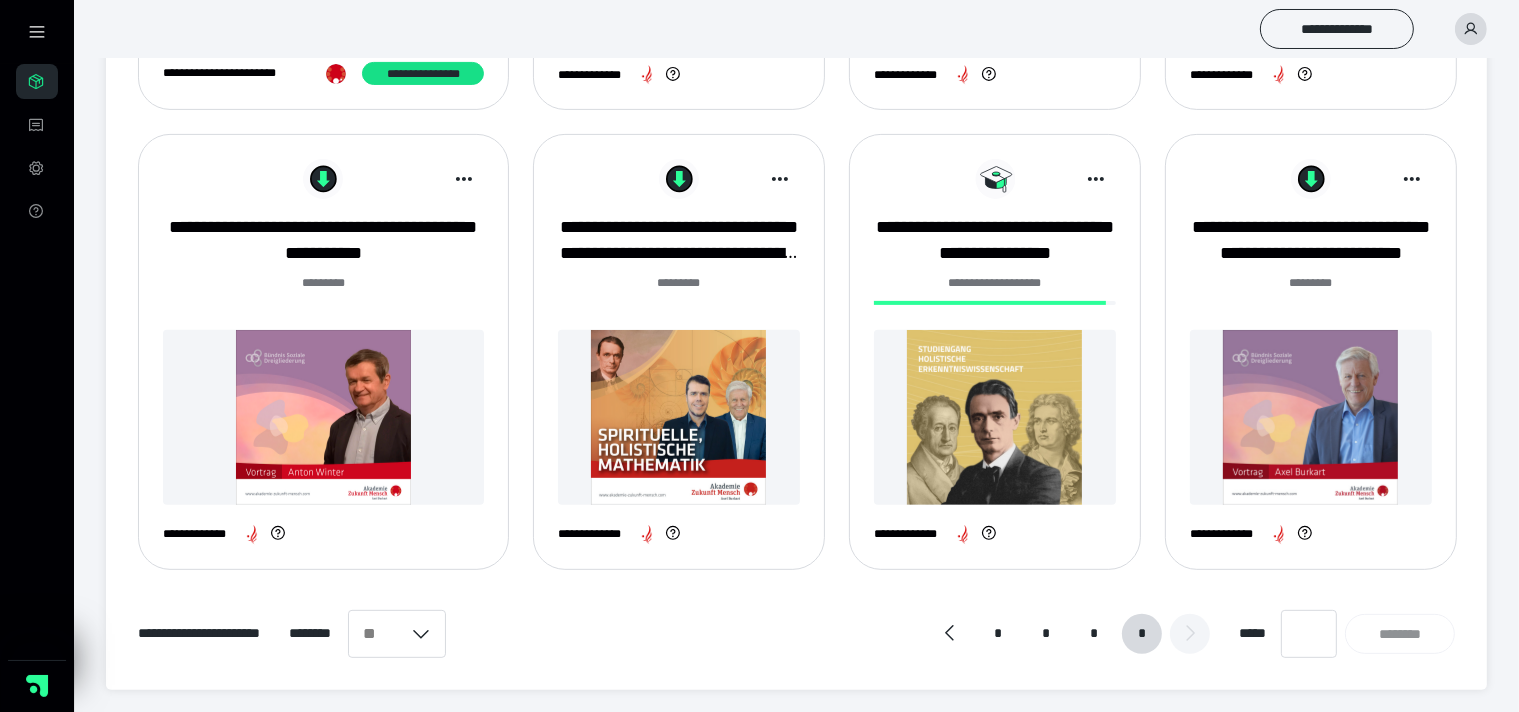 click 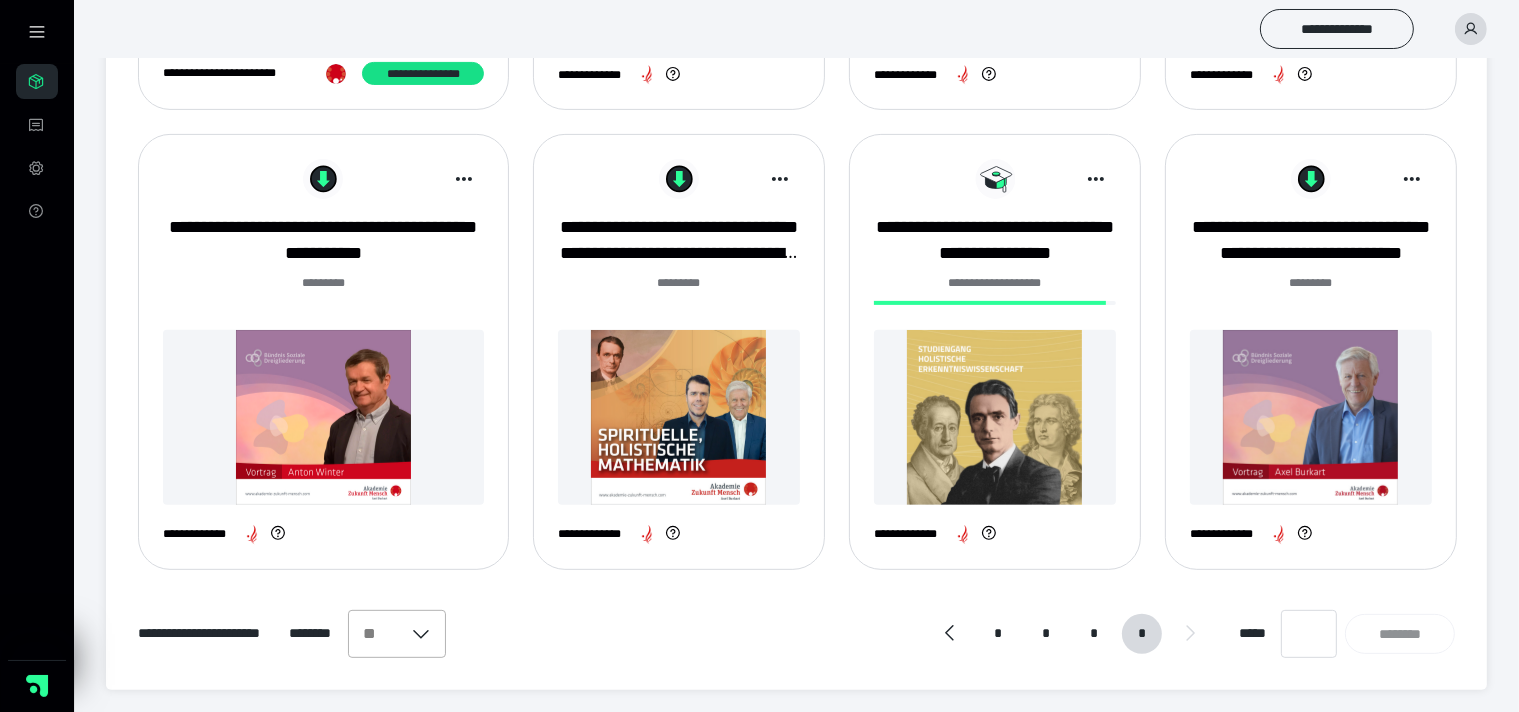 scroll, scrollTop: 833, scrollLeft: 0, axis: vertical 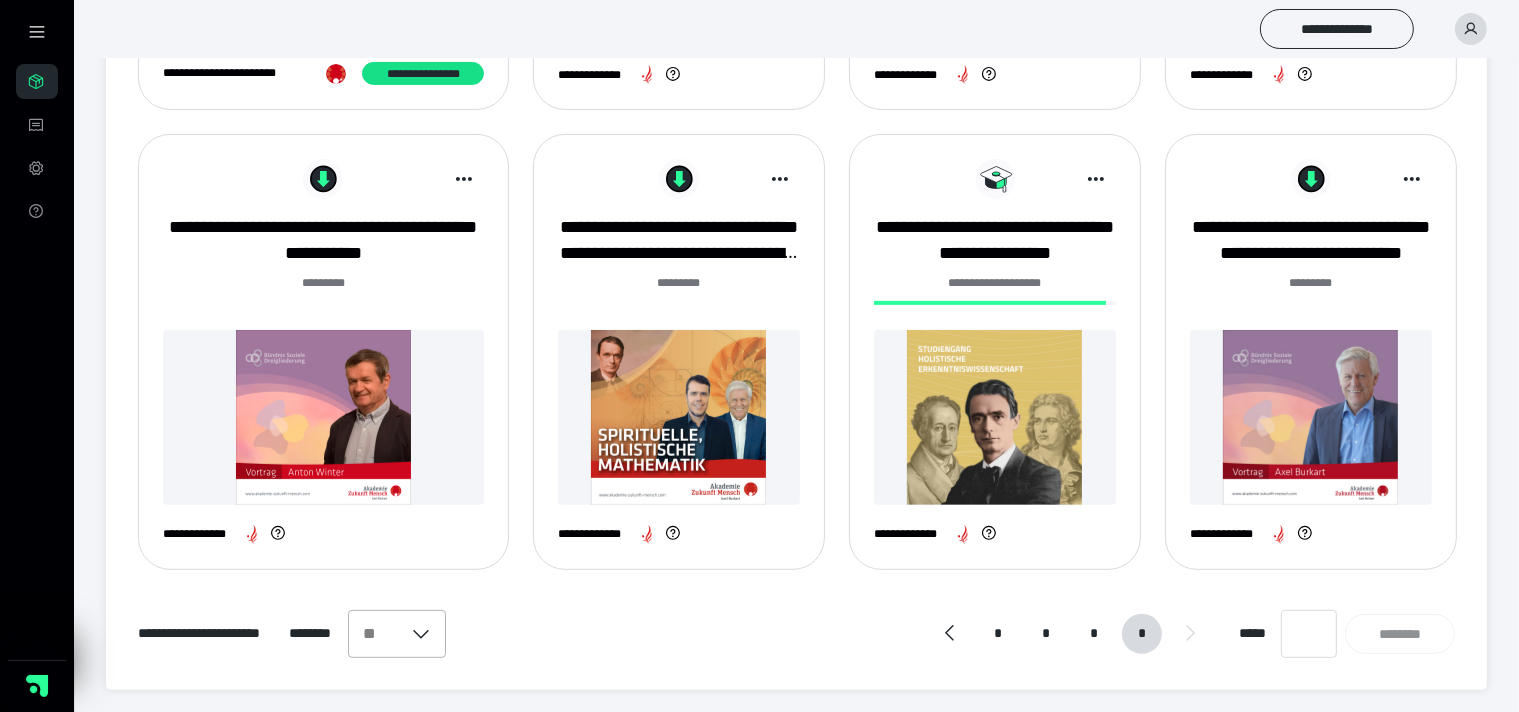 click on "**********" at bounding box center (759, 36) 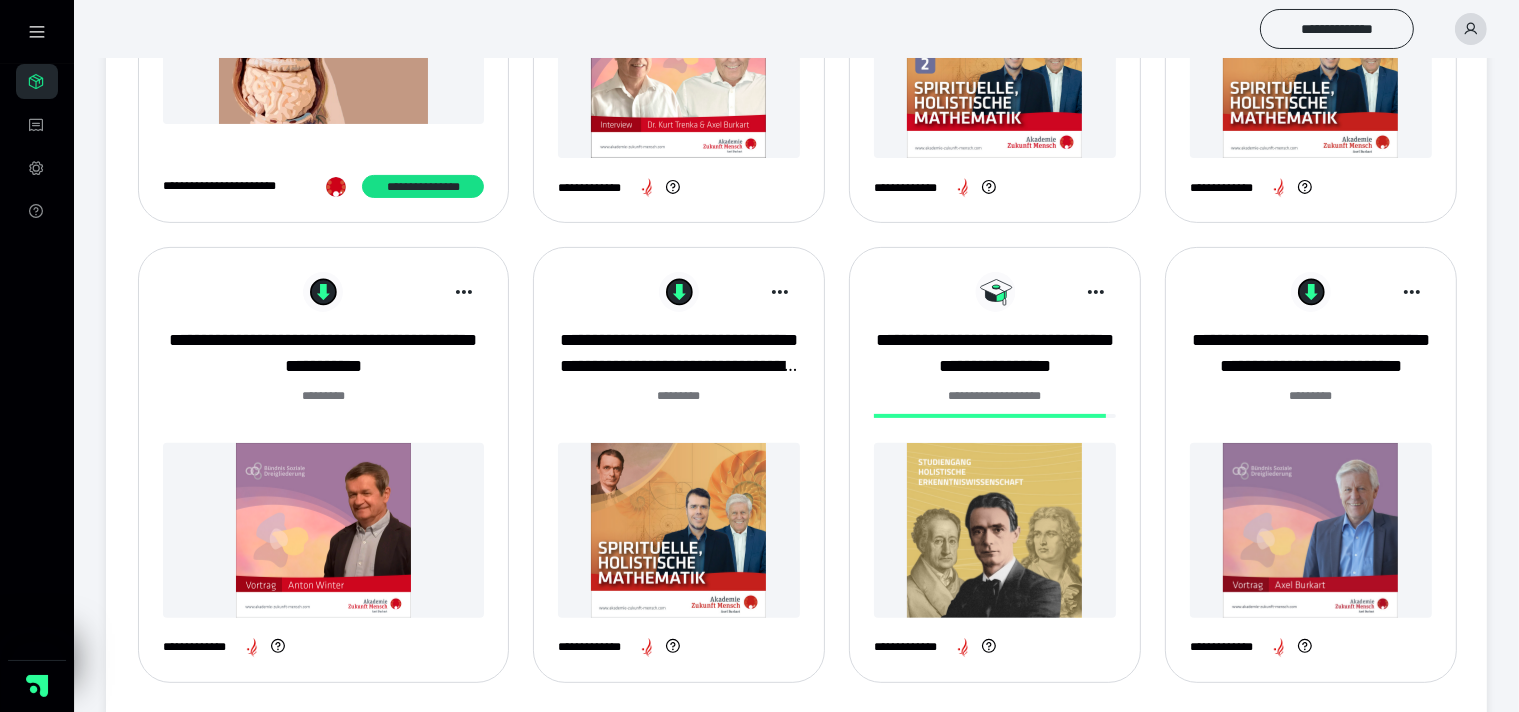 scroll, scrollTop: 641, scrollLeft: 0, axis: vertical 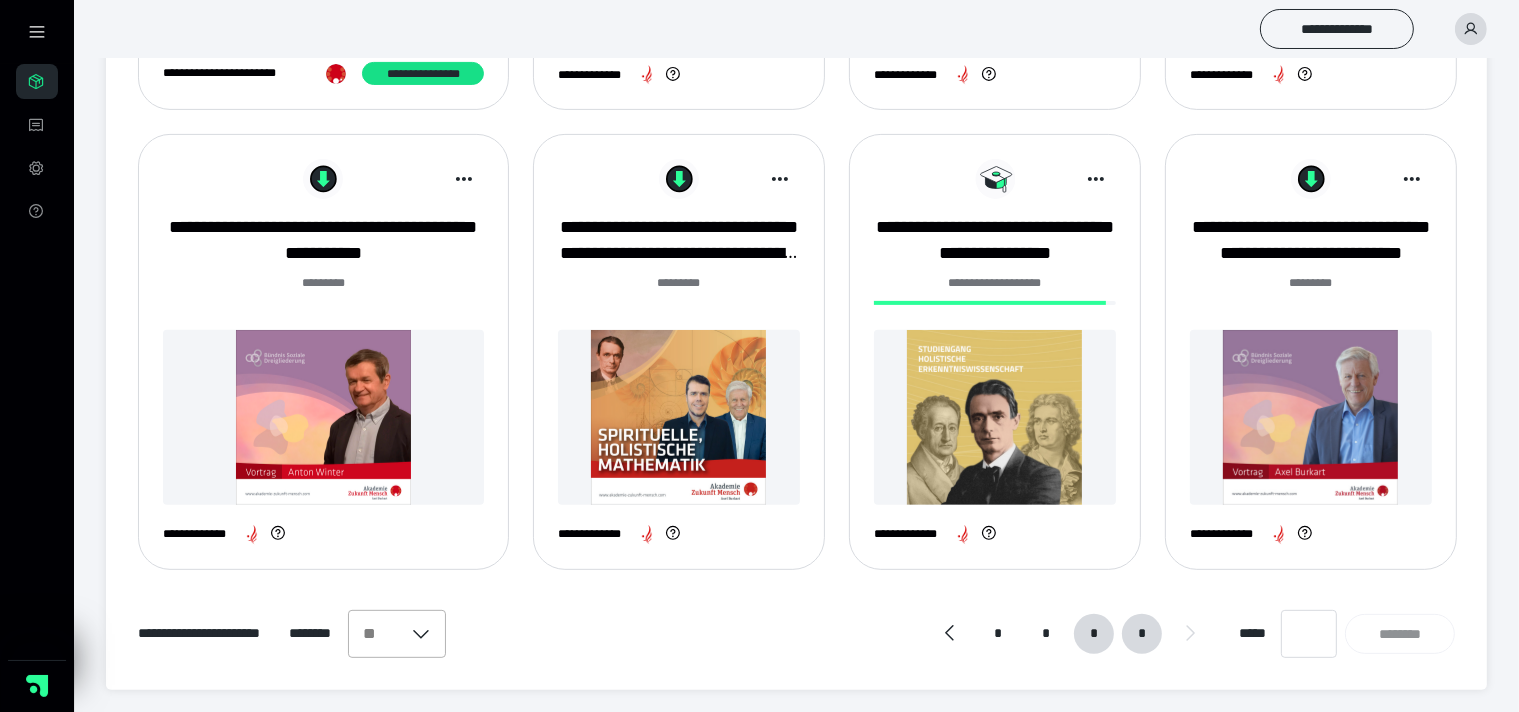click on "*" at bounding box center (1094, 634) 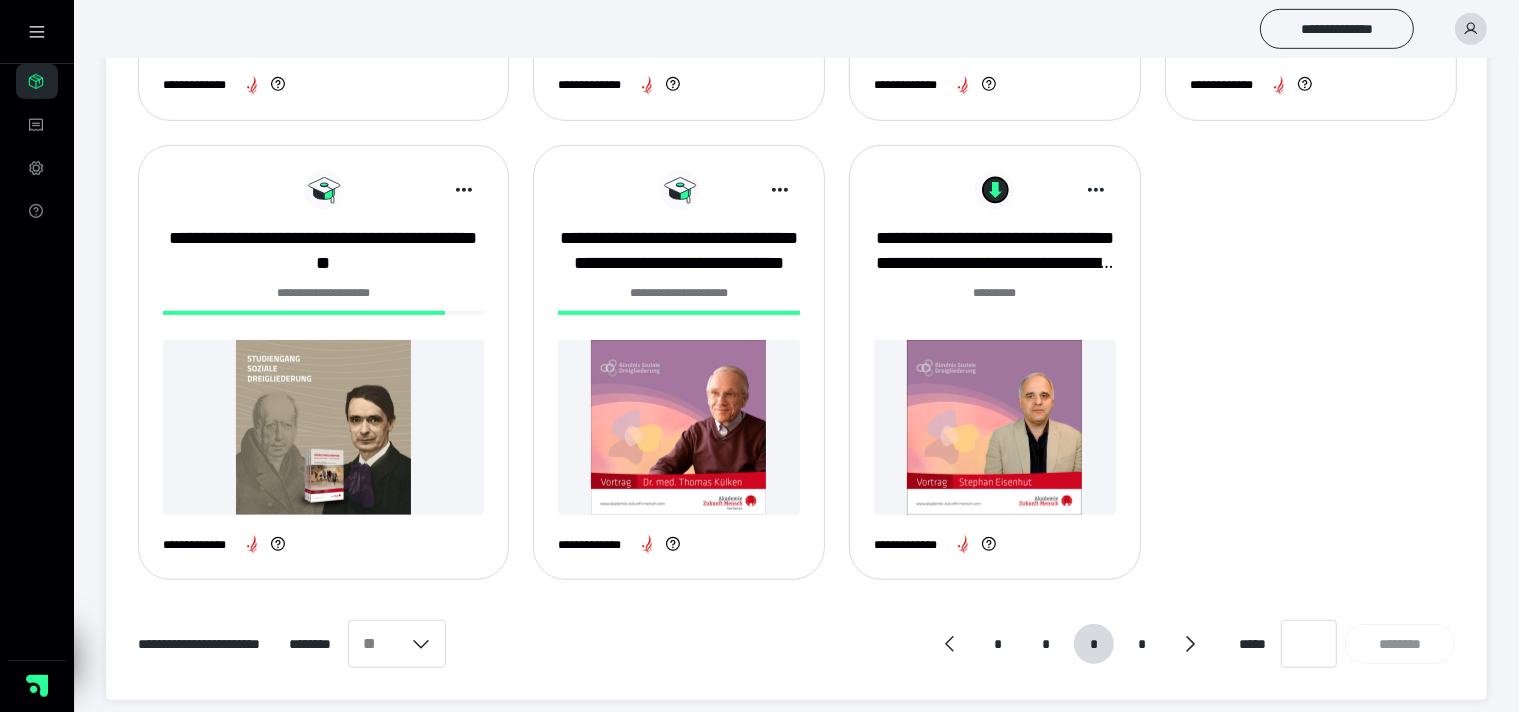 scroll, scrollTop: 1100, scrollLeft: 0, axis: vertical 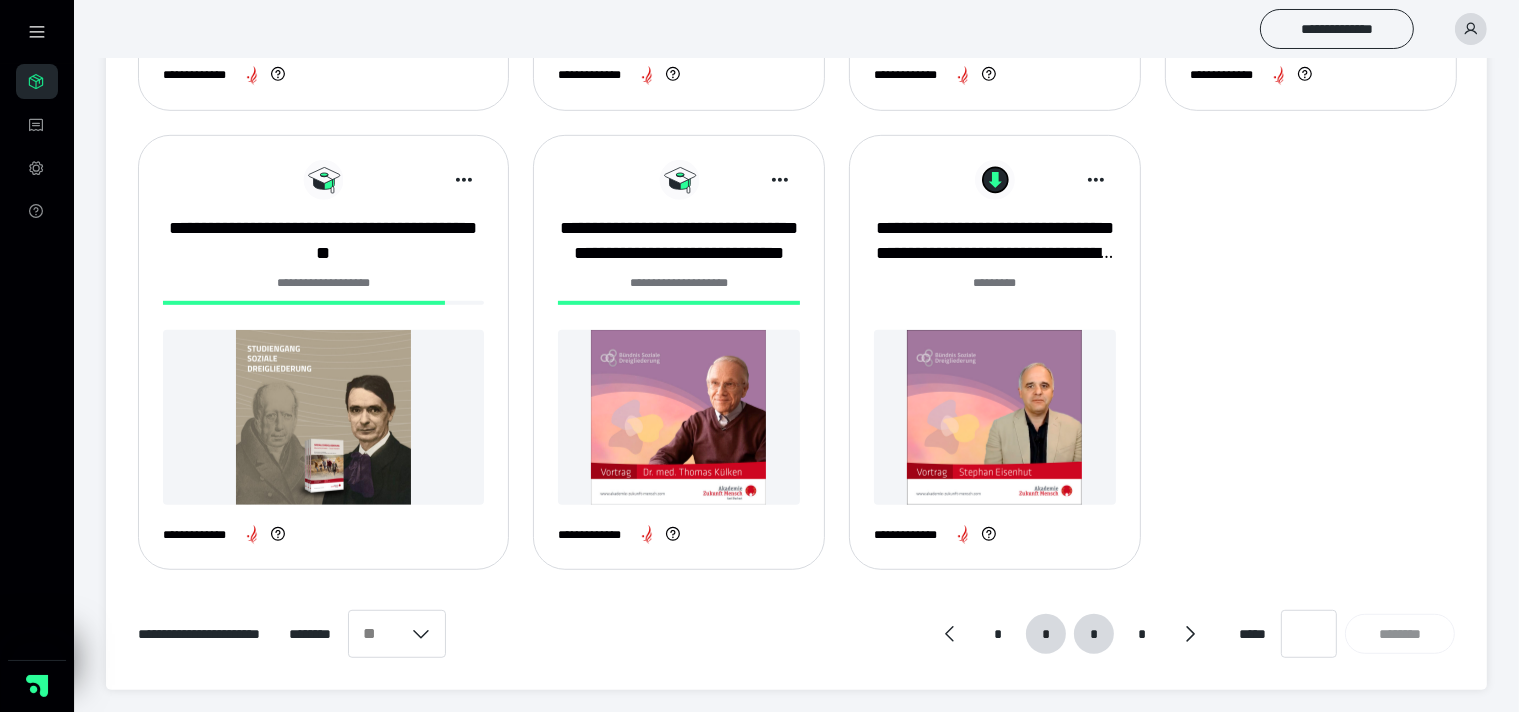click on "*" at bounding box center [1046, 634] 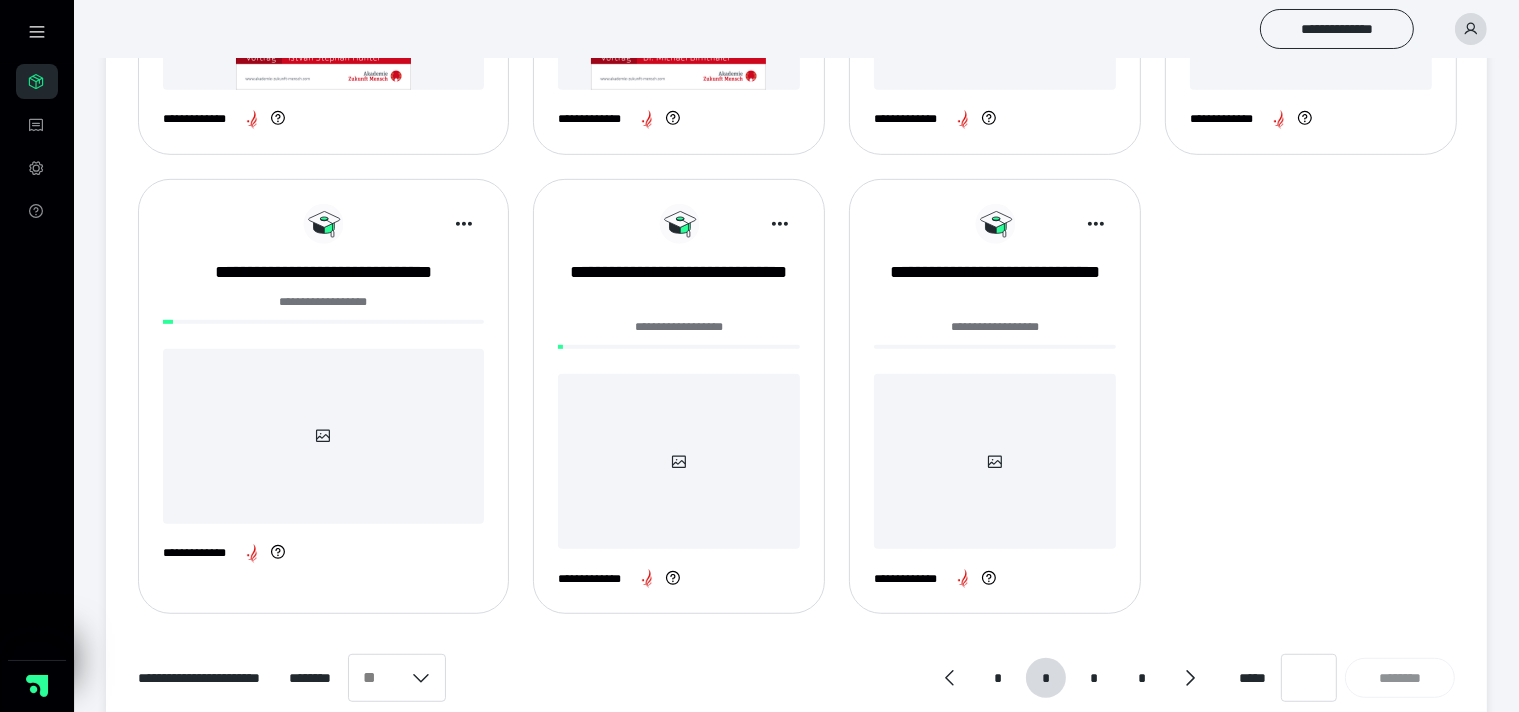 scroll, scrollTop: 1100, scrollLeft: 0, axis: vertical 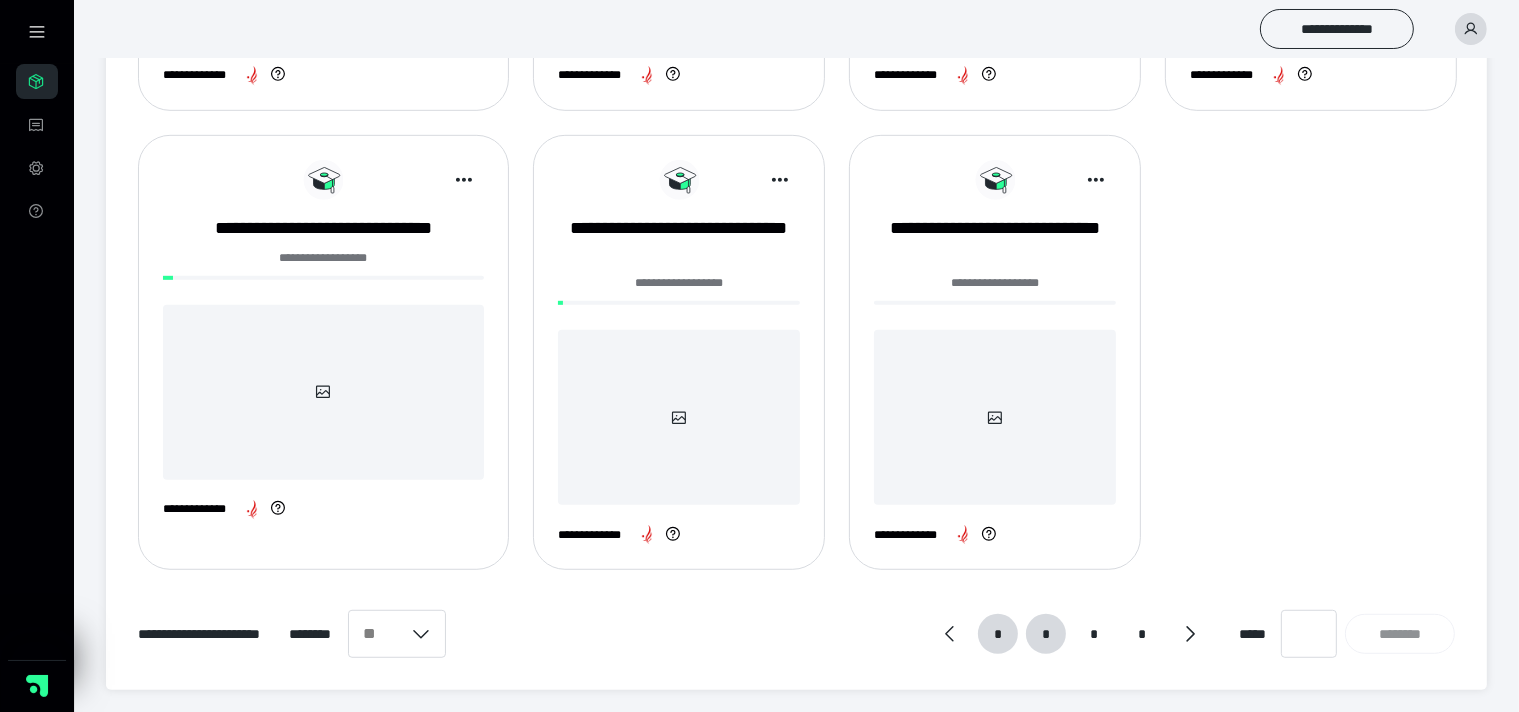 click on "*" at bounding box center (998, 634) 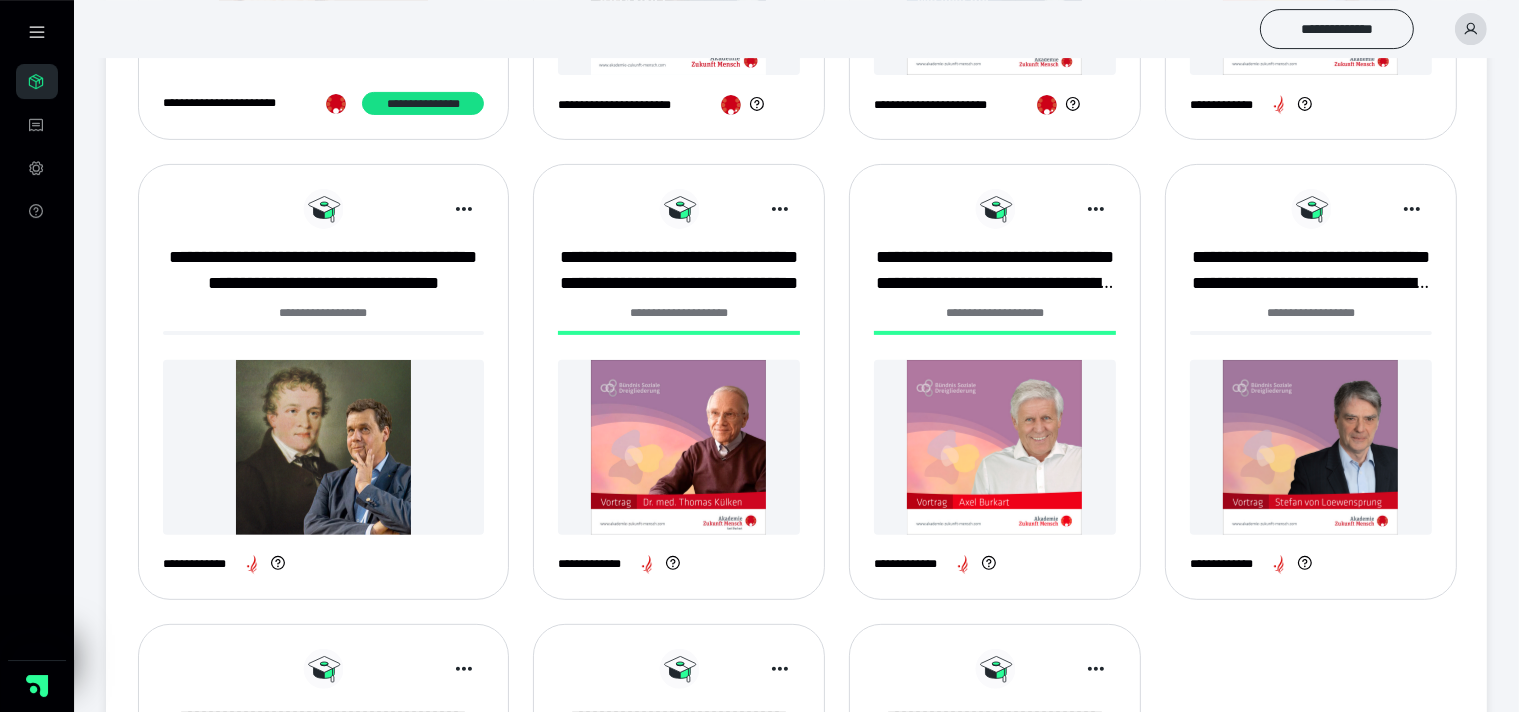 scroll, scrollTop: 844, scrollLeft: 0, axis: vertical 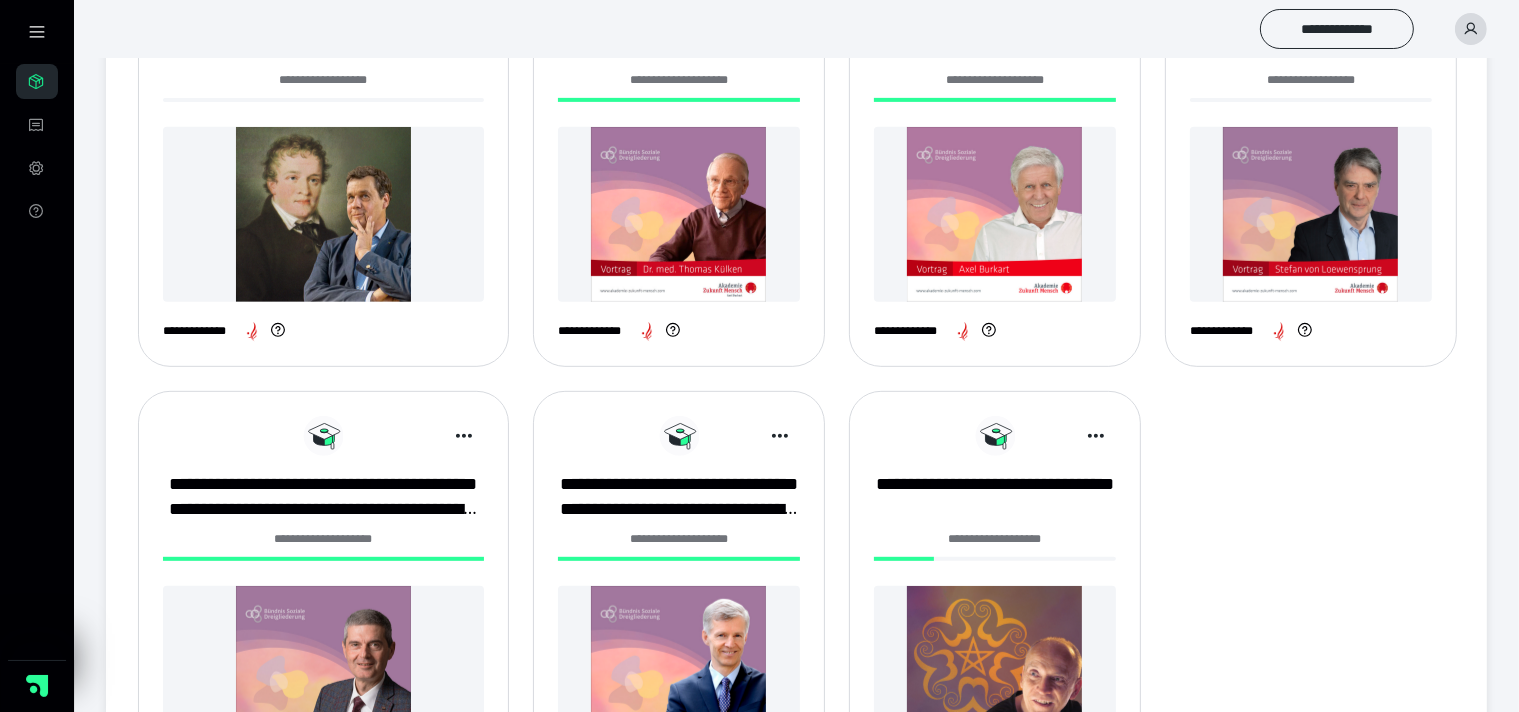 click at bounding box center (995, 673) 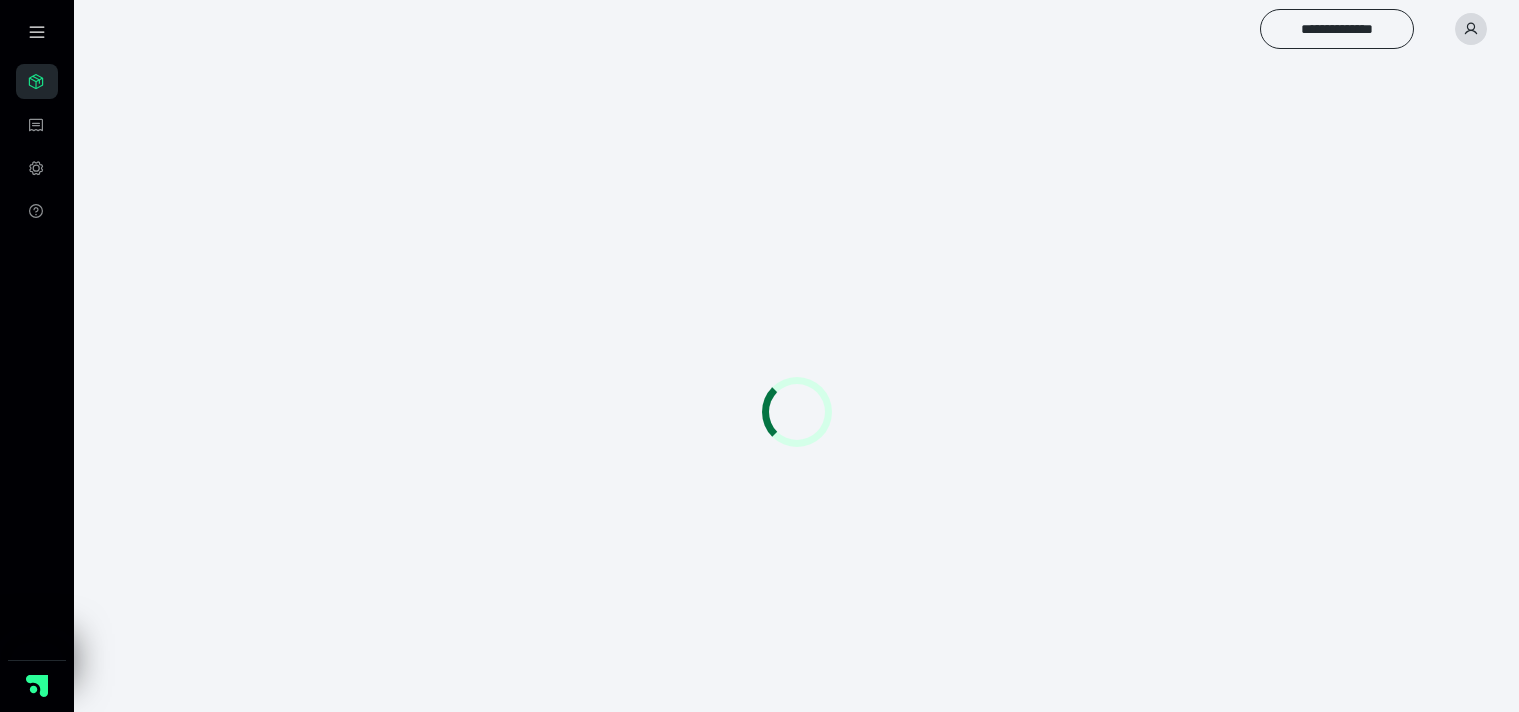 scroll, scrollTop: 0, scrollLeft: 0, axis: both 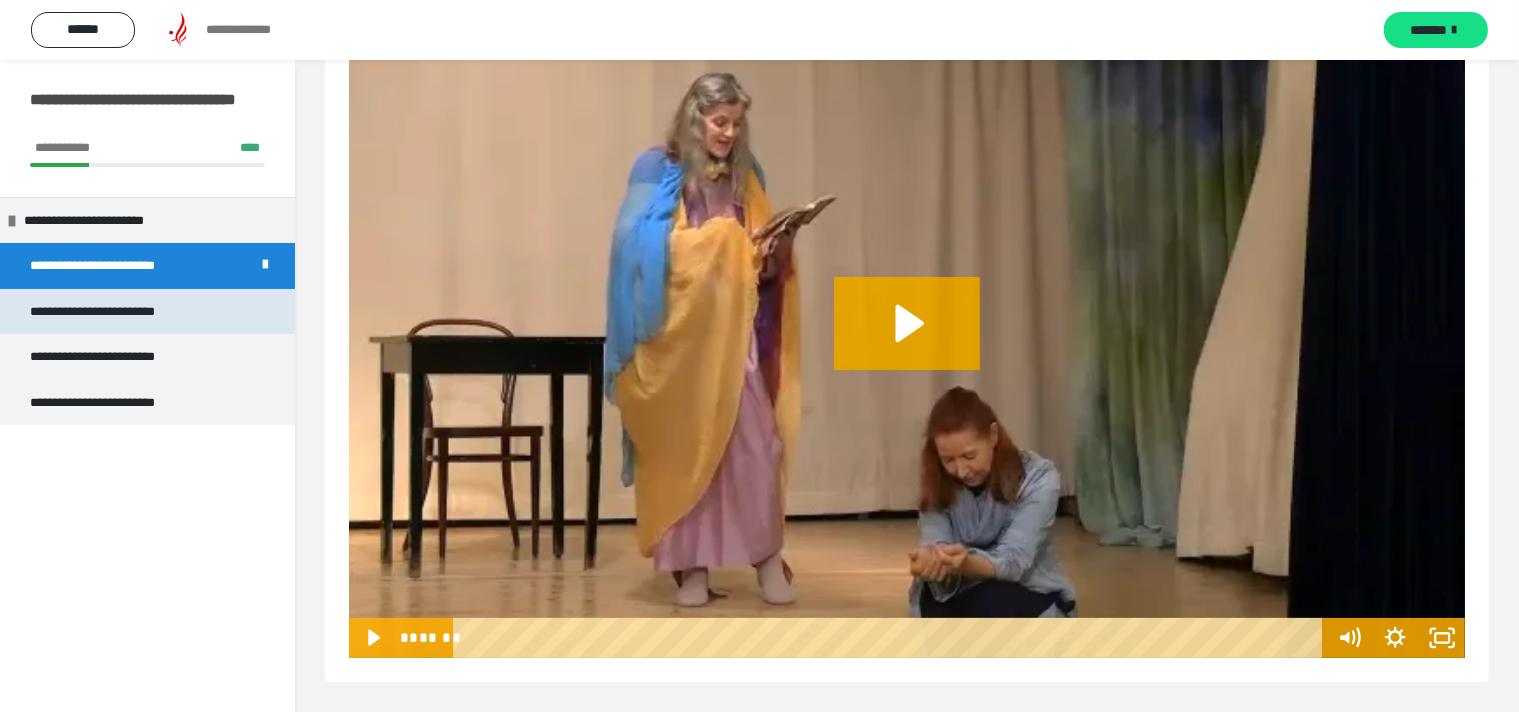 click on "**********" at bounding box center (118, 312) 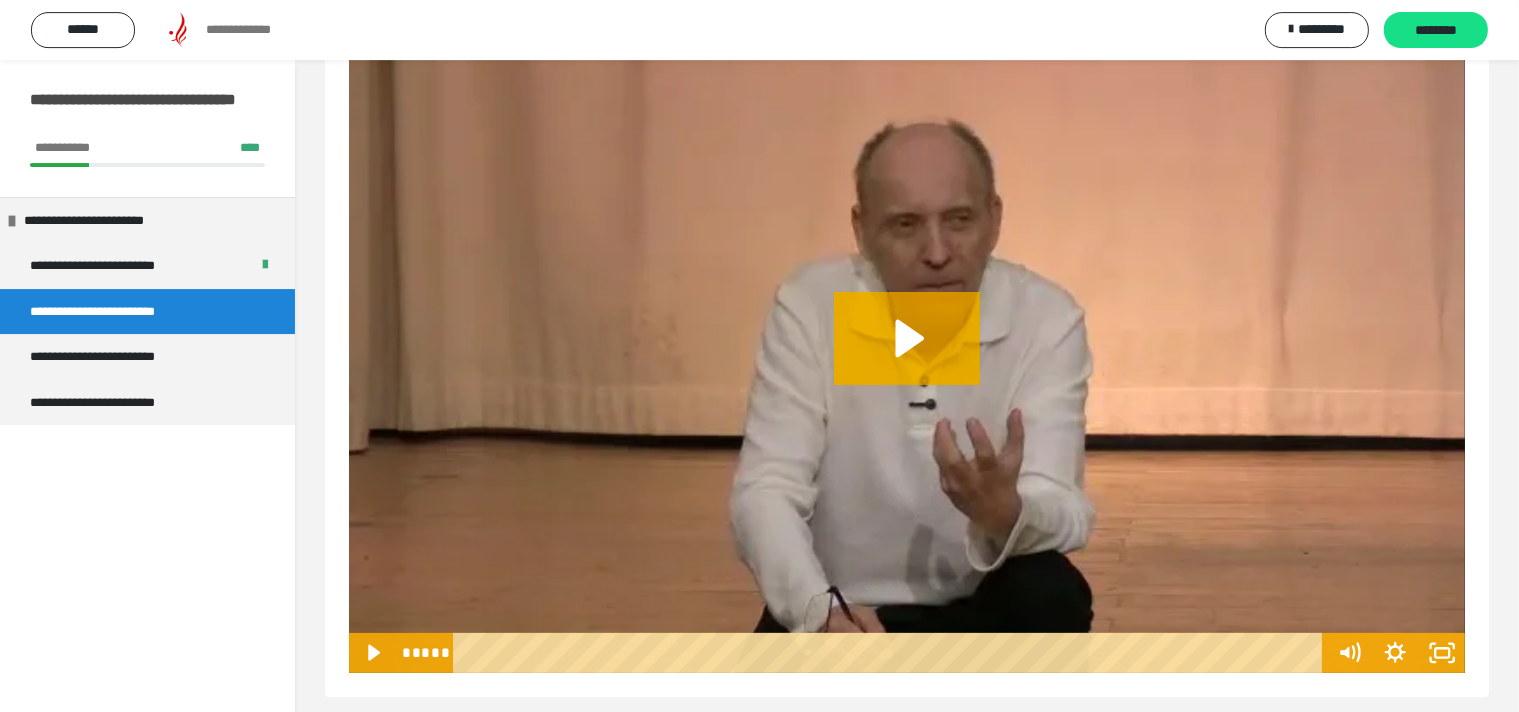 scroll, scrollTop: 211, scrollLeft: 0, axis: vertical 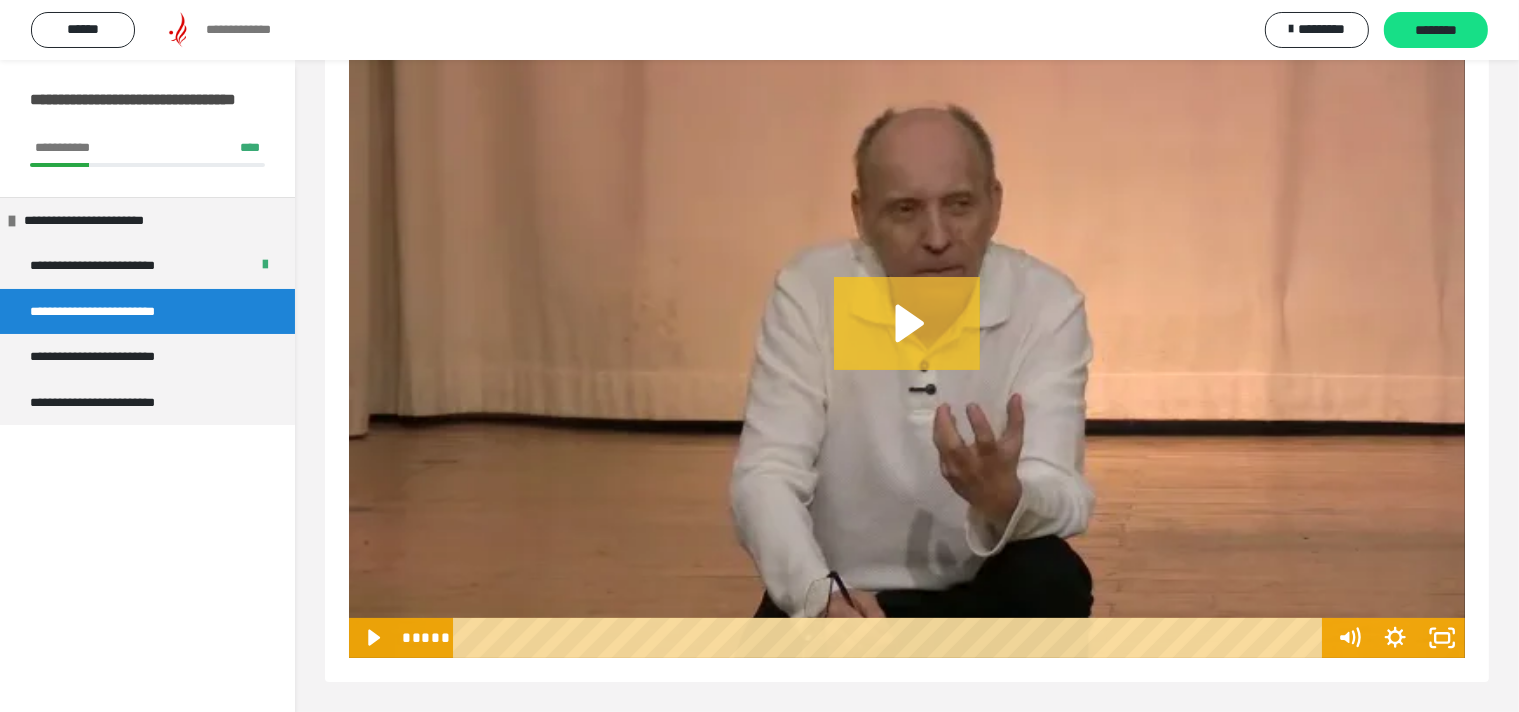 click 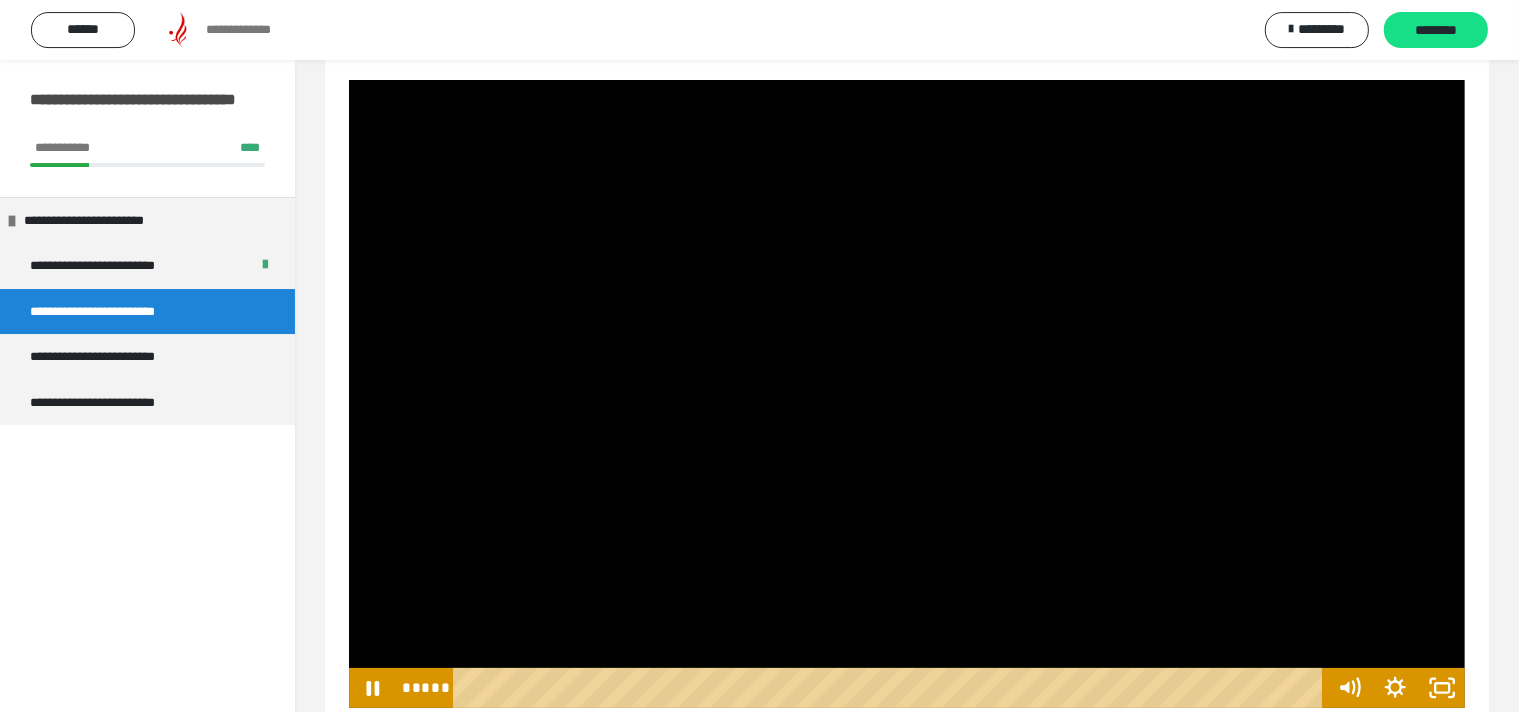scroll, scrollTop: 211, scrollLeft: 0, axis: vertical 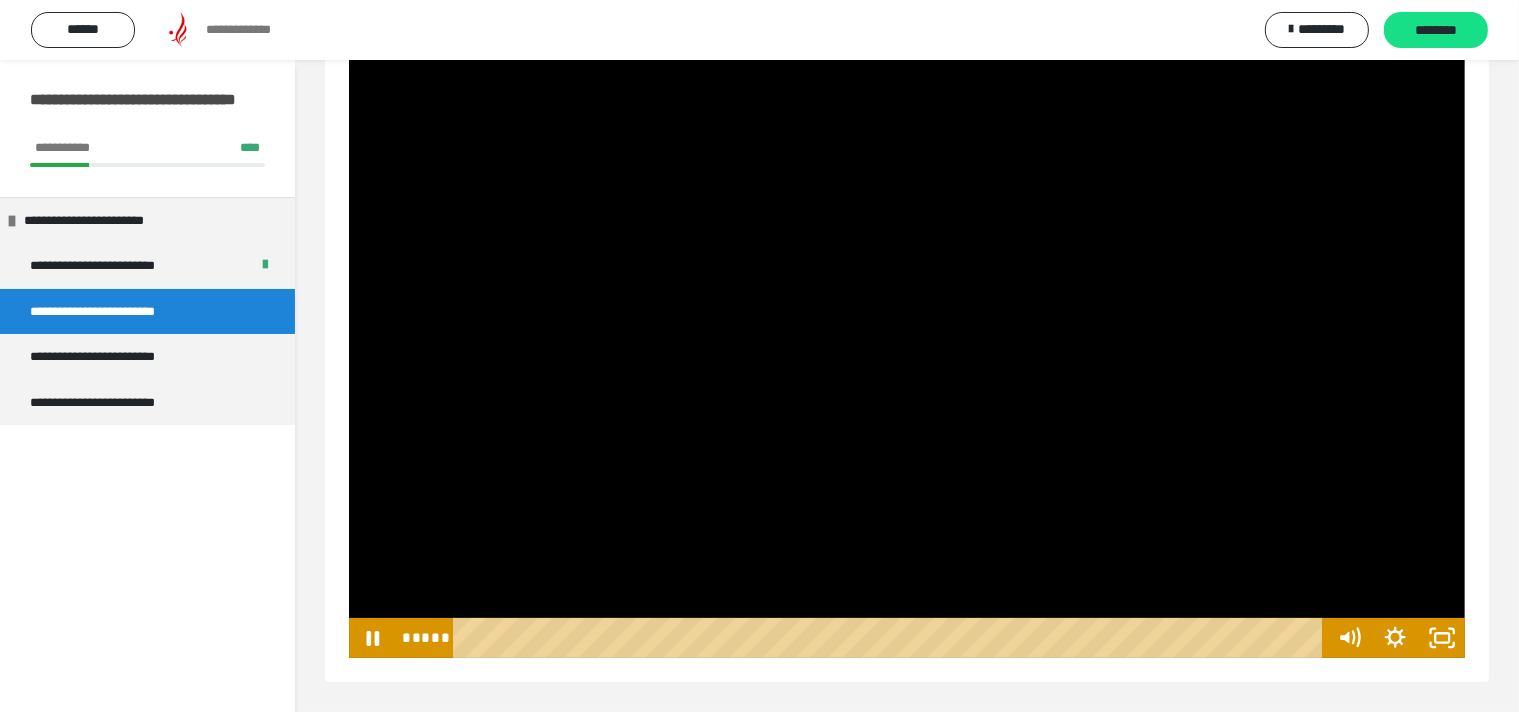 click at bounding box center [907, 344] 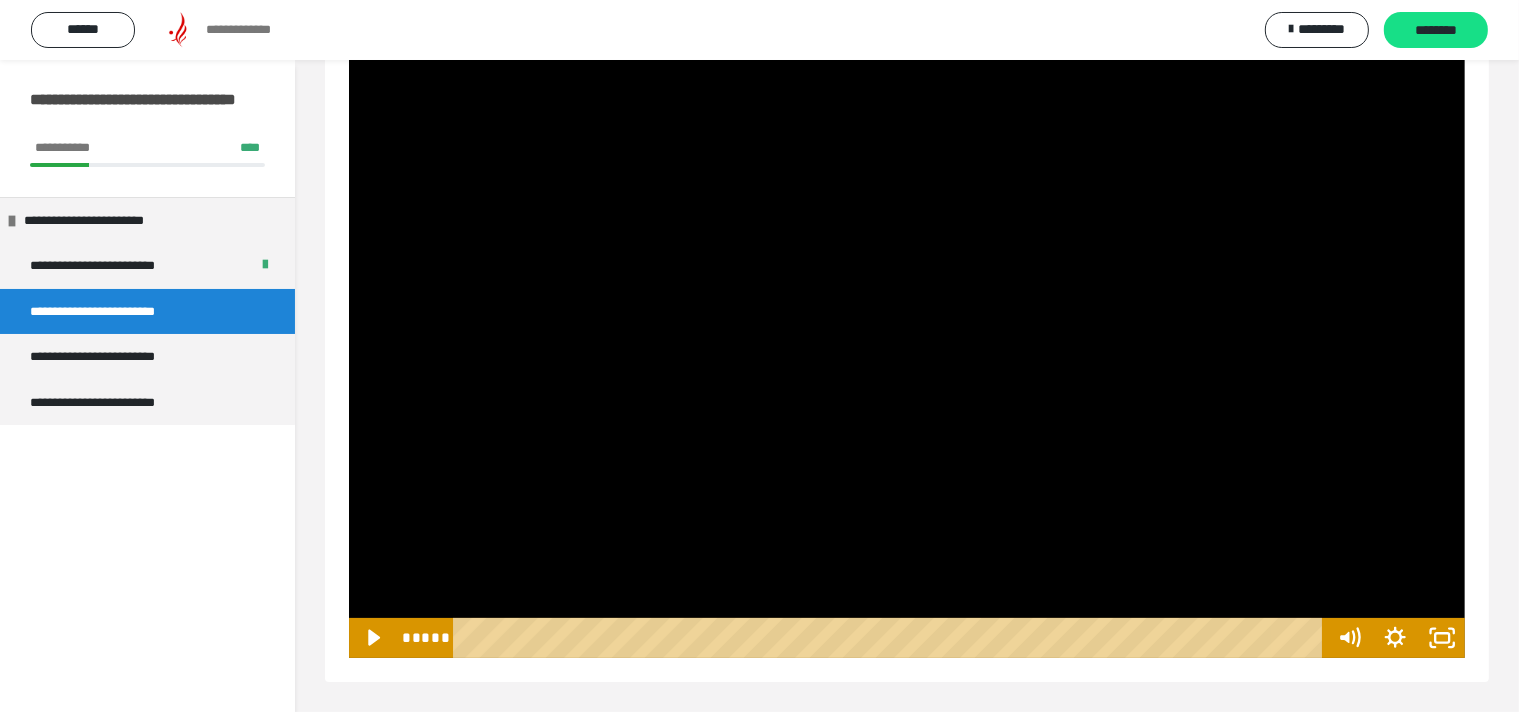 click at bounding box center (907, 344) 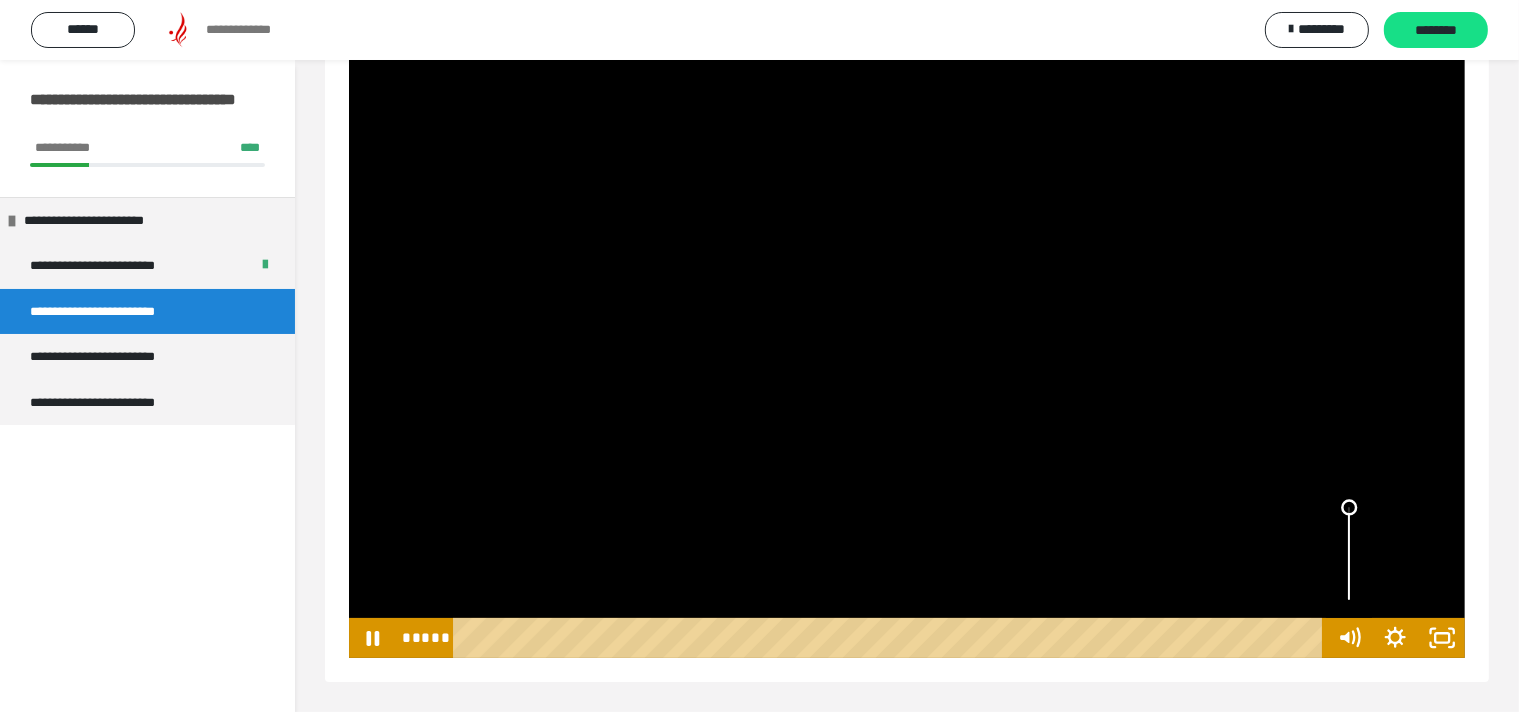 drag, startPoint x: 1344, startPoint y: 503, endPoint x: 1339, endPoint y: 490, distance: 13.928389 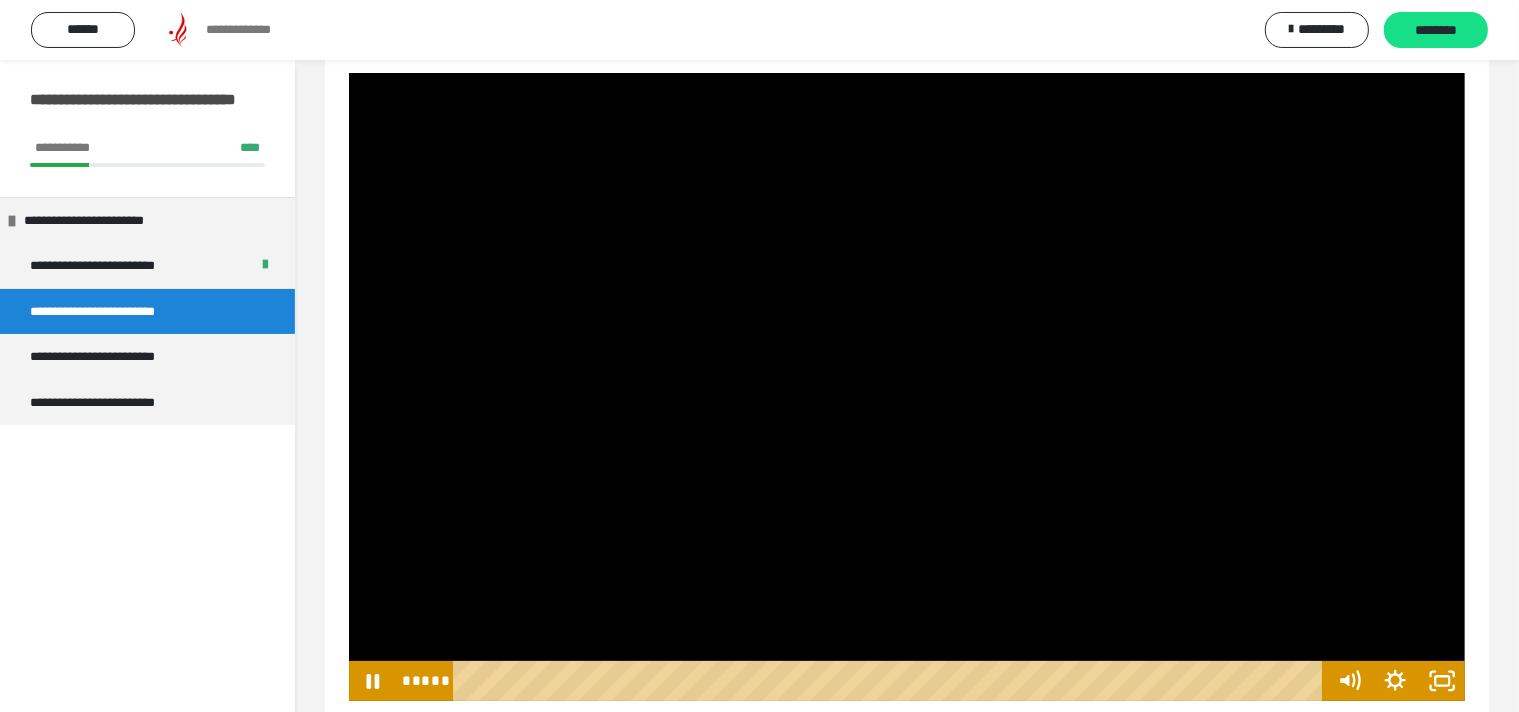 scroll, scrollTop: 211, scrollLeft: 0, axis: vertical 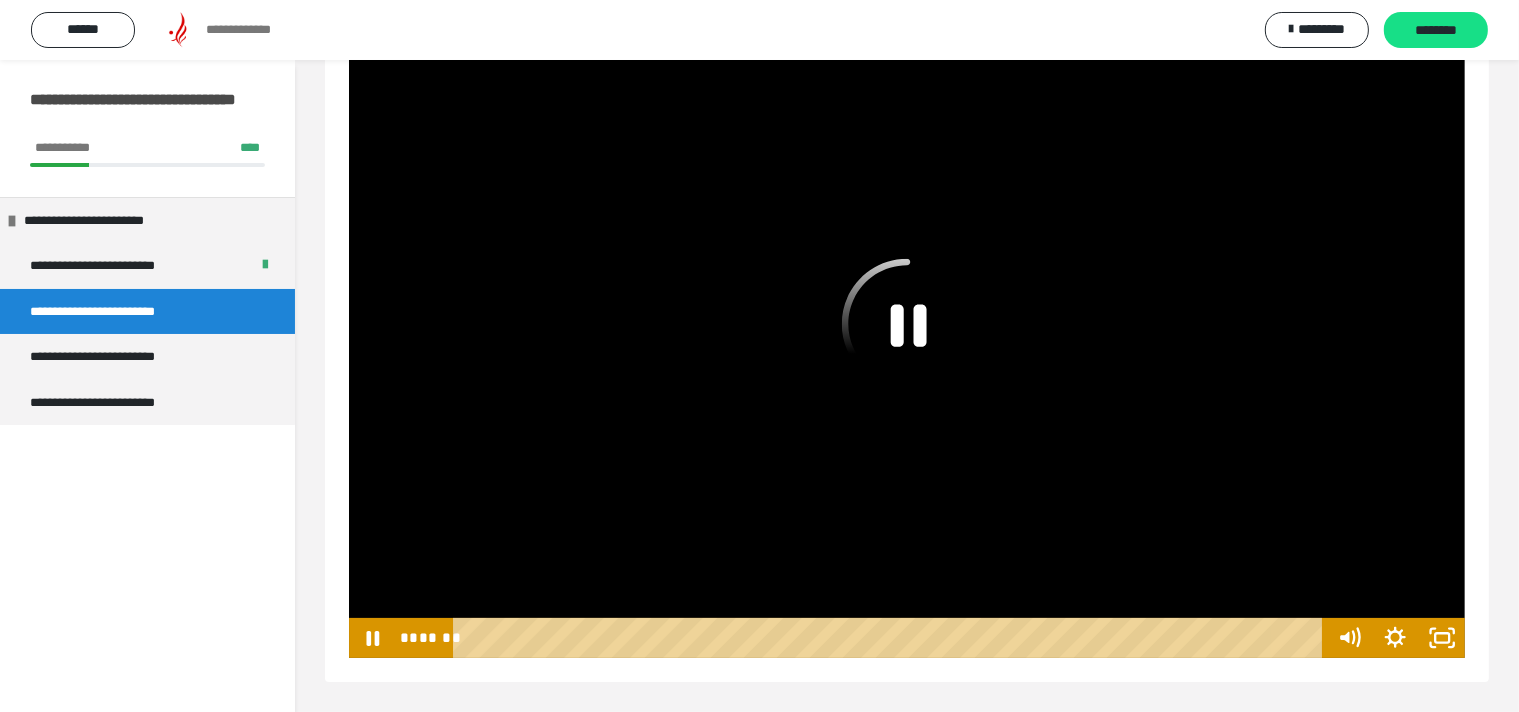 click at bounding box center (907, 344) 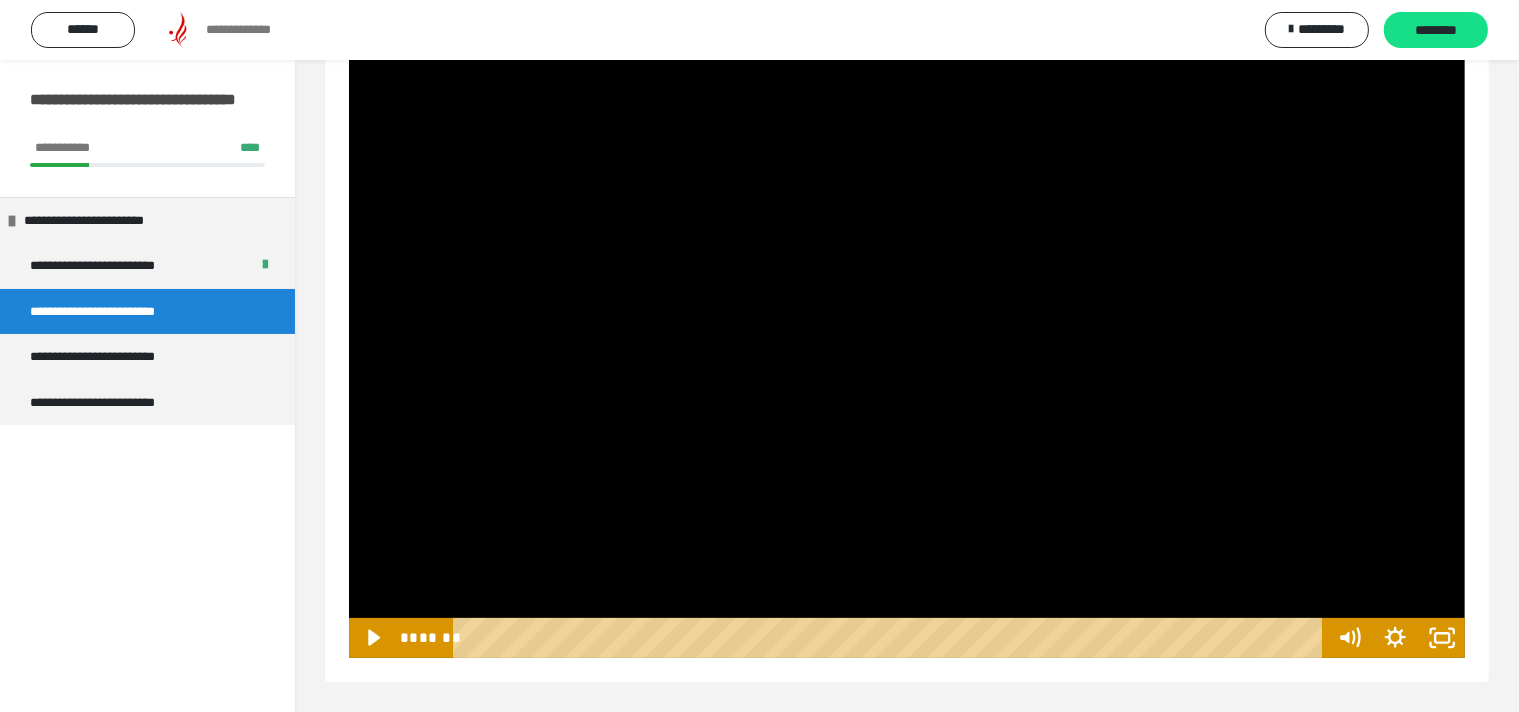 click at bounding box center [907, 344] 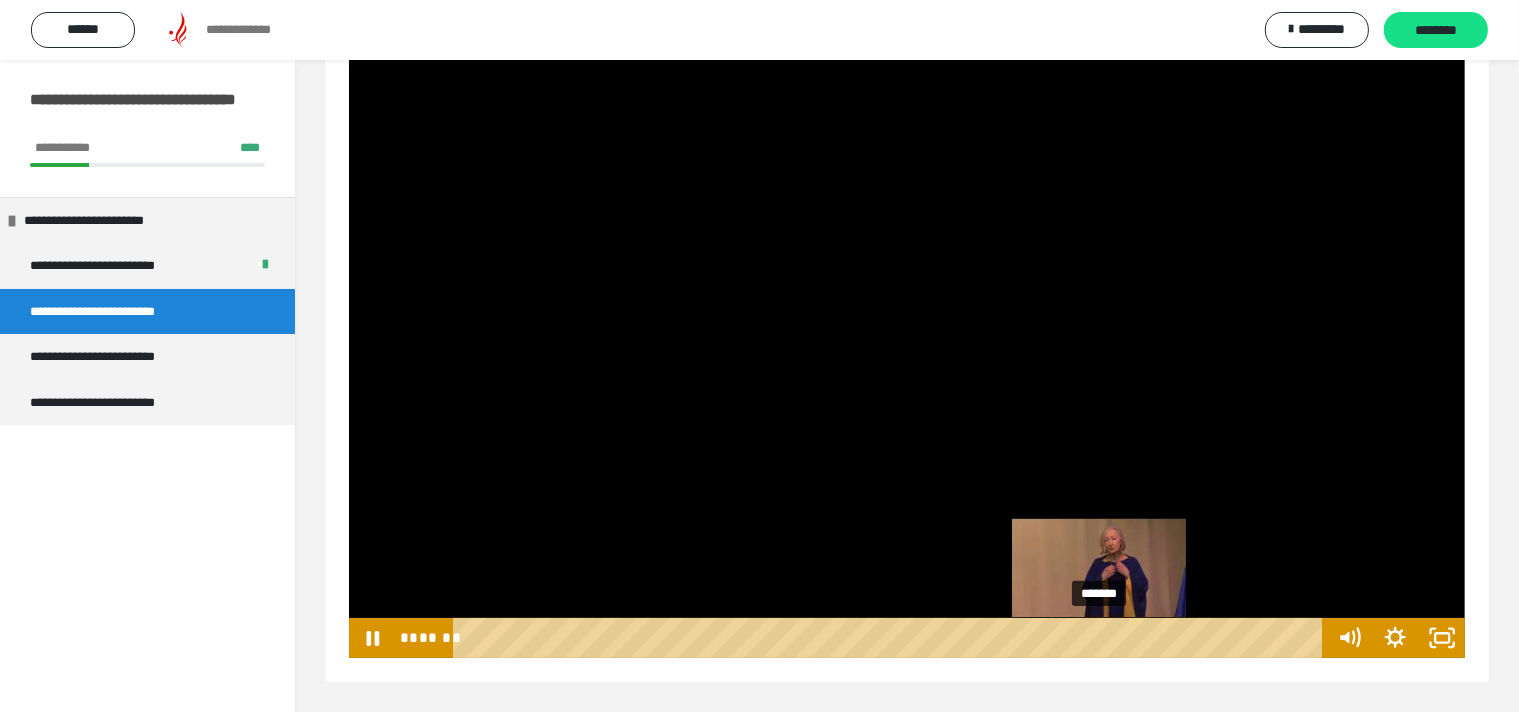 click on "*******" at bounding box center [892, 638] 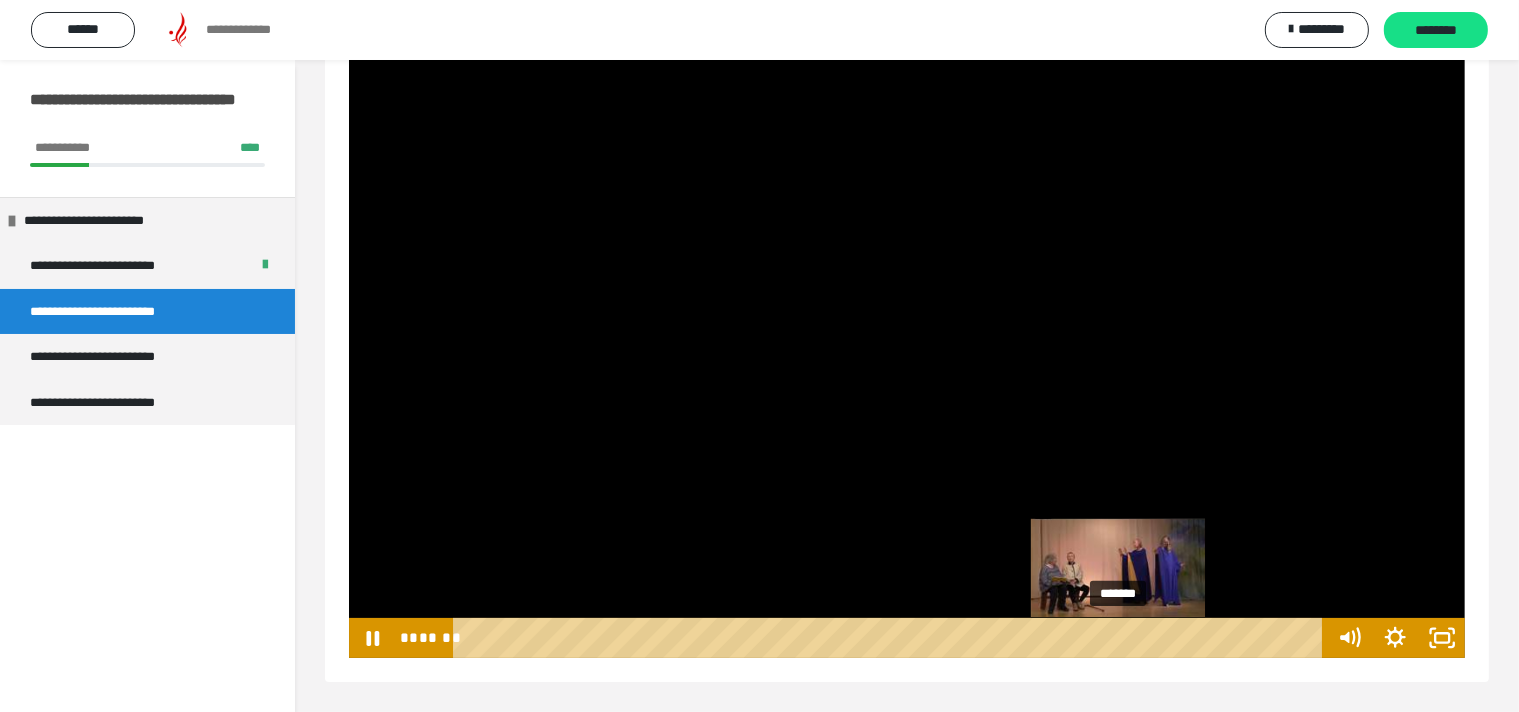 click on "*******" at bounding box center [892, 638] 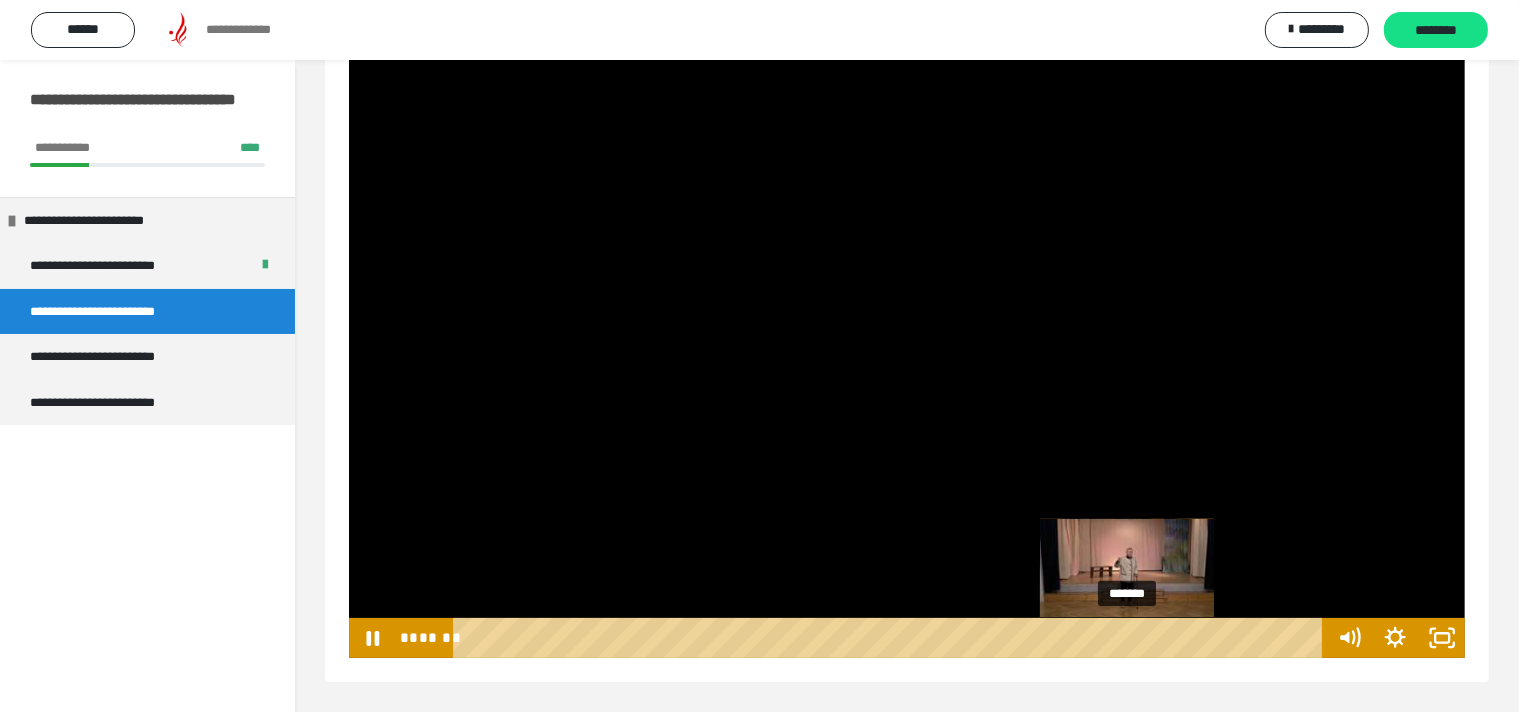 click on "*******" at bounding box center [892, 638] 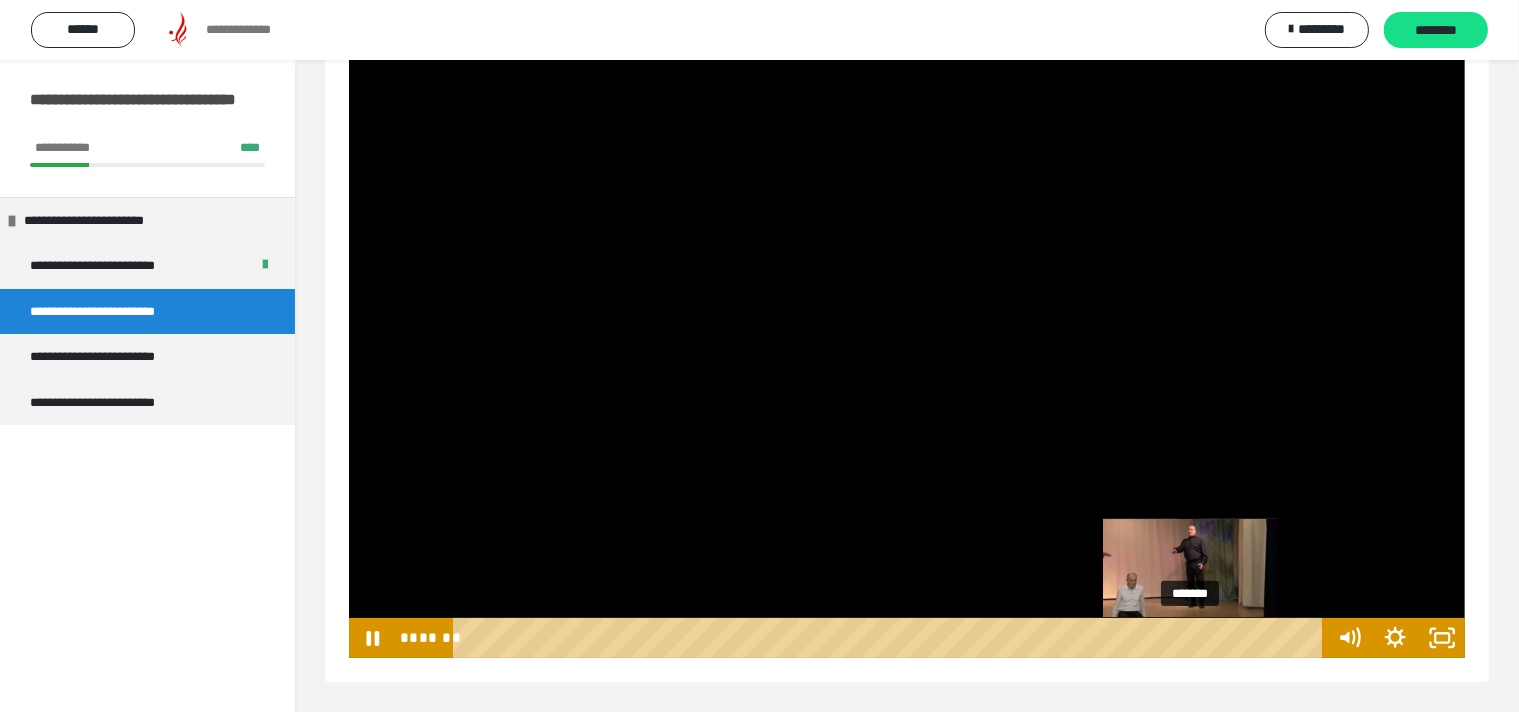 click on "*******" at bounding box center (892, 638) 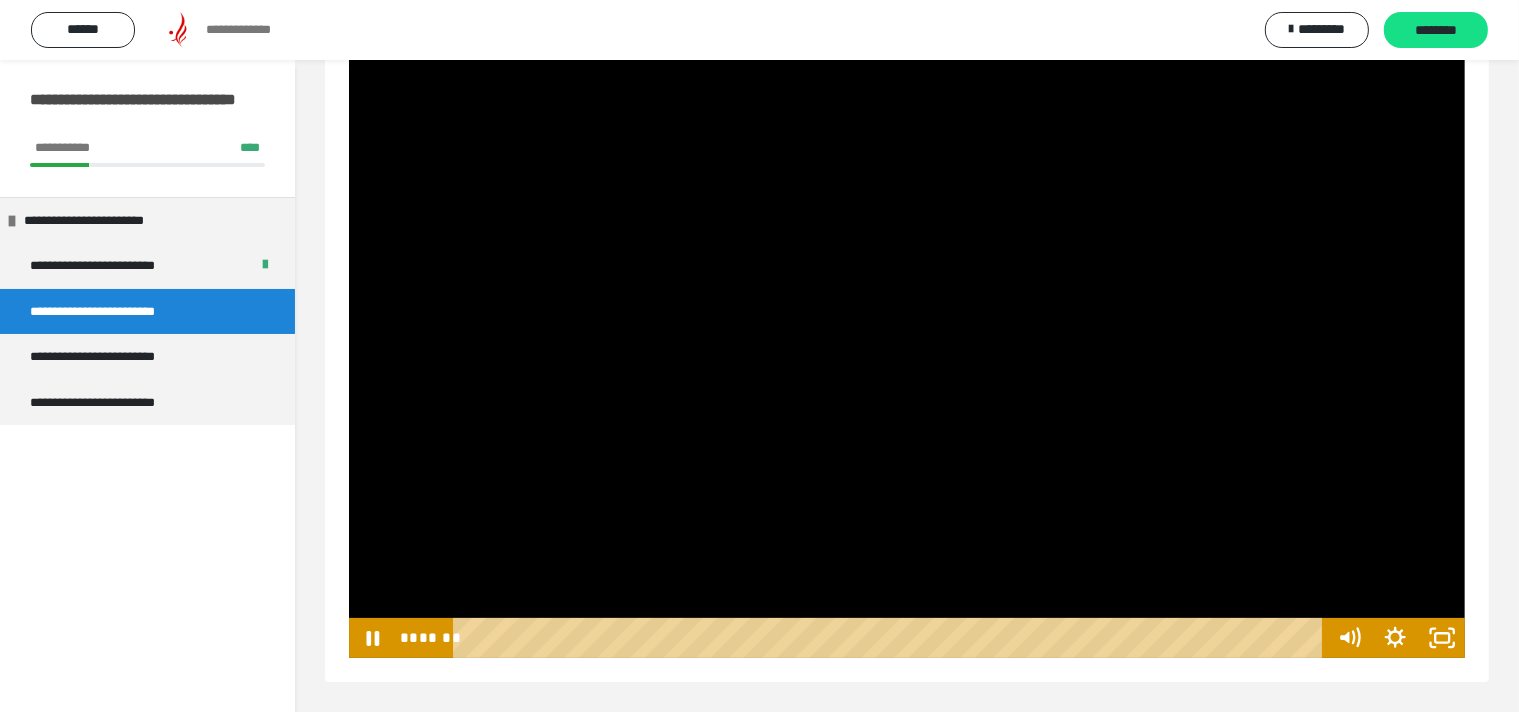 click at bounding box center [907, 344] 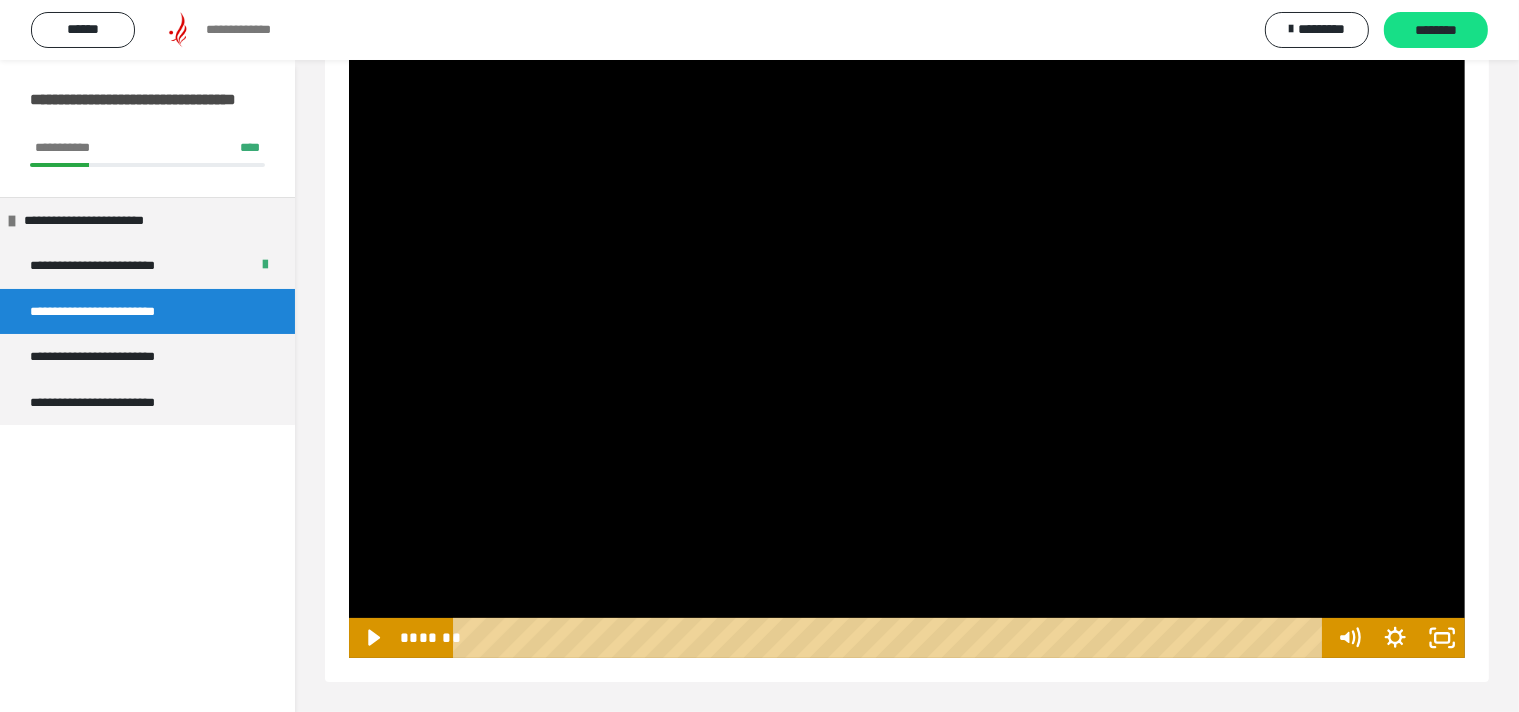 click at bounding box center (907, 344) 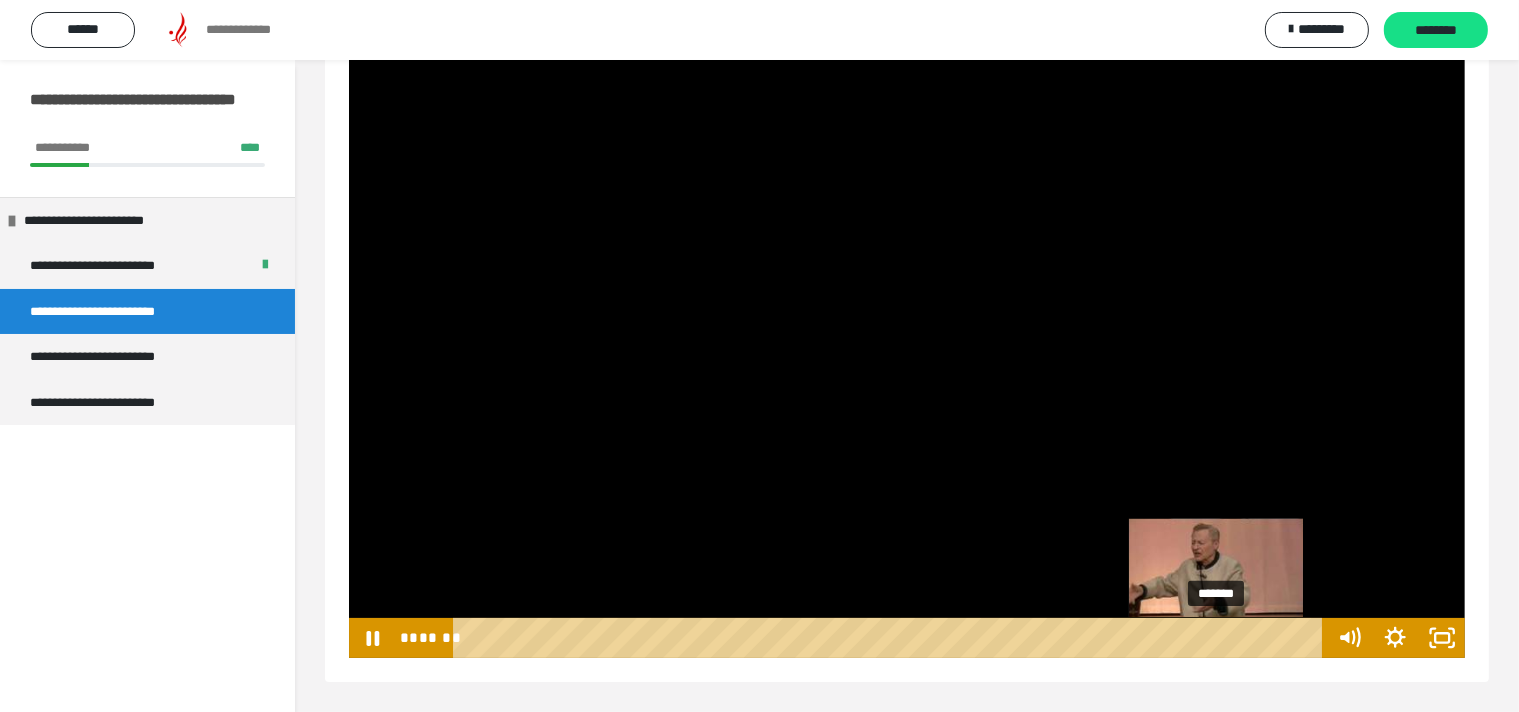 click on "*******" at bounding box center [892, 638] 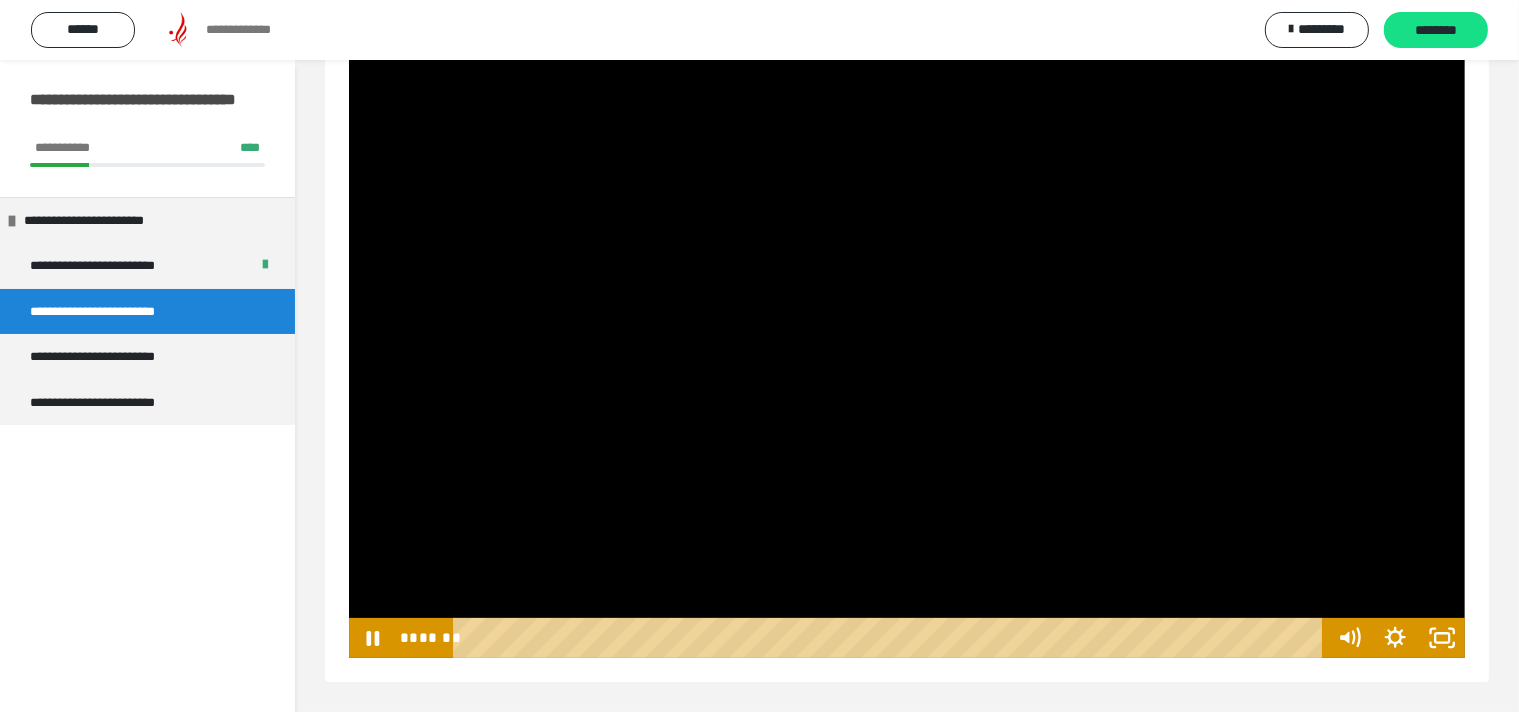 click at bounding box center [907, 344] 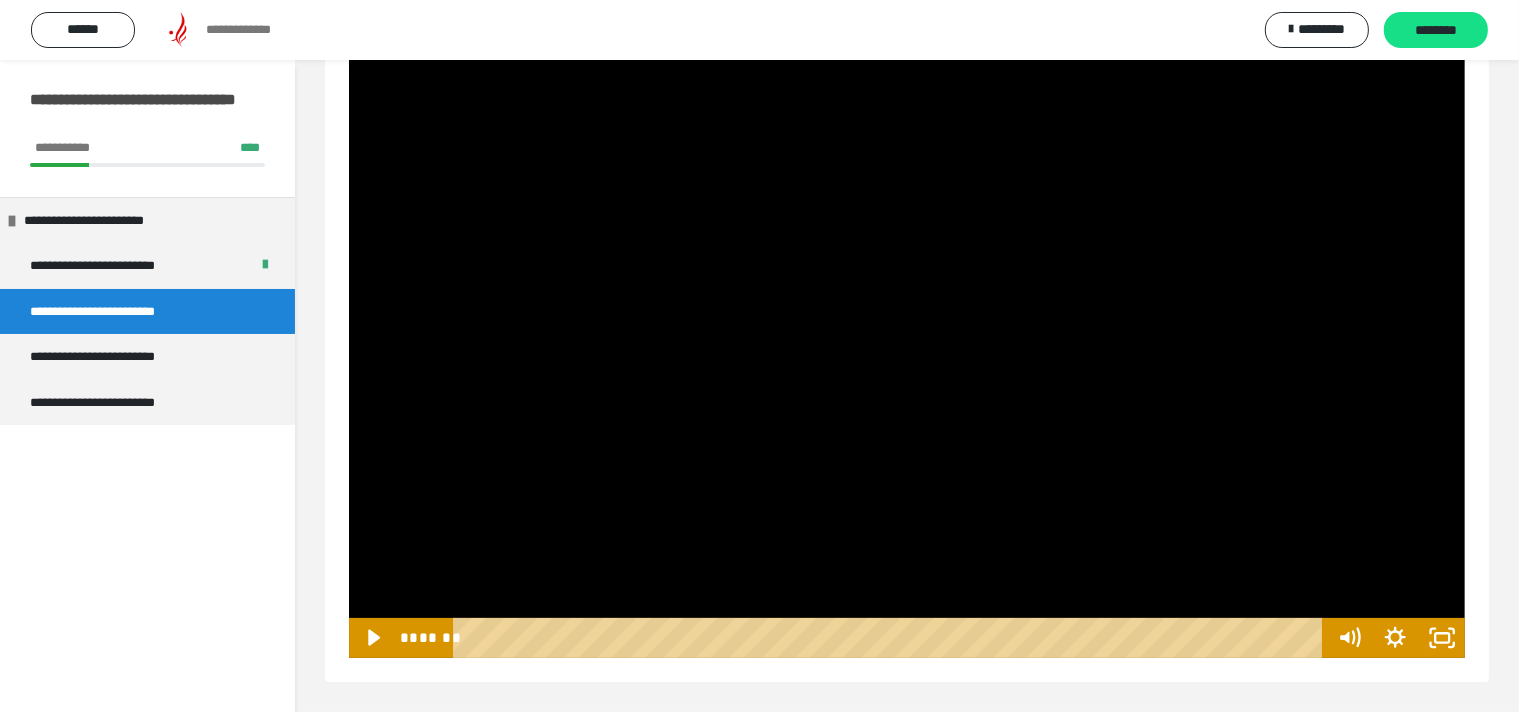 click at bounding box center (907, 344) 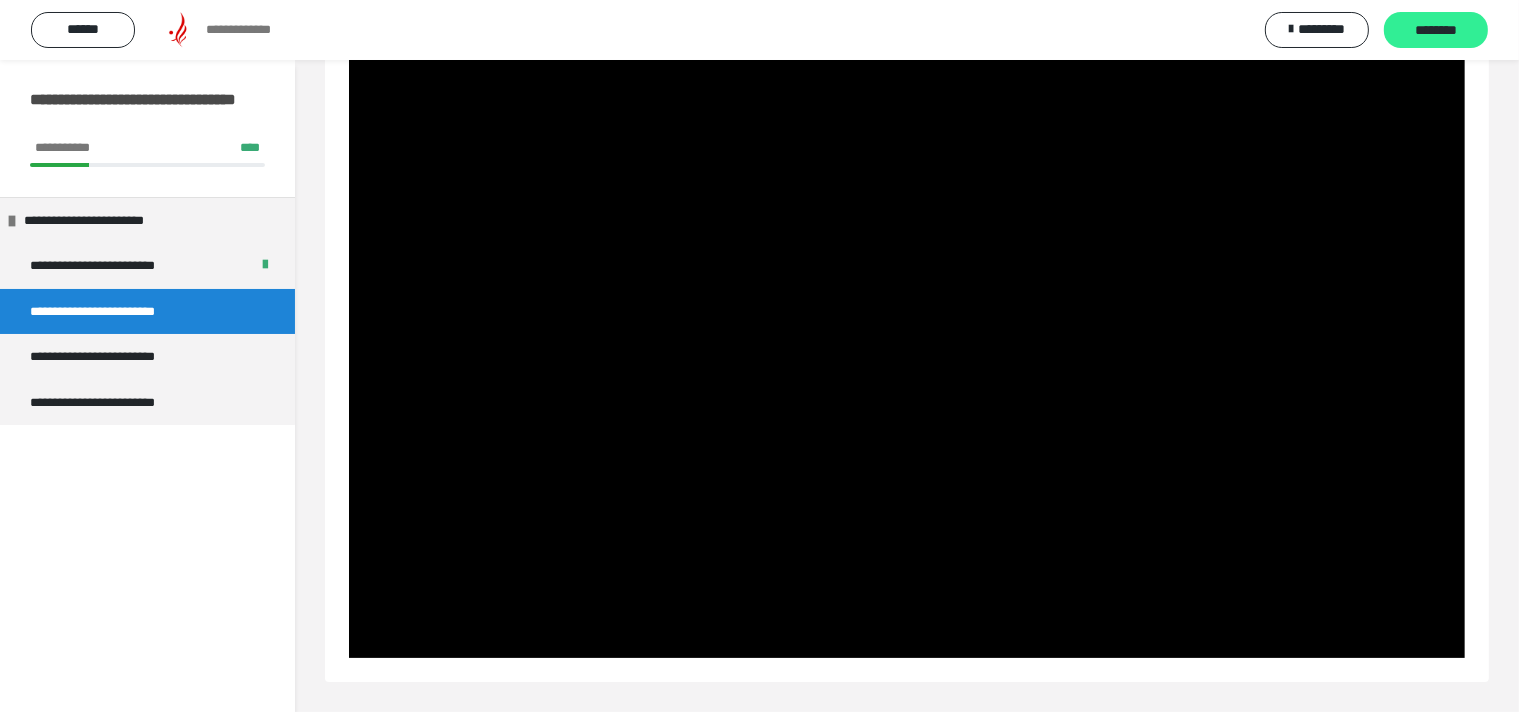click on "********" at bounding box center (1436, 31) 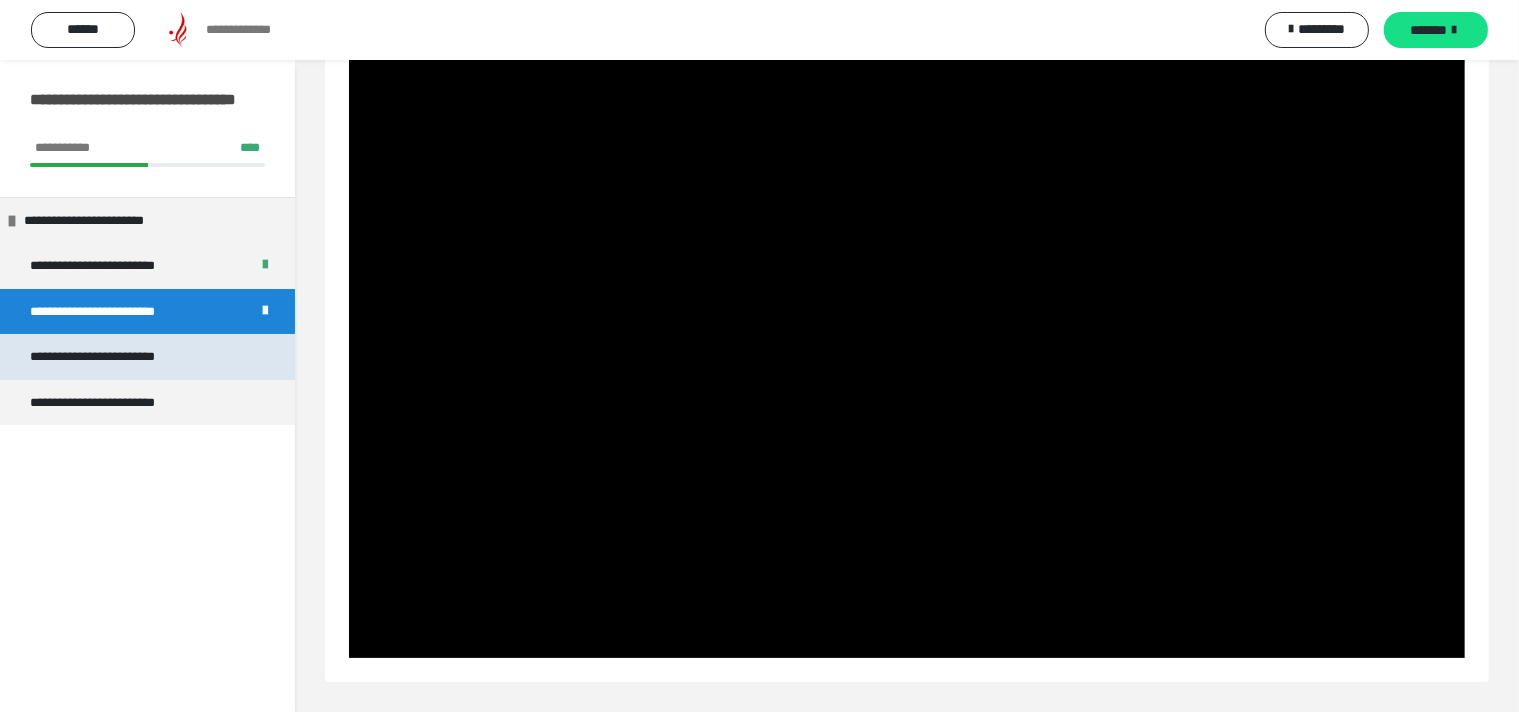 click on "**********" at bounding box center (118, 357) 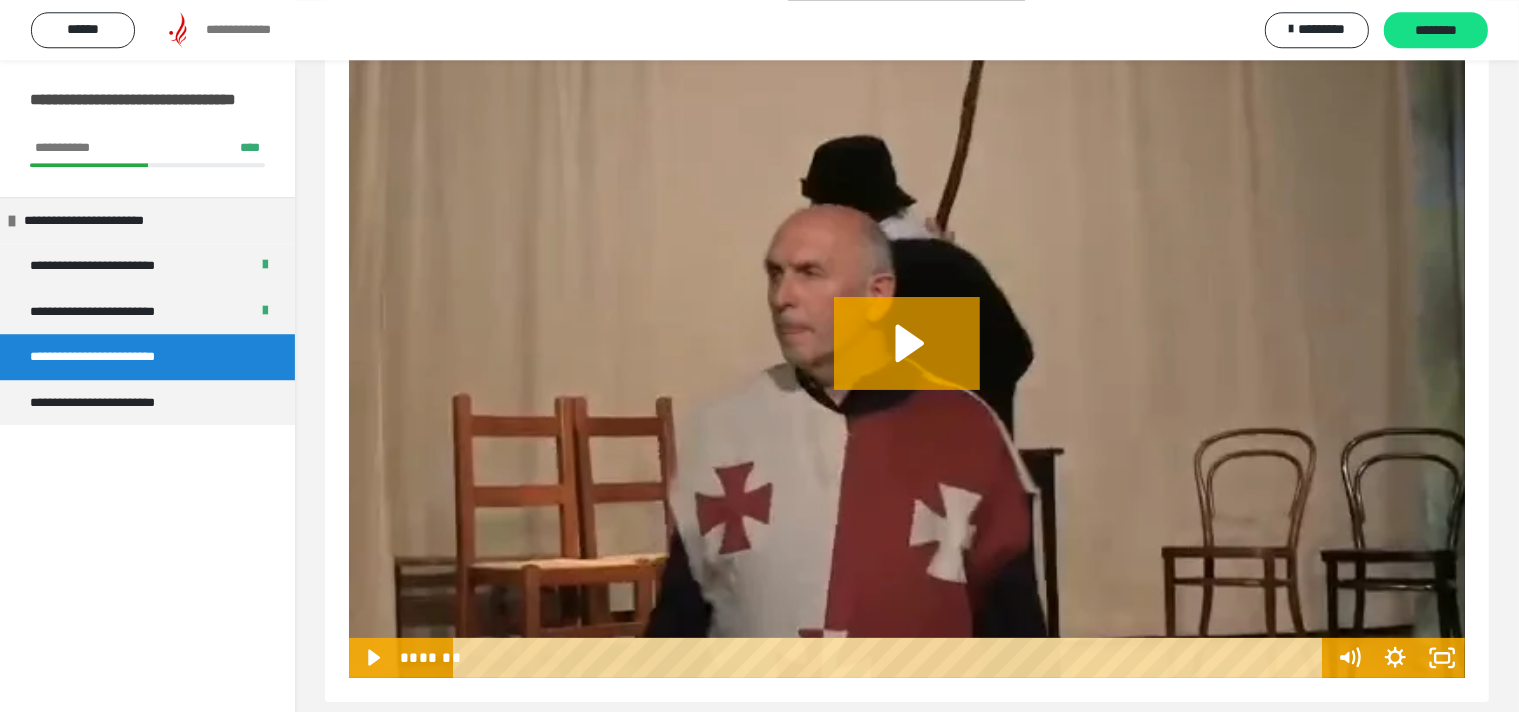 scroll, scrollTop: 211, scrollLeft: 0, axis: vertical 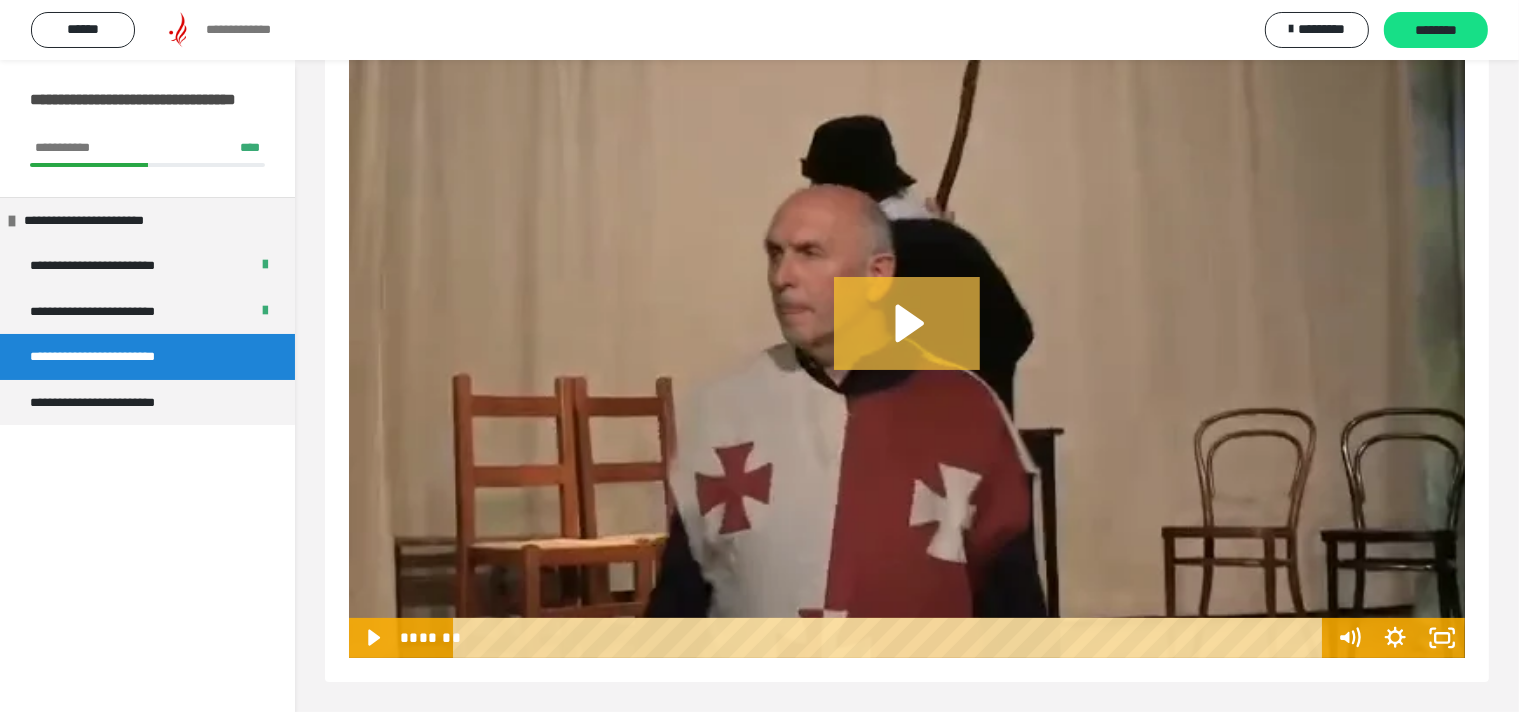 click 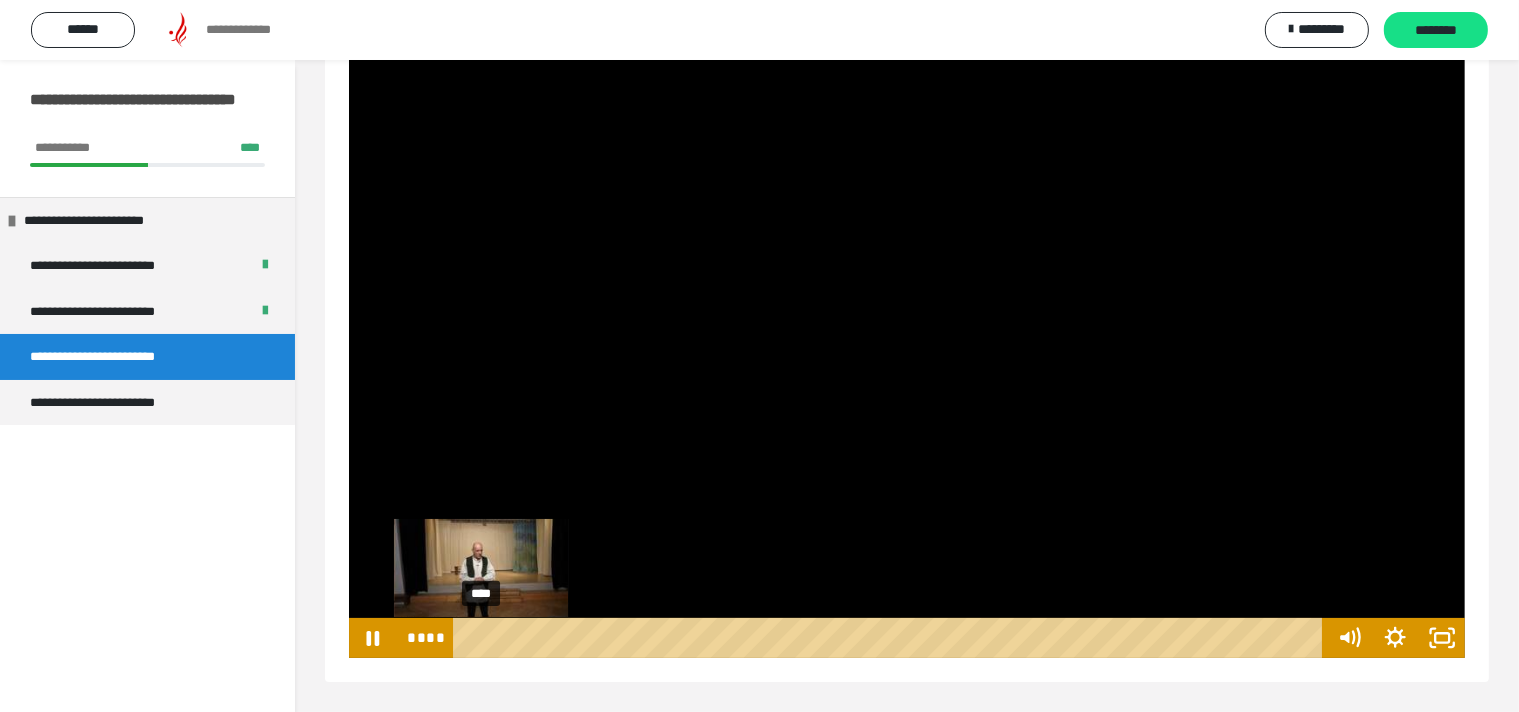 click on "****" at bounding box center [892, 638] 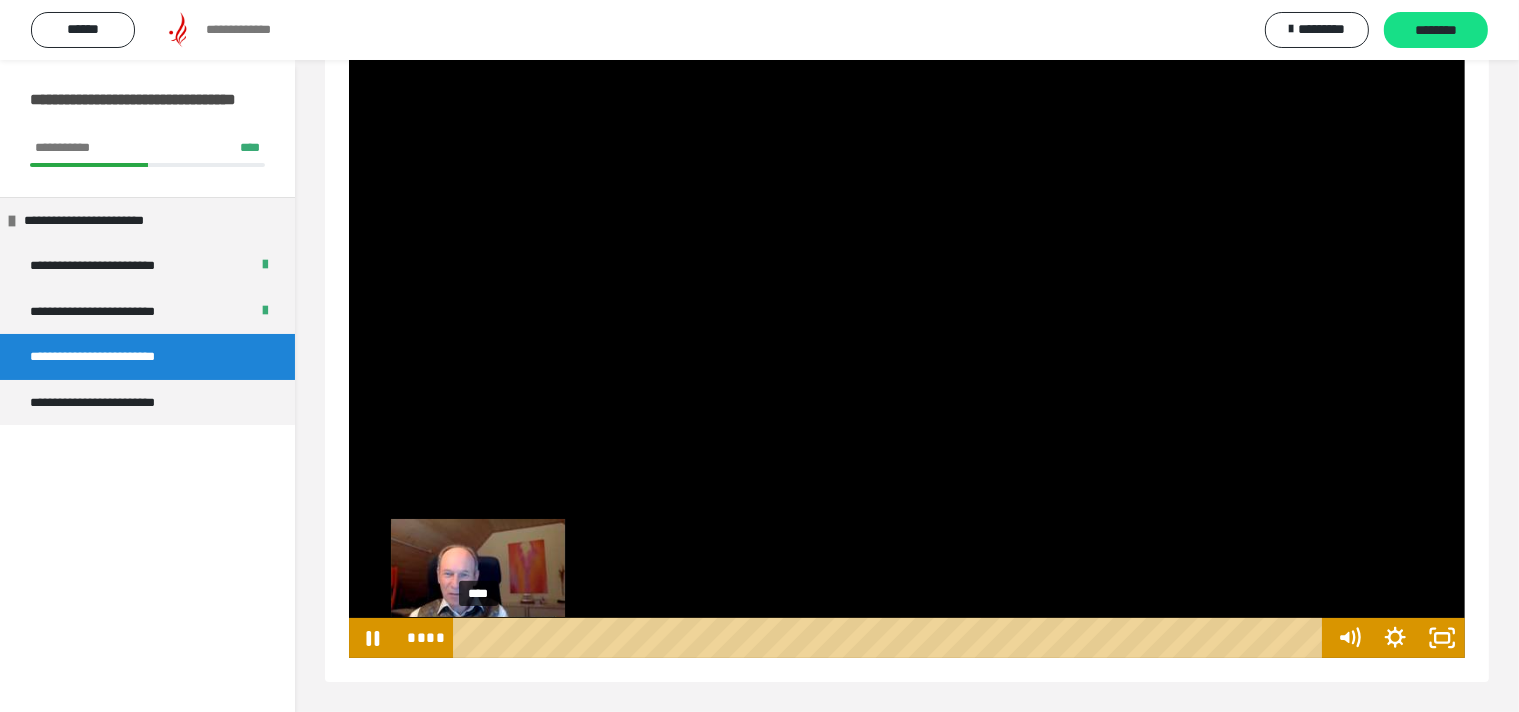 click at bounding box center (481, 637) 